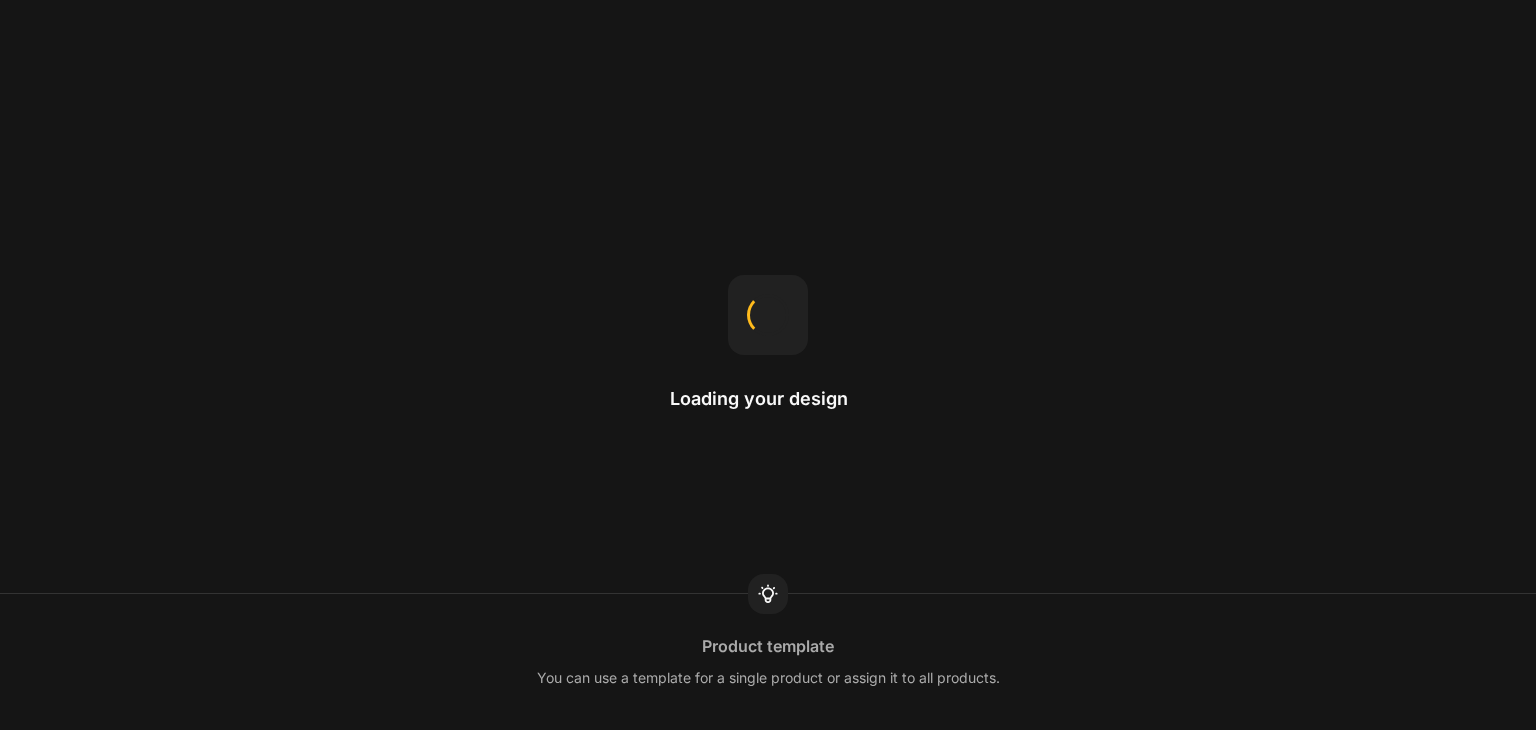 scroll, scrollTop: 0, scrollLeft: 0, axis: both 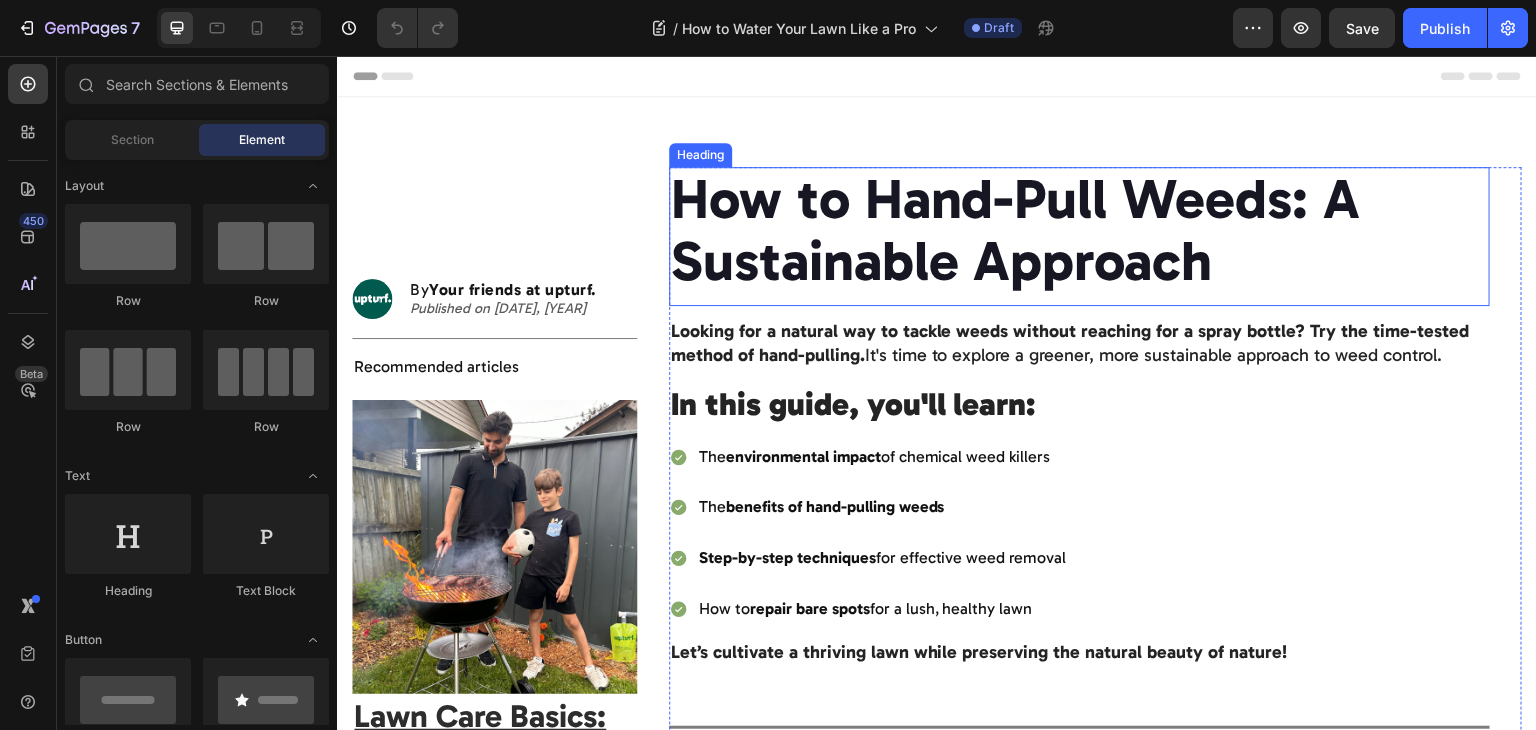 click on "How to Hand-Pull Weeds: A Sustainable Approach" at bounding box center [1080, 230] 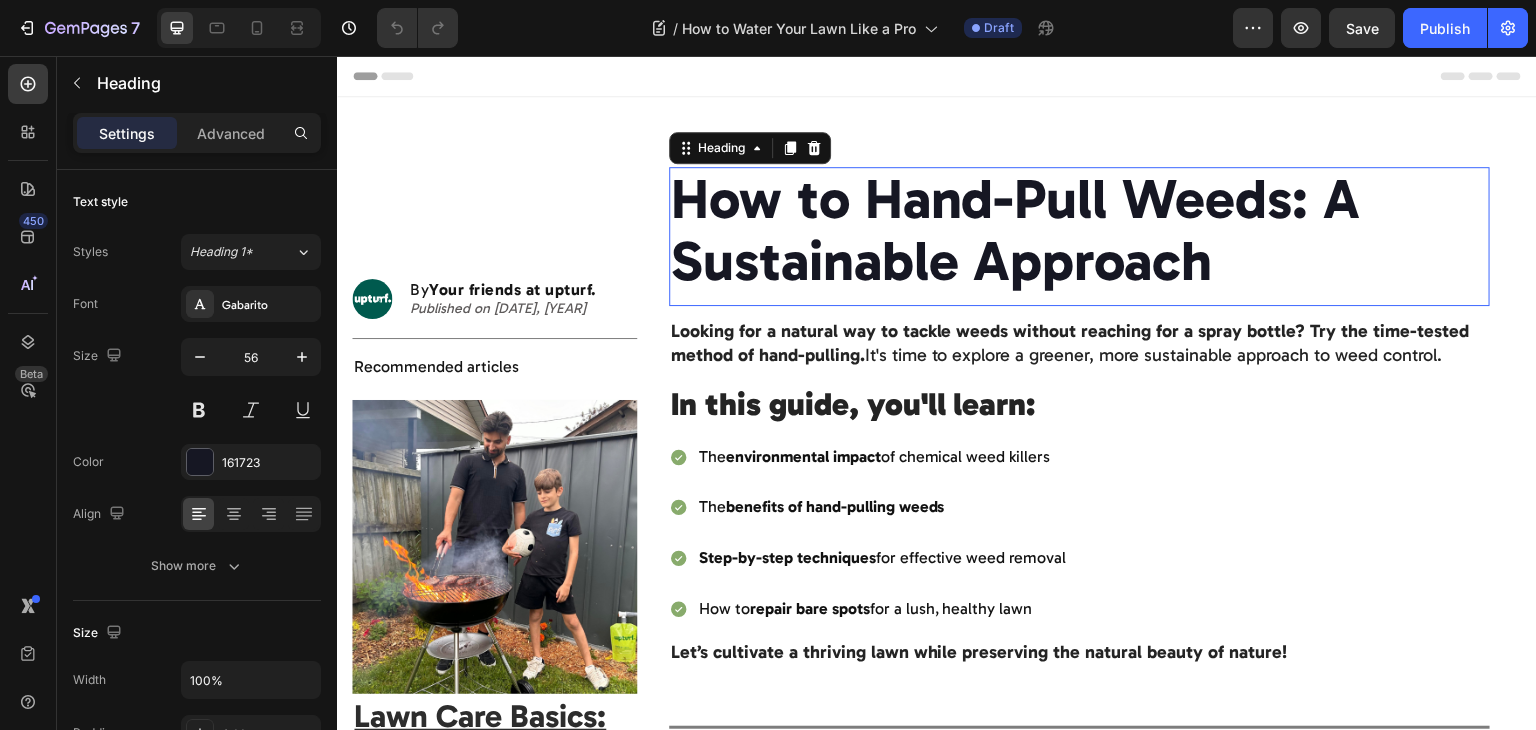 click on "How to Hand-Pull Weeds: A Sustainable Approach" at bounding box center (1080, 230) 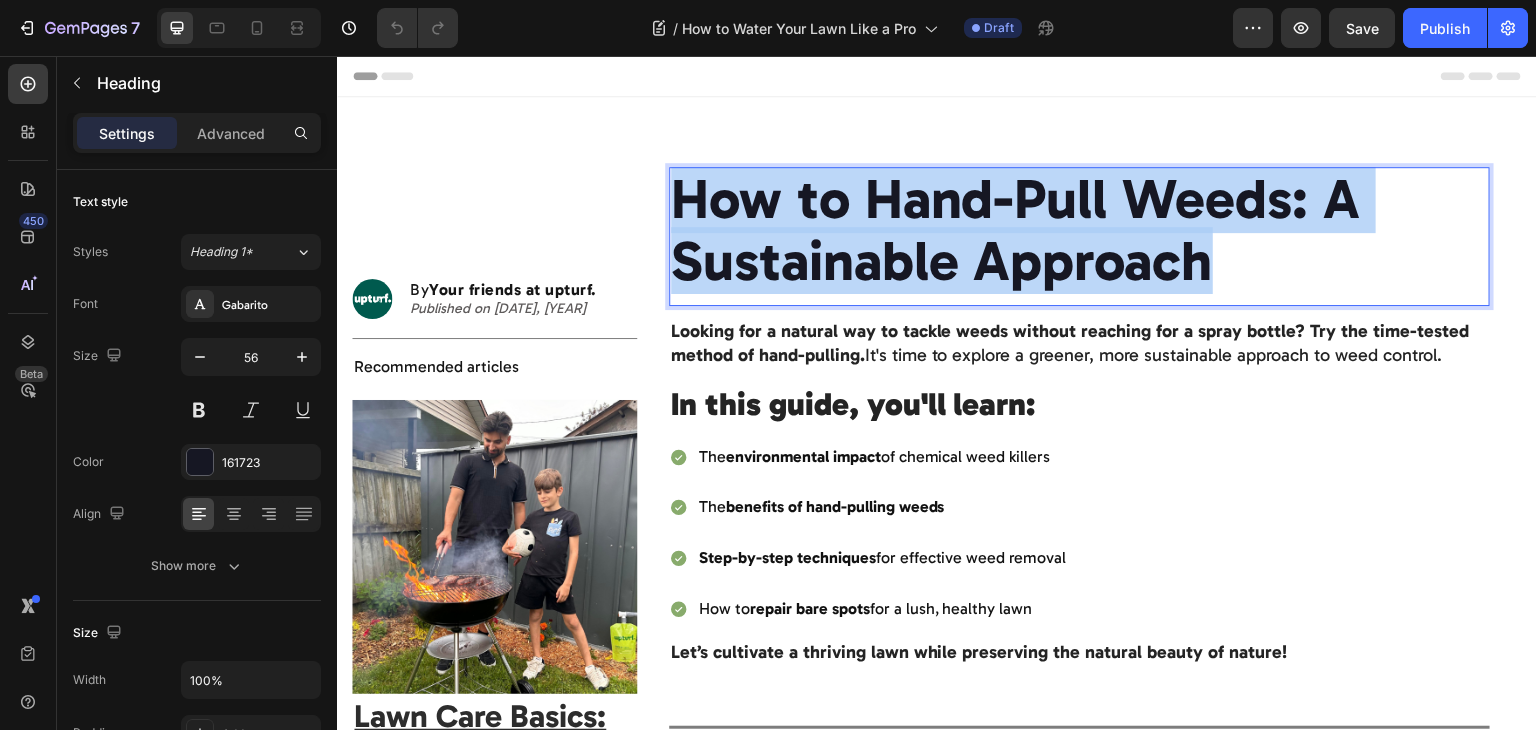 click on "How to Hand-Pull Weeds: A Sustainable Approach" at bounding box center (1080, 230) 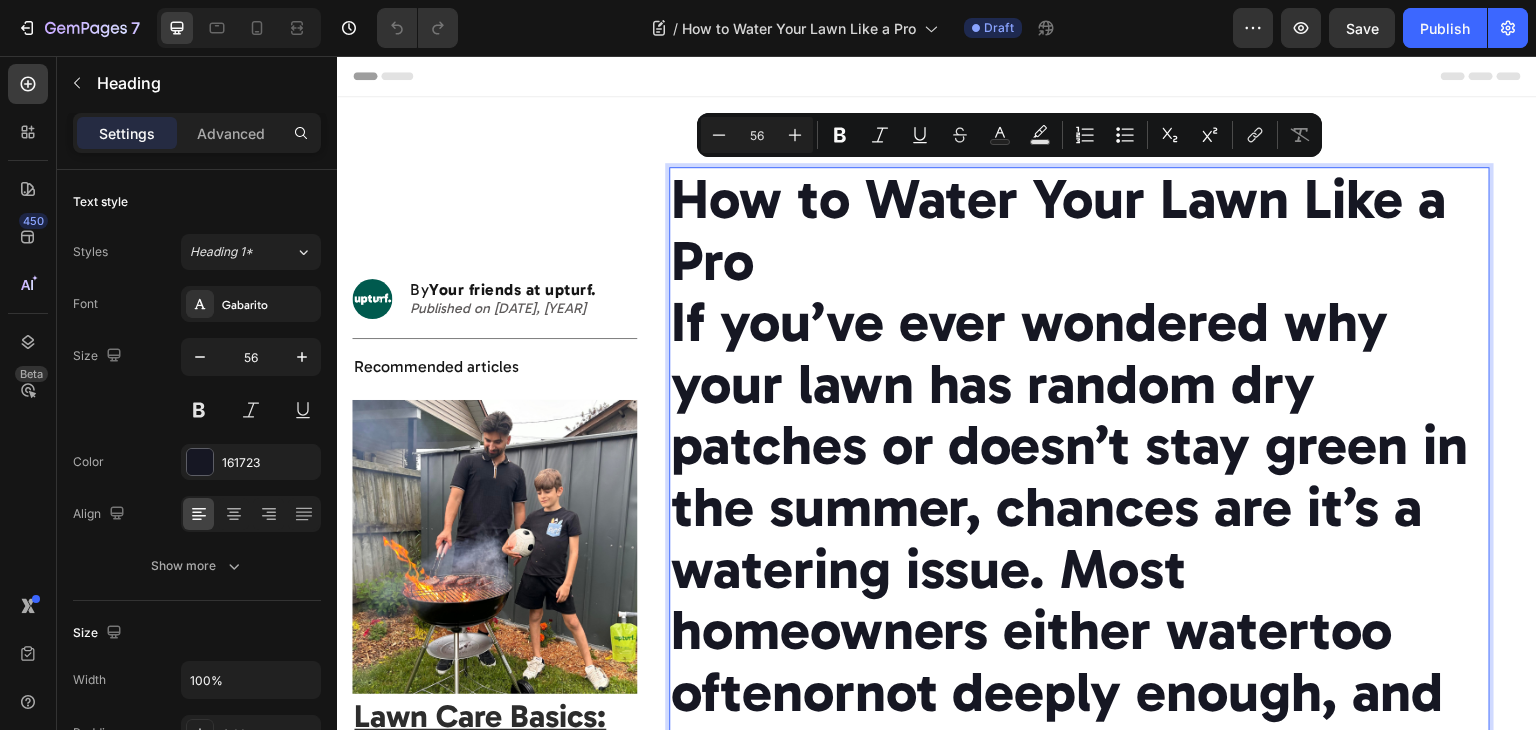 scroll, scrollTop: 42, scrollLeft: 0, axis: vertical 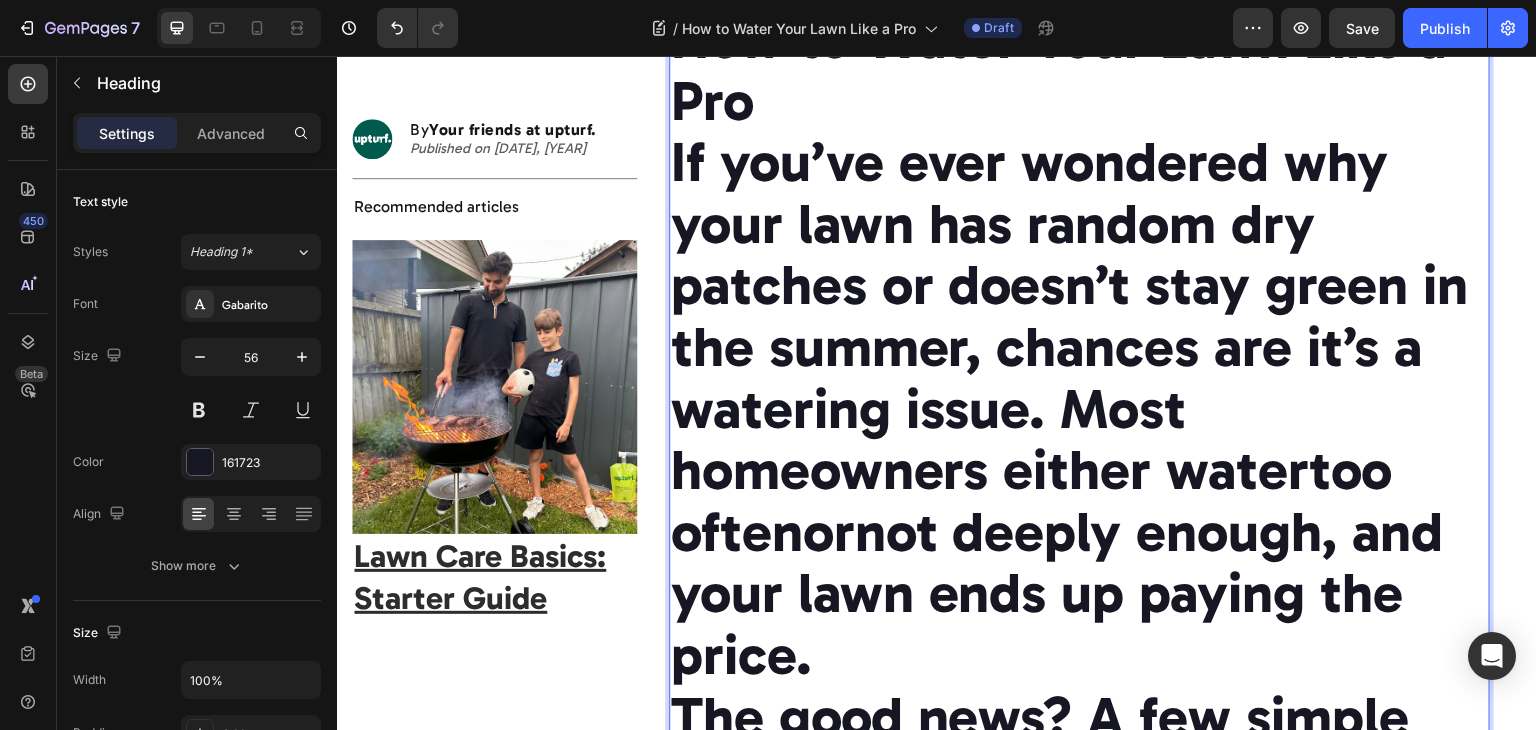 click on "If you’ve ever wondered why your lawn has random dry patches or doesn’t stay green in the summer, chances are it’s a watering issue. Most homeowners either water  too often  or  not deeply enough , and your lawn ends up paying the price." at bounding box center (1080, 409) 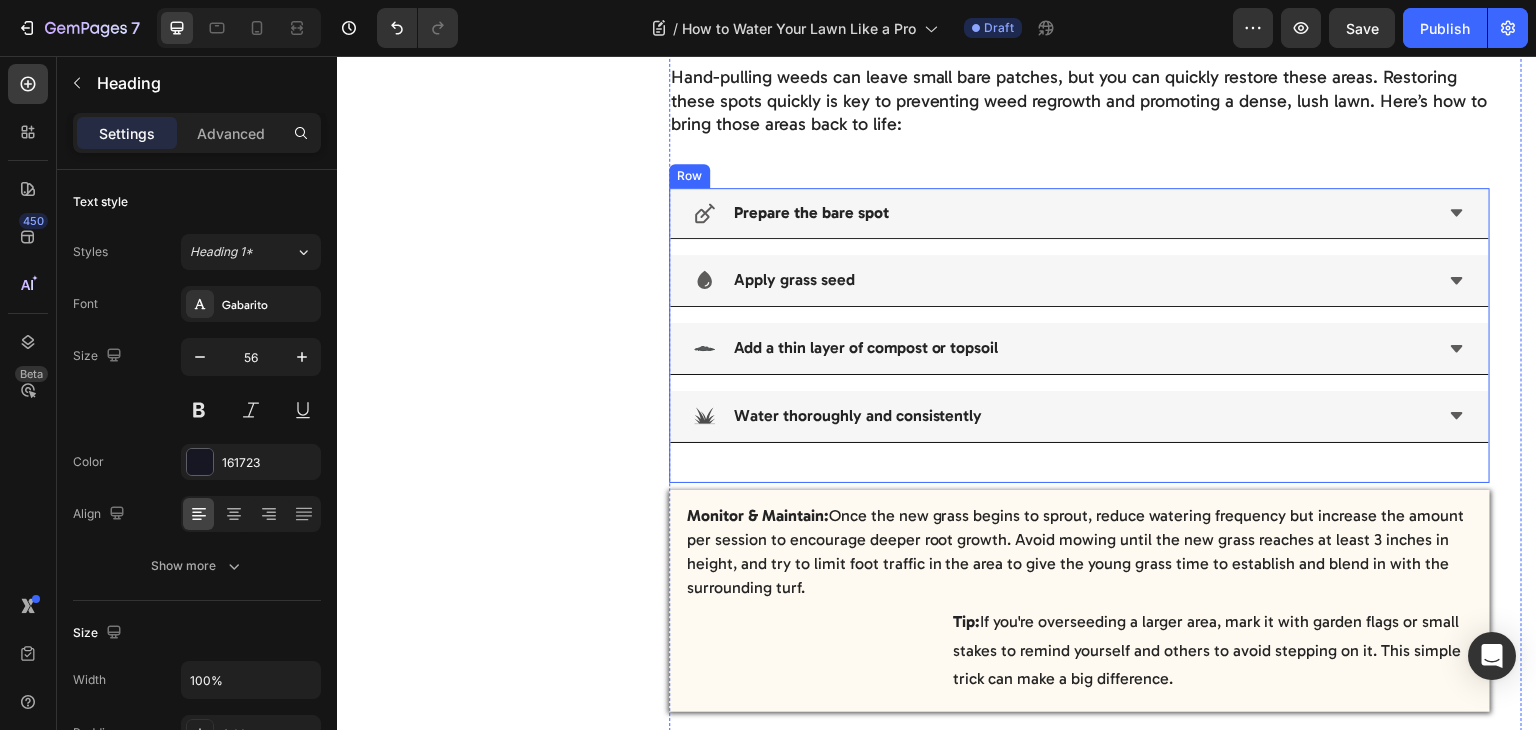 drag, startPoint x: 668, startPoint y: 173, endPoint x: 908, endPoint y: 517, distance: 419.44727 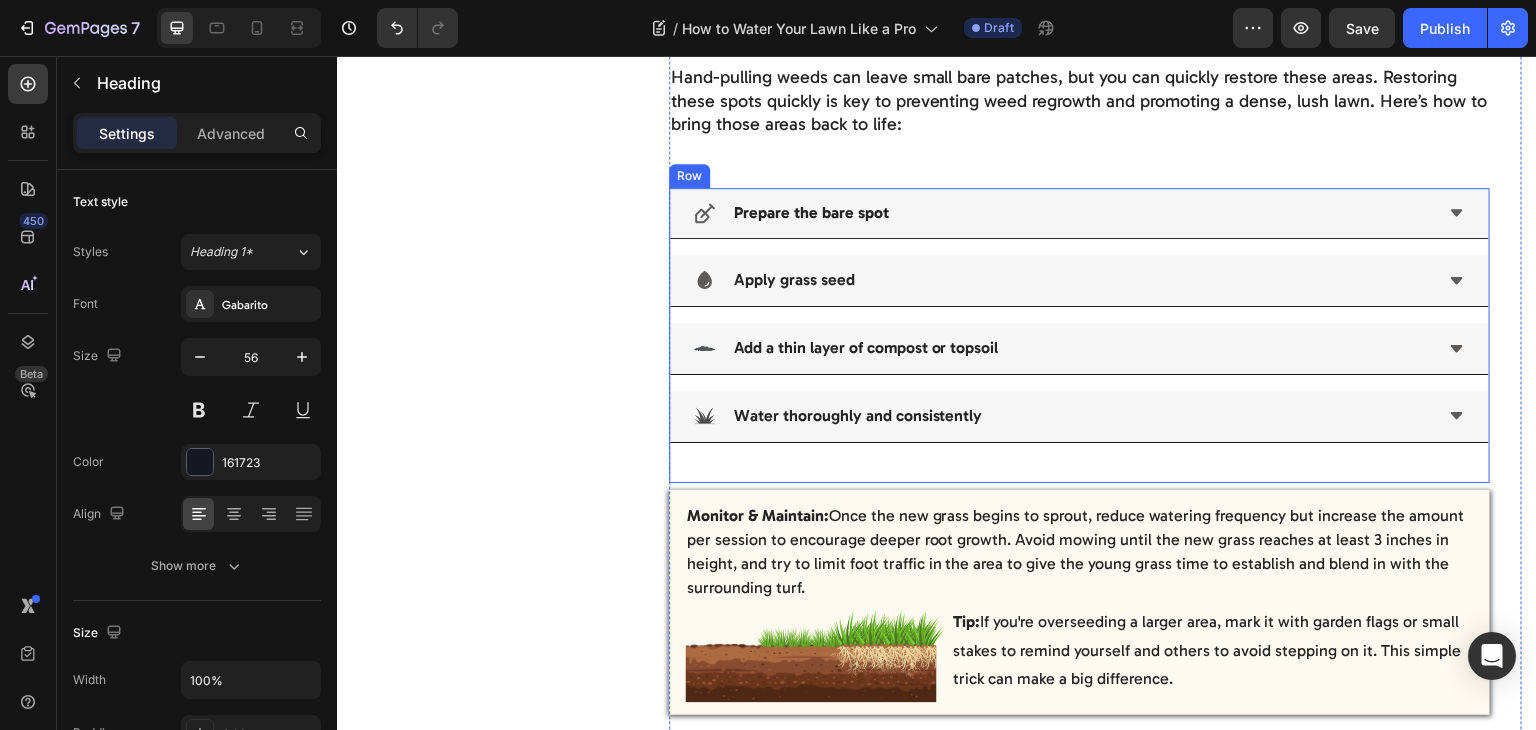 click on "How to Water Your Lawn Like a Pro If you’ve ever wondered why your lawn has random dry patches or doesn’t stay green in the summer, chances are it’s a watering issue. Most homeowners either water  too often  or  not deeply enough , and your lawn ends up paying the price. The good news? A few simple changes to how you water can completely transform your lawn. Heading   0 Looking for a natural way to tackle weeds without reaching for a spray bottle? Try the time-tested method of hand-pulling.  It's time to explore a greener, more sustainable approach to weed control. Text block In this guide, you'll learn: Heading
The  environmental impact  of chemical weed killers
The  benefits of hand-pulling weeds
Step-by-step techniques  for effective weed removal
How to  repair bare spots  for a lush, healthy lawn Item List Let’s cultivate a thriving lawn while preserving the natural beauty of nature! Text block Image By  Your Friends at upturf. Row ." at bounding box center [1080, -673] 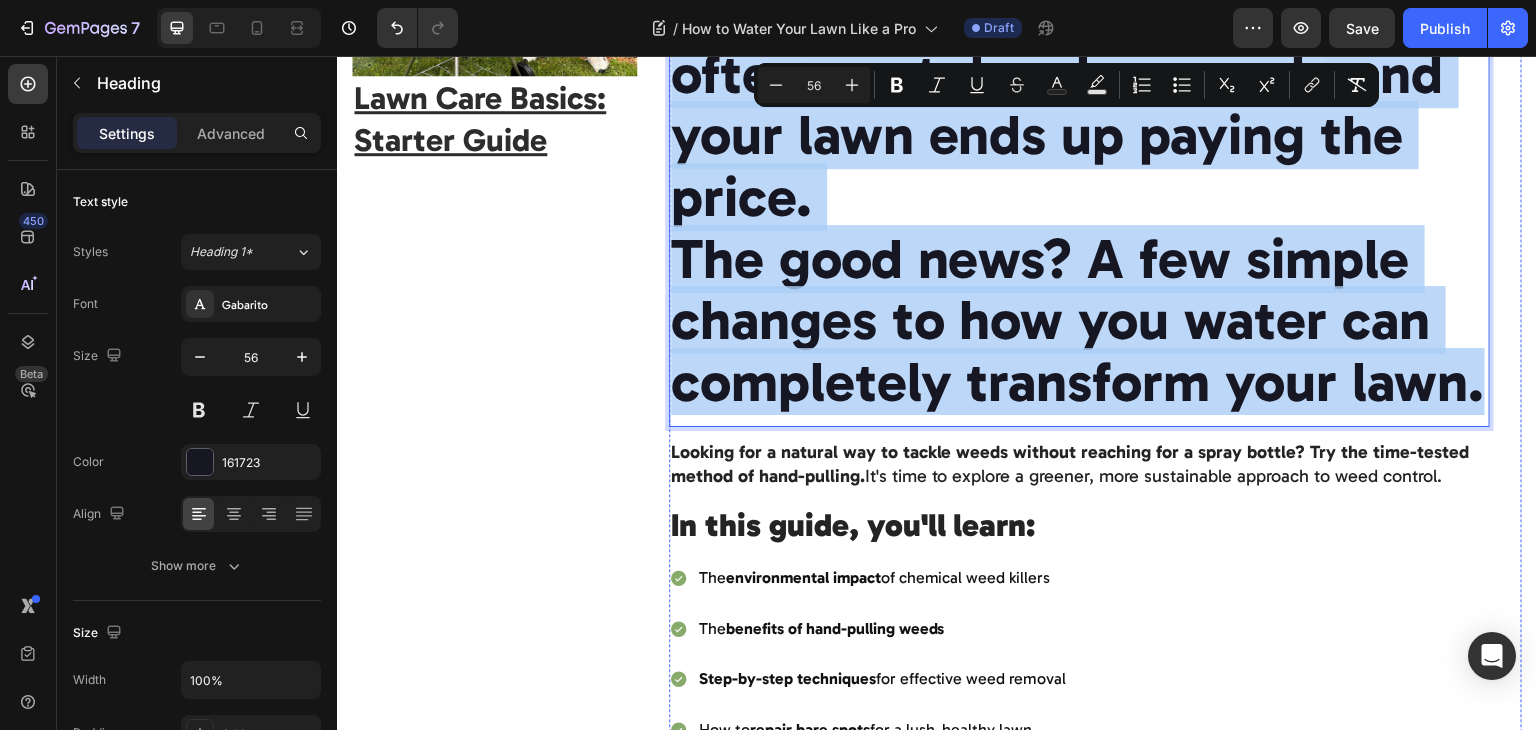 scroll, scrollTop: 616, scrollLeft: 0, axis: vertical 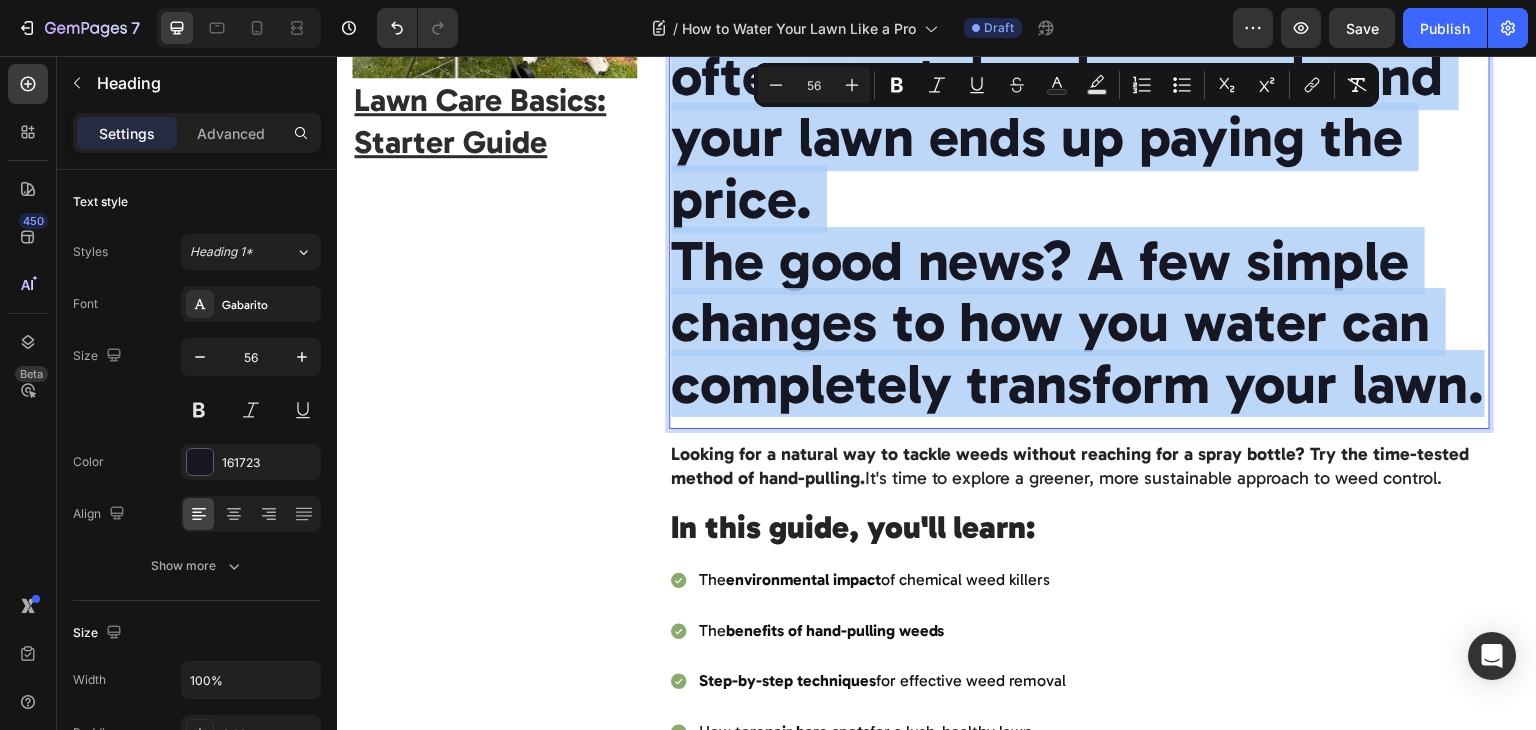 copy on "If you’ve ever wondered why your lawn has random dry patches or doesn’t stay green in the summer, chances are it’s a watering issue. Most homeowners either water  too often  or  not deeply enough , and your lawn ends up paying the price. The good news? A few simple changes to how you water can completely transform your lawn." 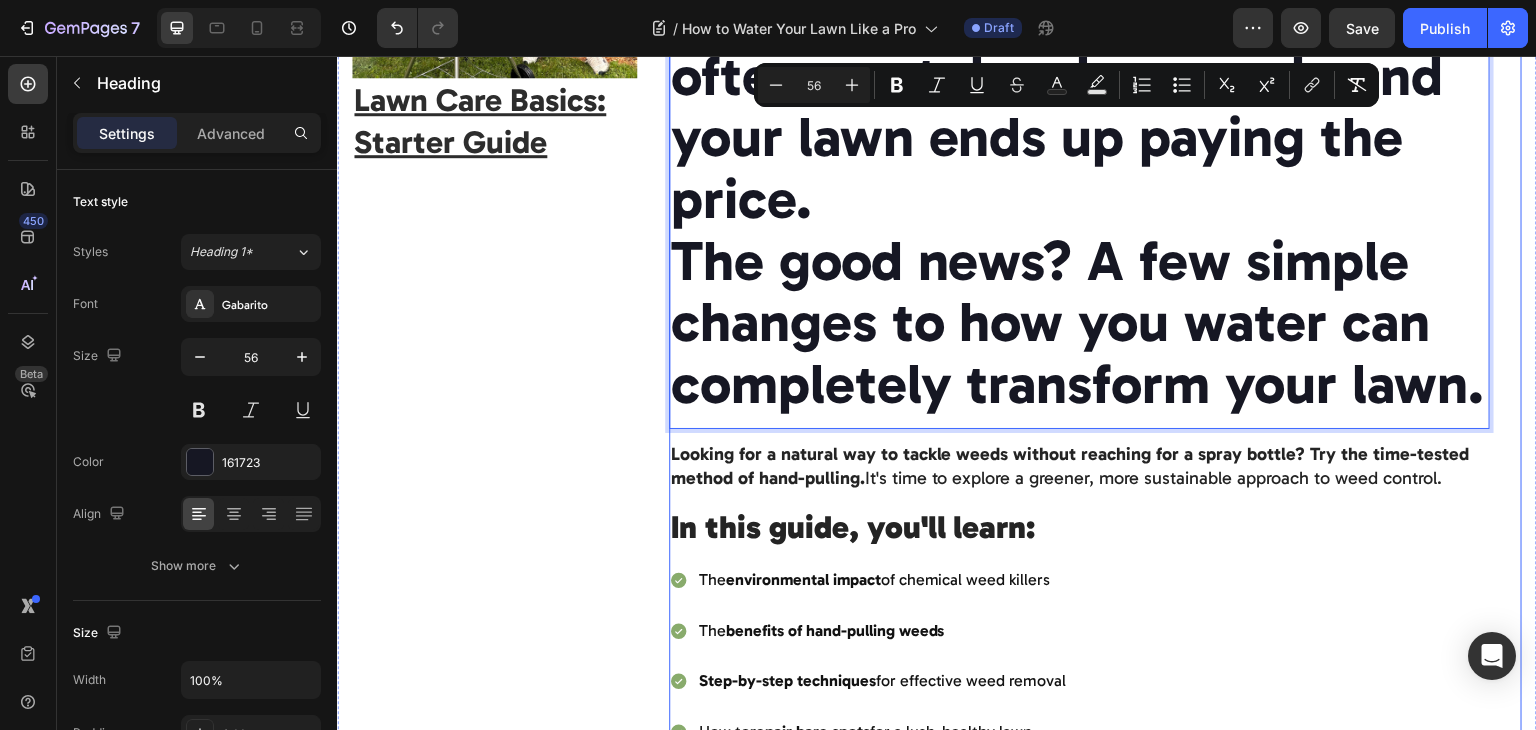 scroll, scrollTop: 0, scrollLeft: 0, axis: both 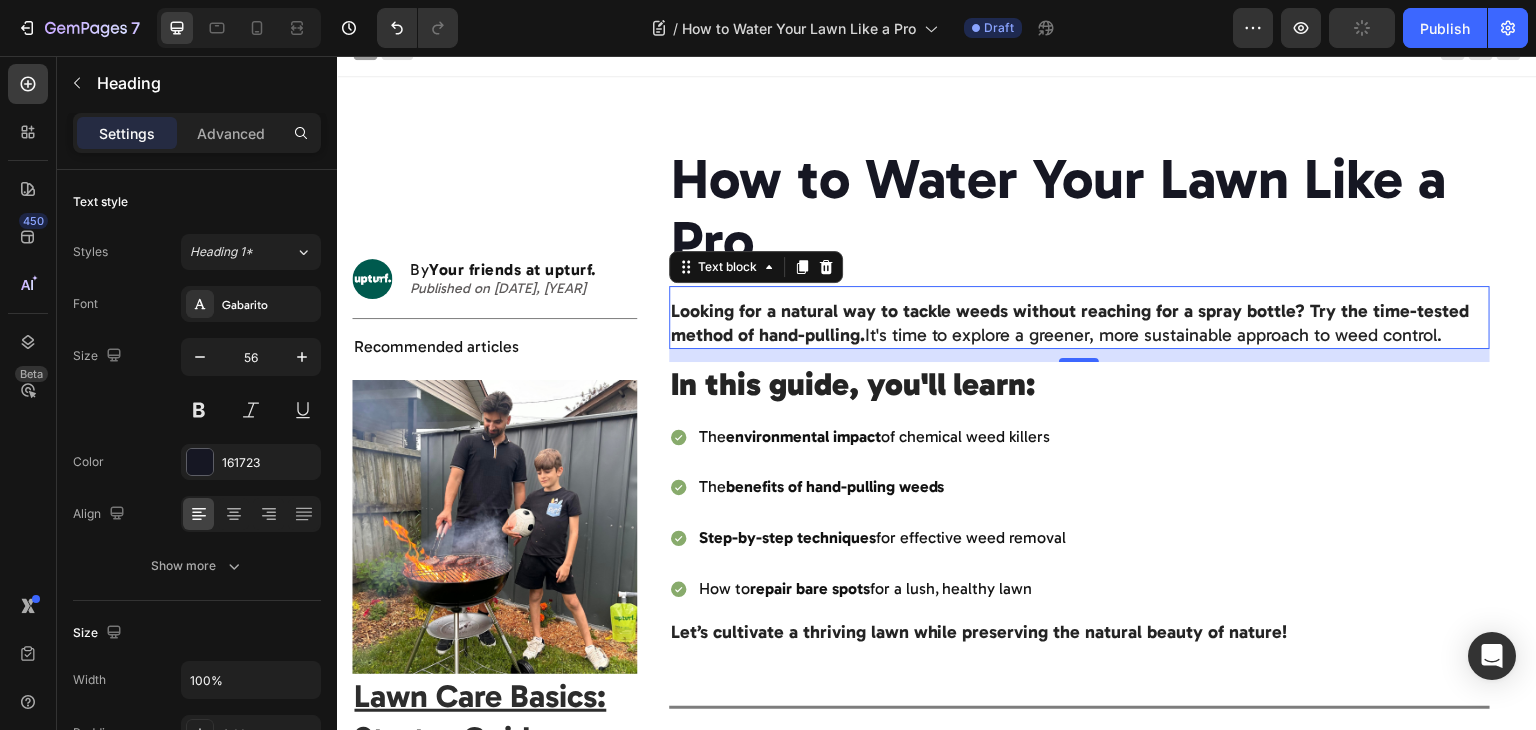 drag, startPoint x: 814, startPoint y: 331, endPoint x: 967, endPoint y: 229, distance: 183.88312 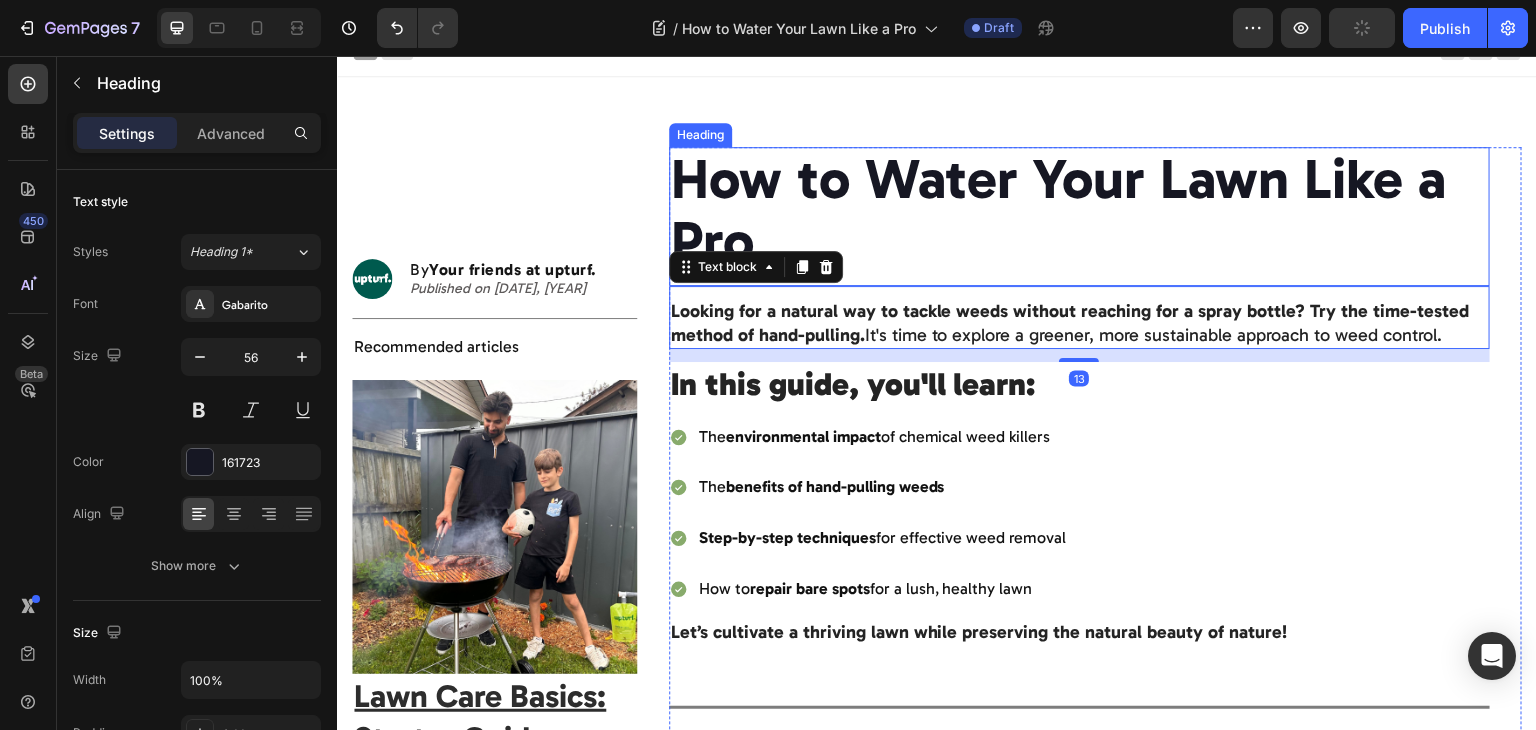 click on "How to Water Your Lawn Like a Pro" at bounding box center (1080, 210) 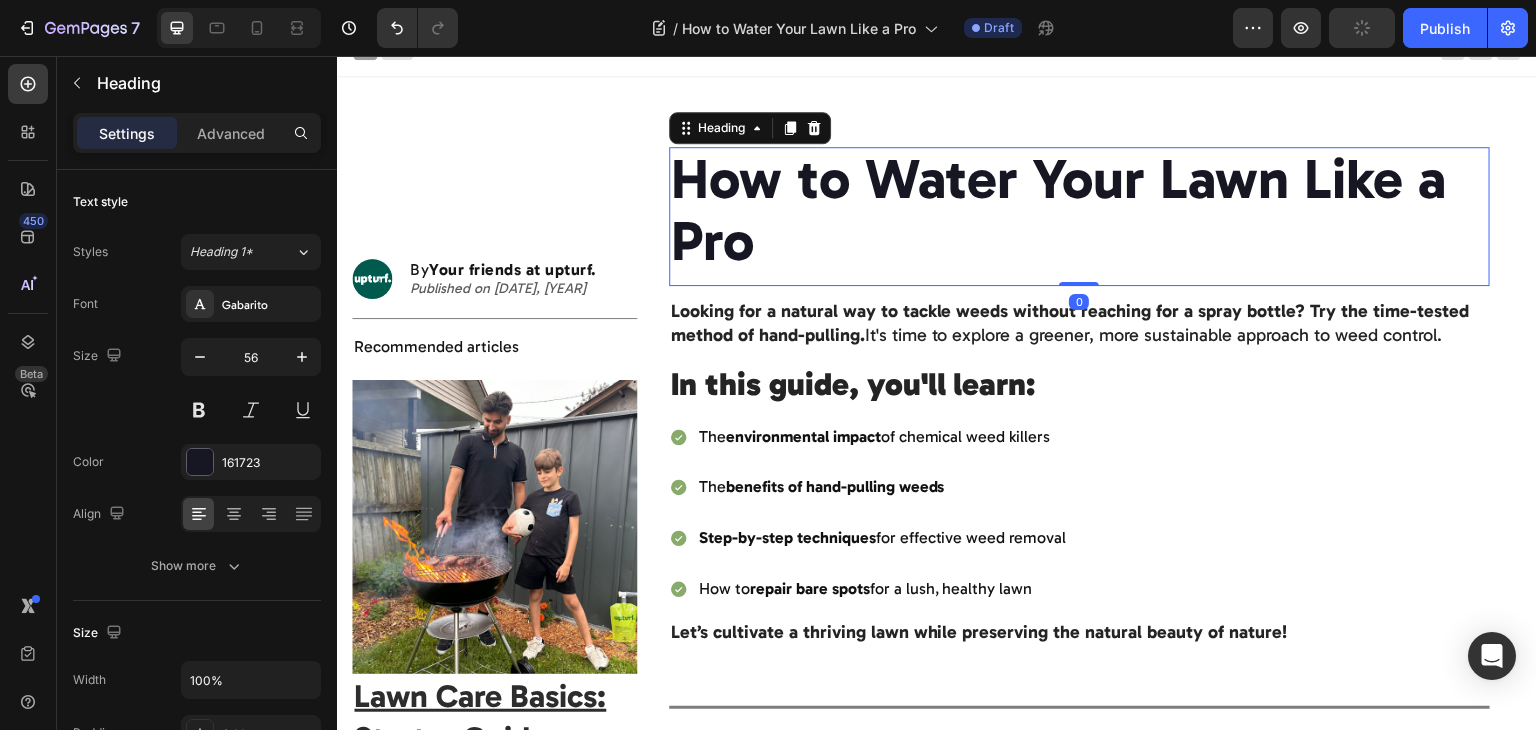 scroll, scrollTop: 0, scrollLeft: 0, axis: both 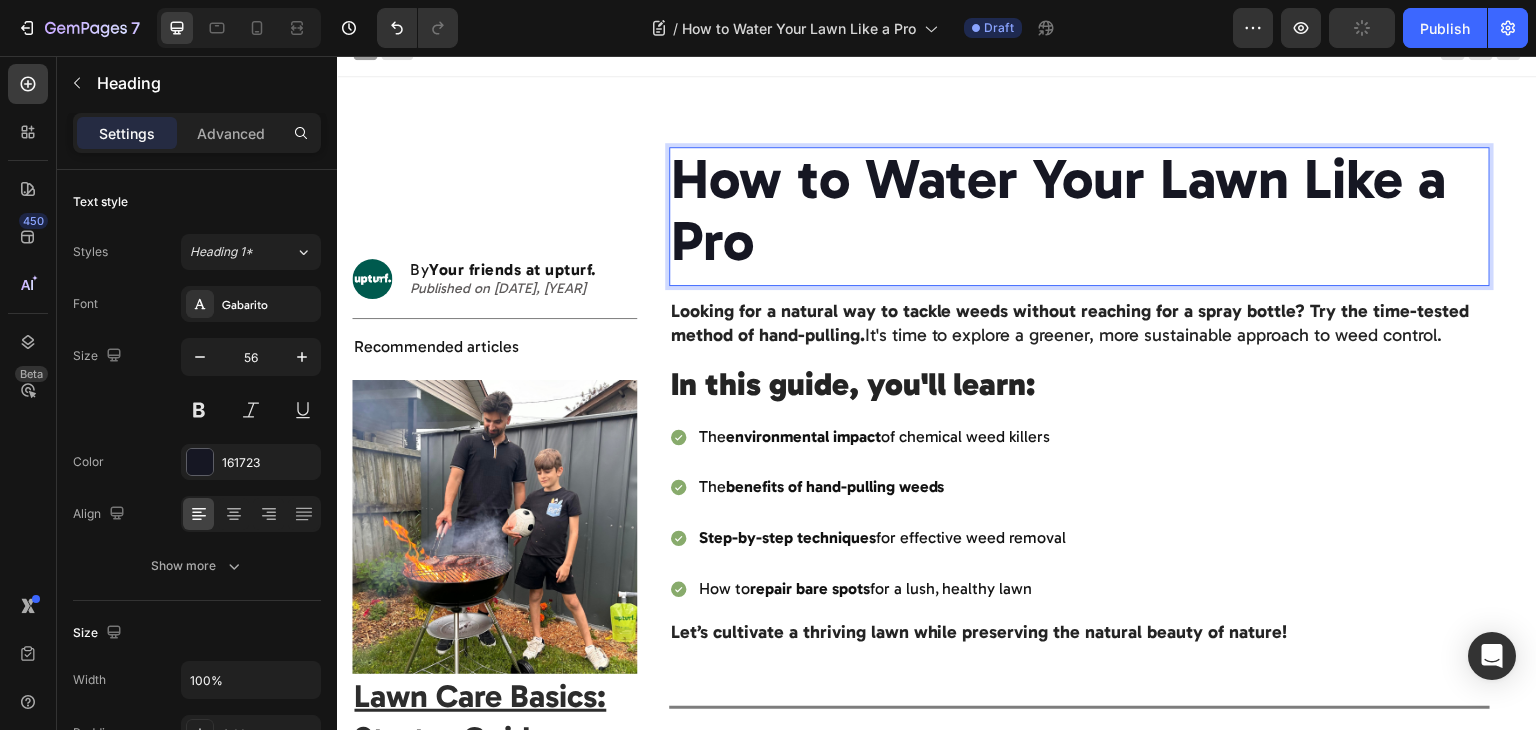 click on "How to Water Your Lawn Like a Pro" at bounding box center (1080, 210) 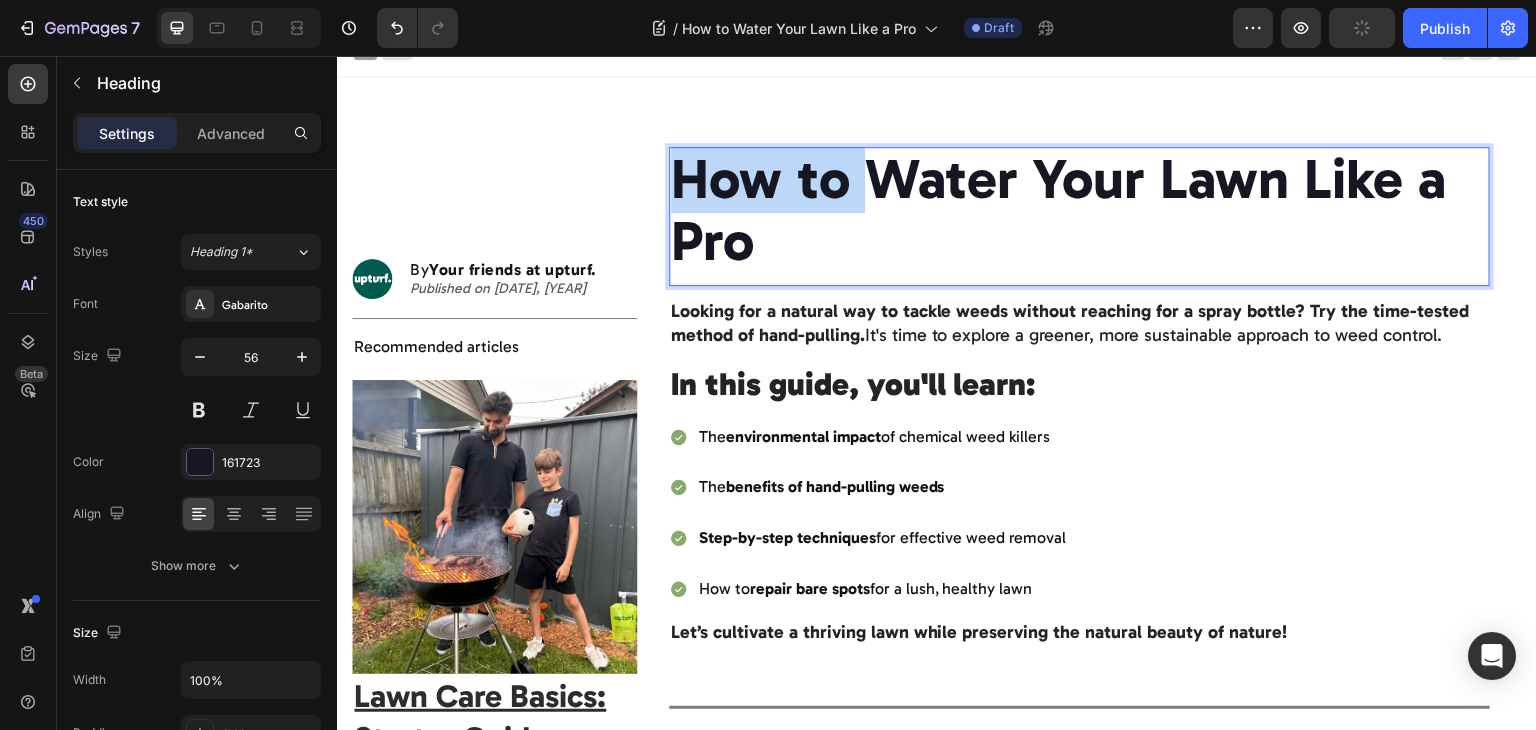 drag, startPoint x: 854, startPoint y: 182, endPoint x: 668, endPoint y: 189, distance: 186.13167 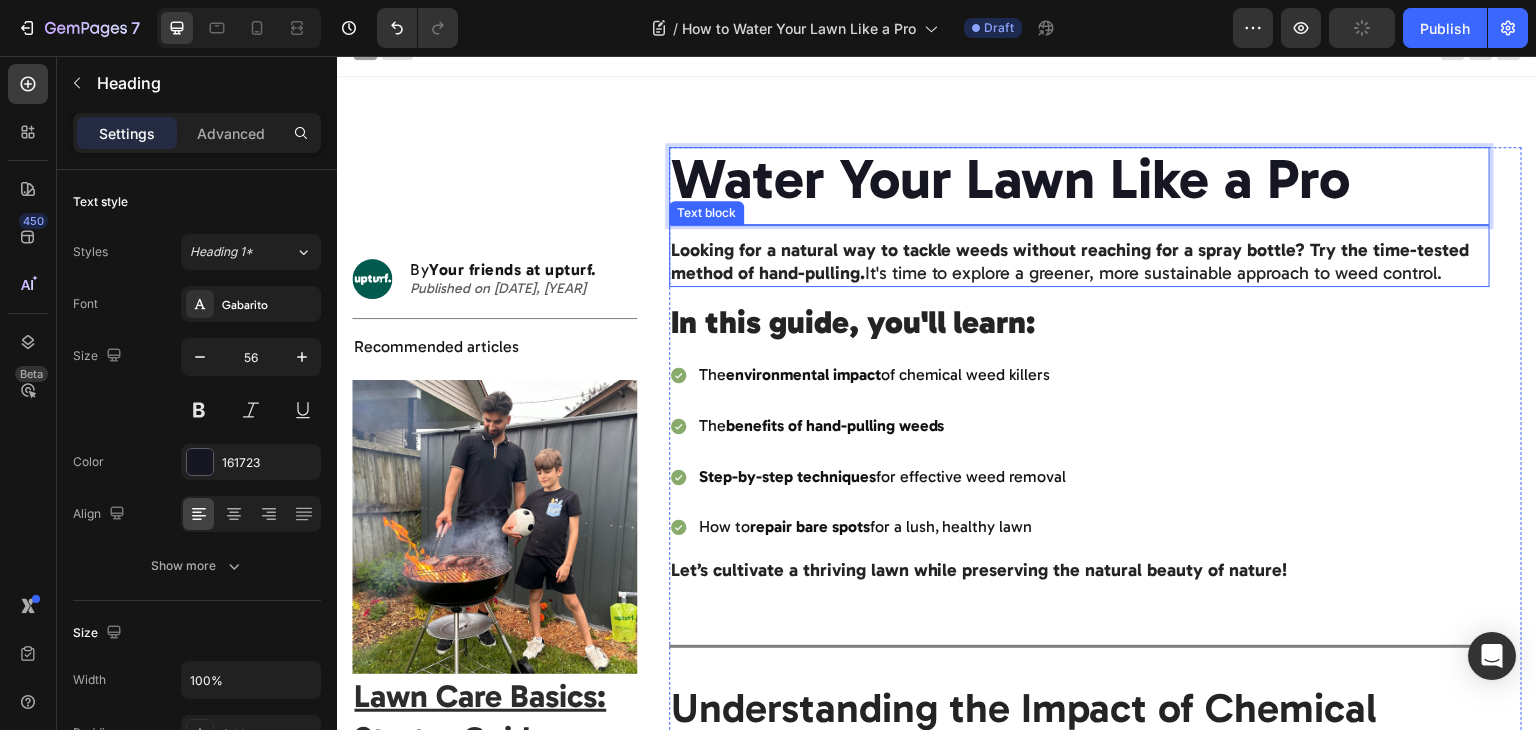 click on "Looking for a natural way to tackle weeds without reaching for a spray bottle? Try the time-tested method of hand-pulling." at bounding box center [1070, 261] 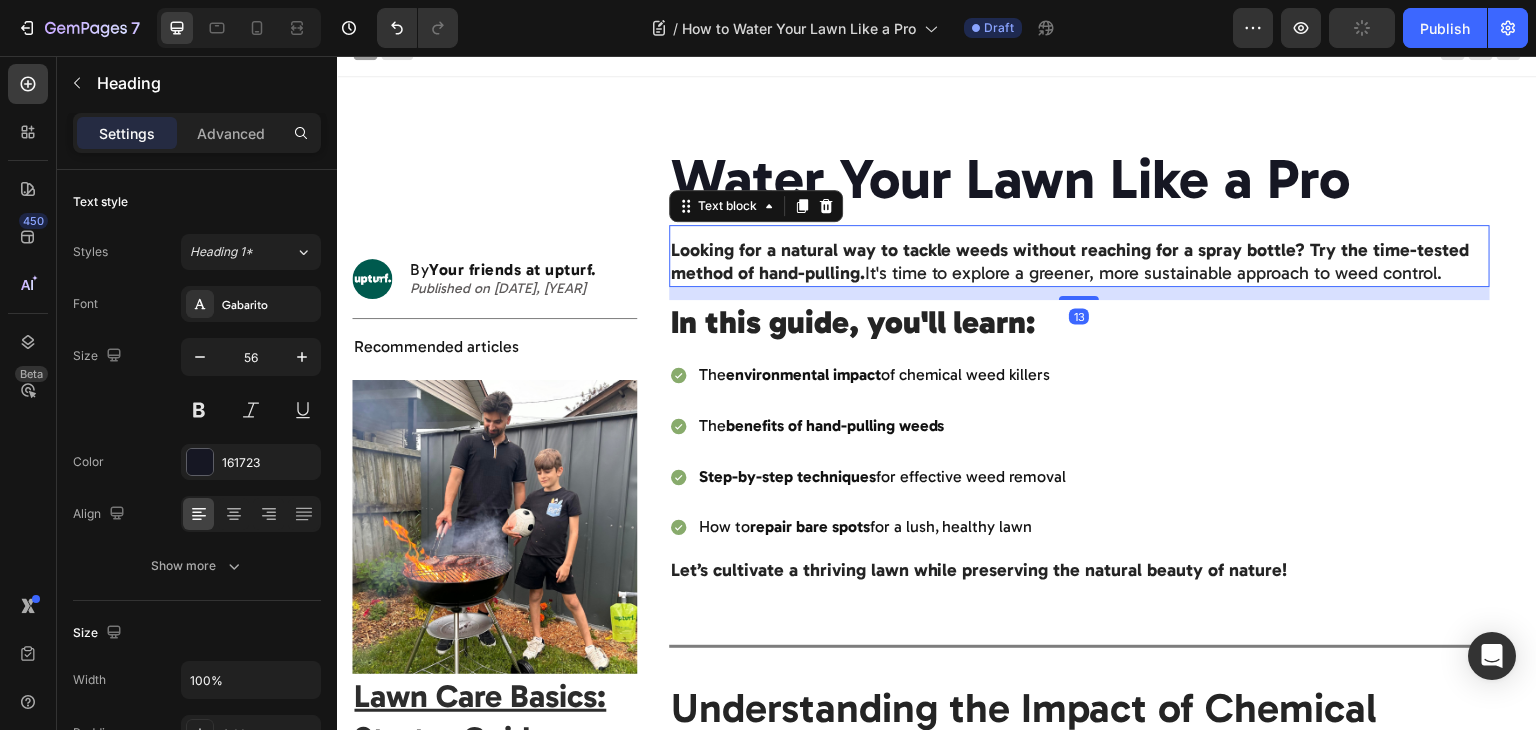click on "Looking for a natural way to tackle weeds without reaching for a spray bottle? Try the time-tested method of hand-pulling." at bounding box center (1070, 261) 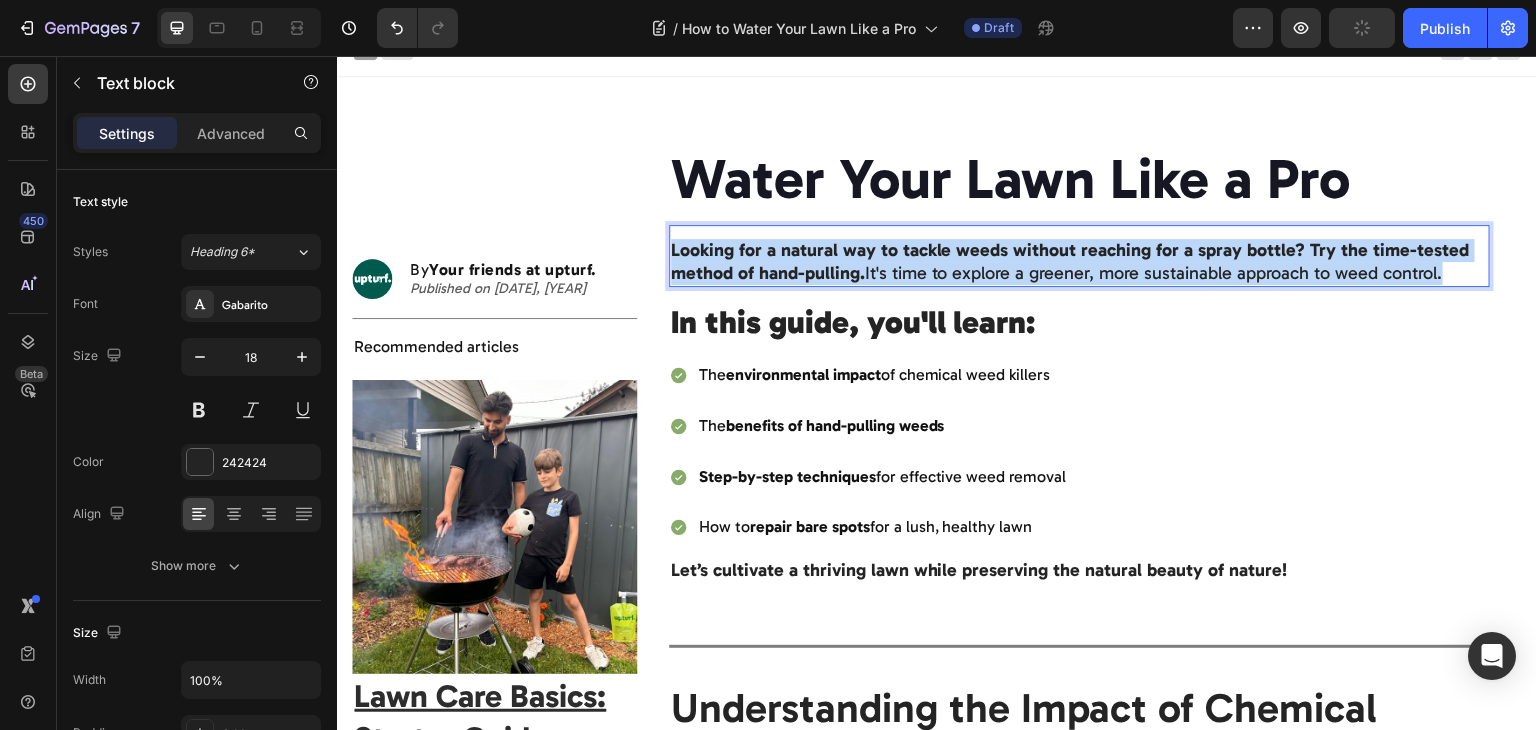 click on "Looking for a natural way to tackle weeds without reaching for a spray bottle? Try the time-tested method of hand-pulling." at bounding box center [1070, 261] 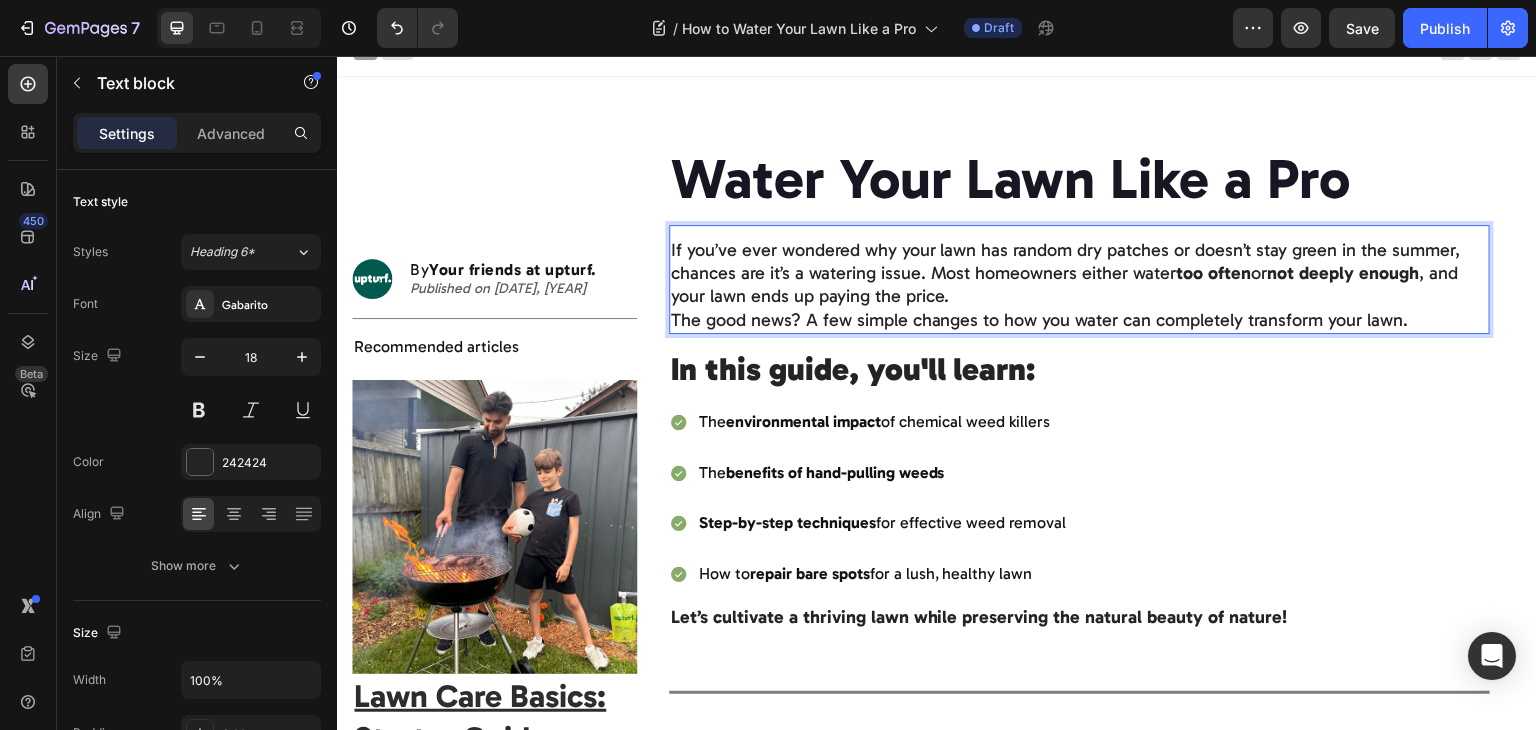 click on "If you’ve ever wondered why your lawn has random dry patches or doesn’t stay green in the summer, chances are it’s a watering issue. Most homeowners either water  too often  or  not deeply enough , and your lawn ends up paying the price." at bounding box center (1080, 274) 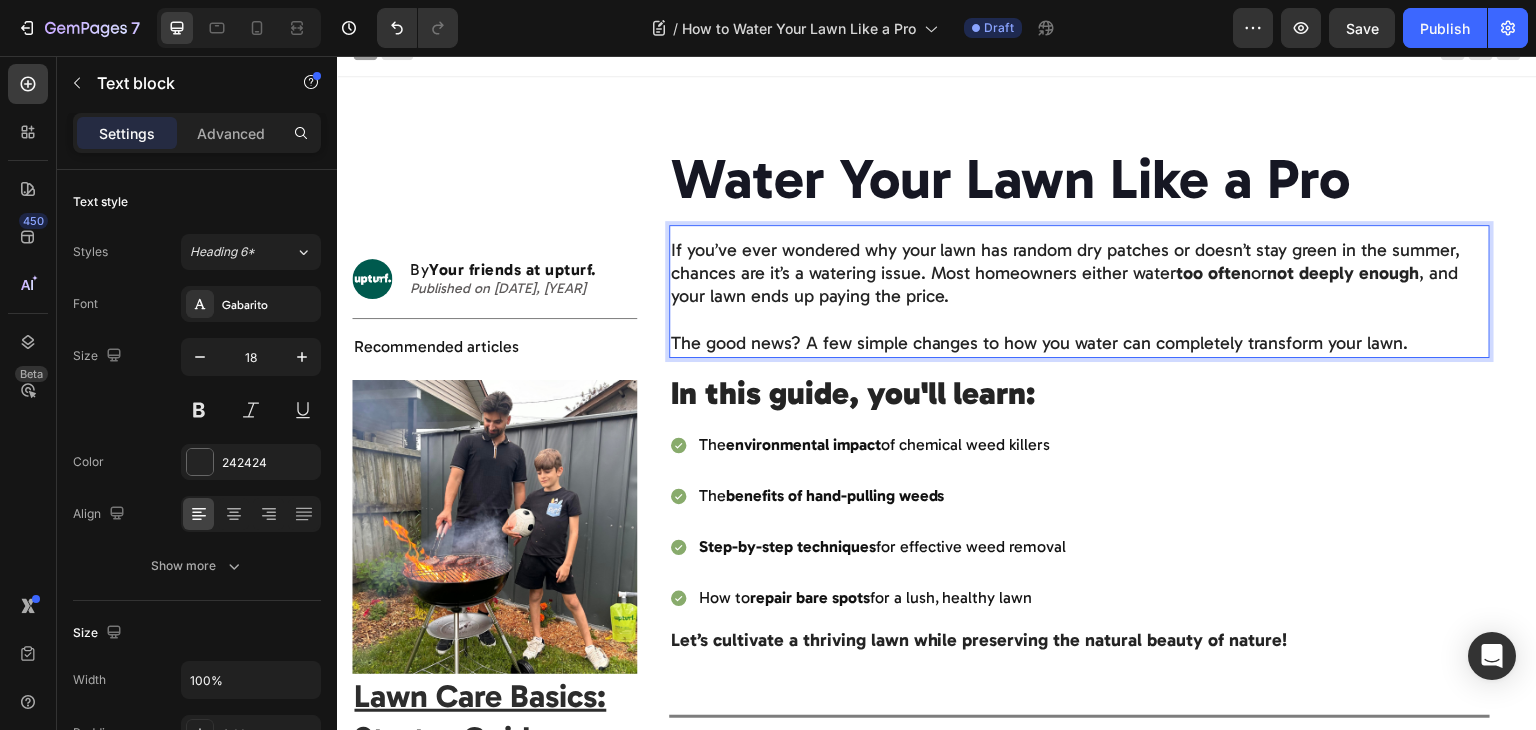 click on "The good news? A few simple changes to how you water can completely transform your lawn." at bounding box center (1080, 343) 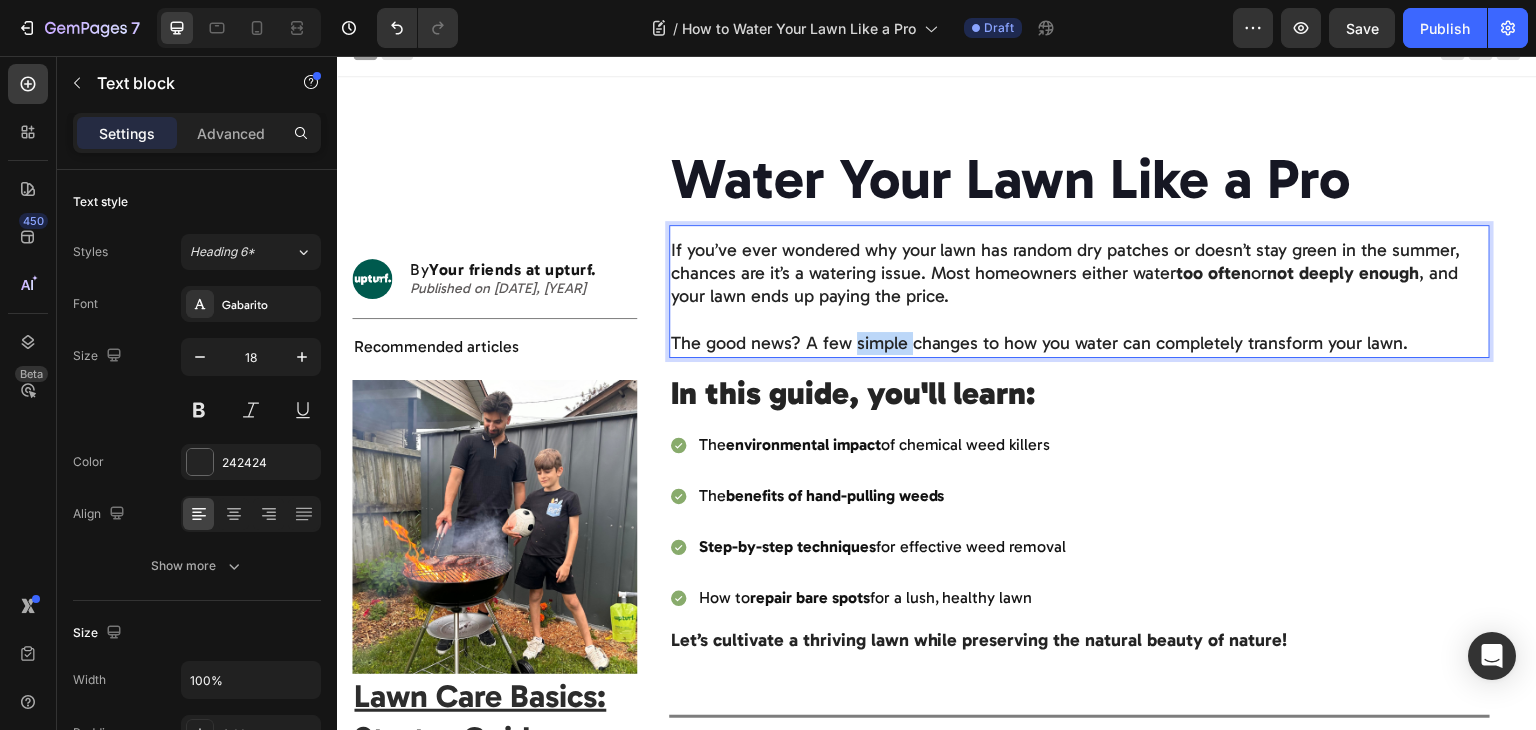 click on "The good news? A few simple changes to how you water can completely transform your lawn." at bounding box center [1080, 343] 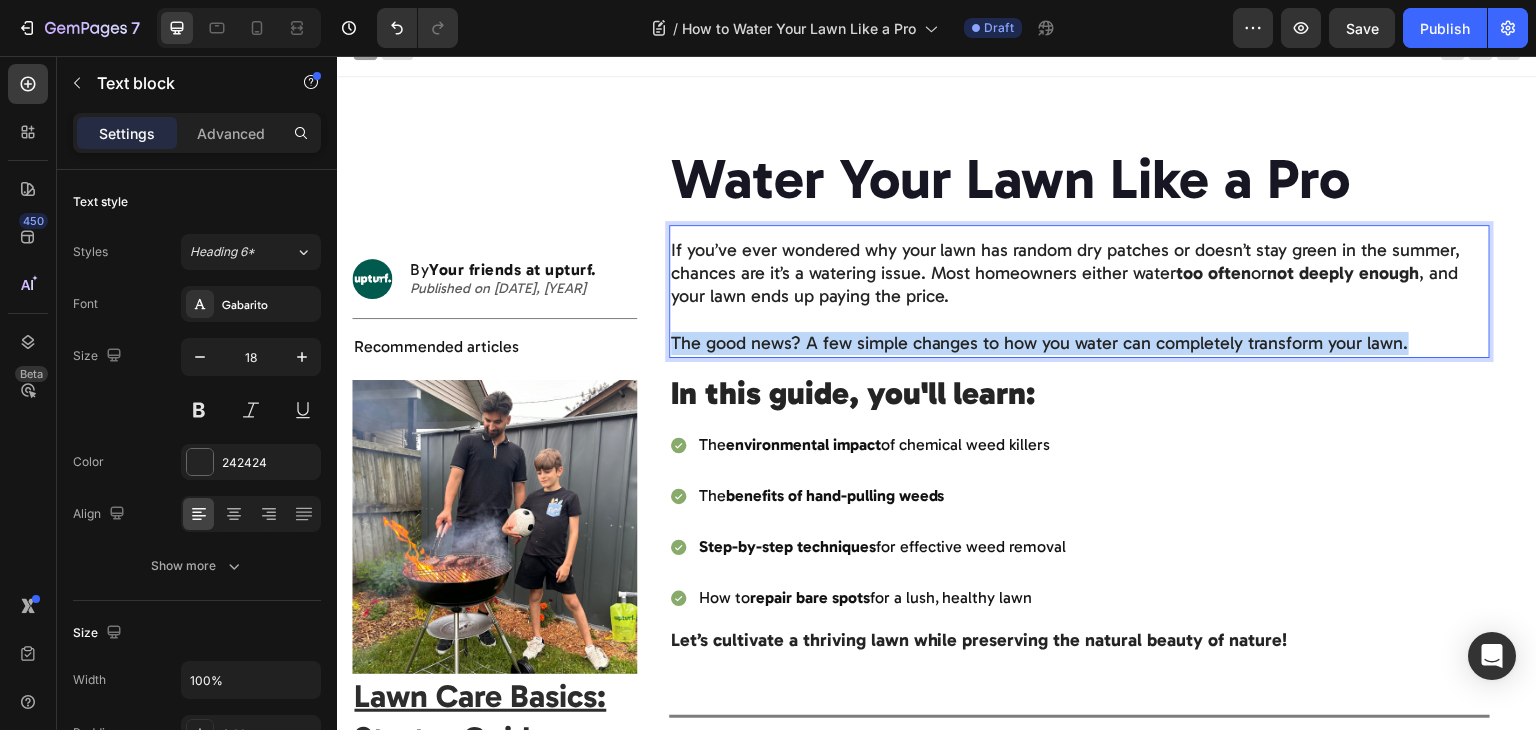 click on "The good news? A few simple changes to how you water can completely transform your lawn." at bounding box center (1080, 343) 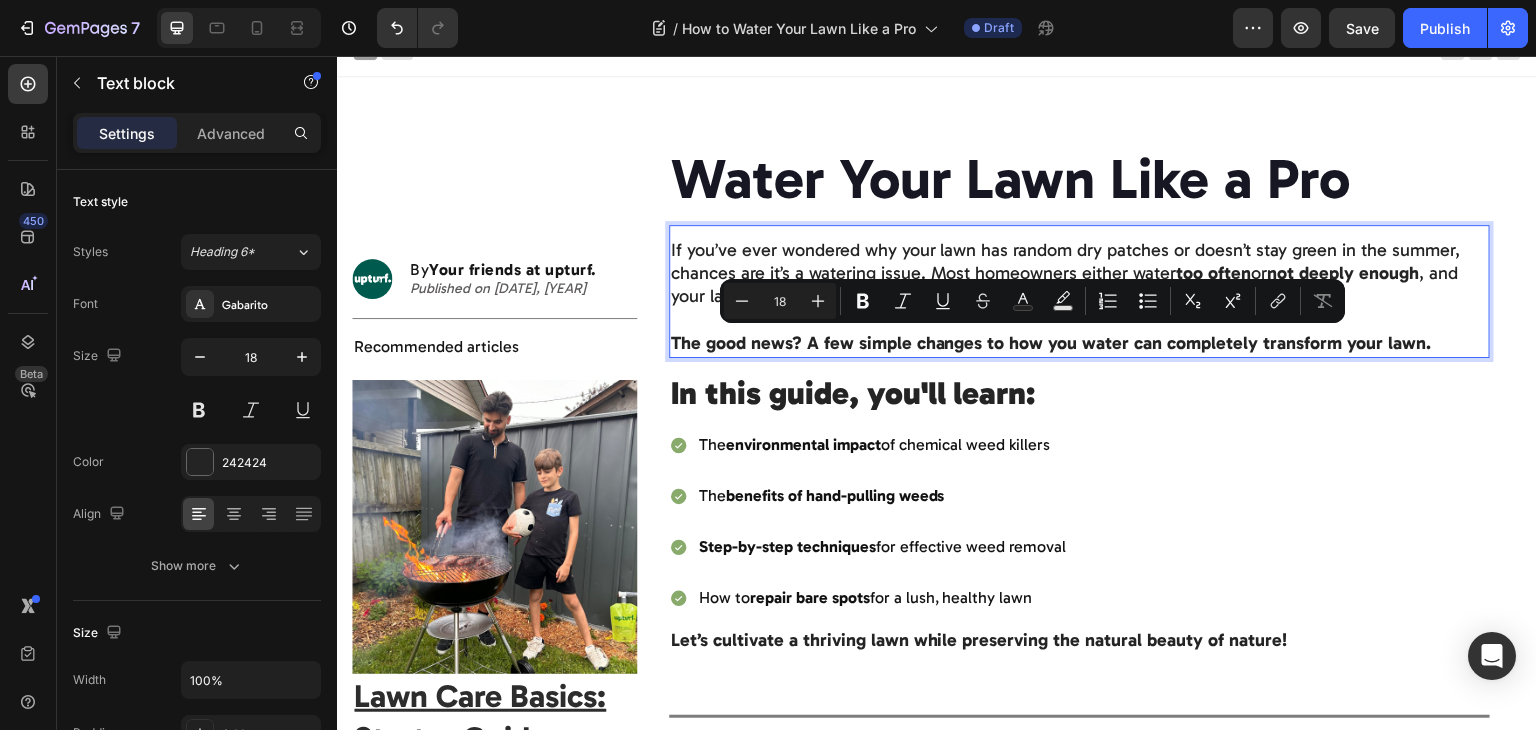 click on "The good news? A few simple changes to how you water can completely transform your lawn." at bounding box center [1080, 343] 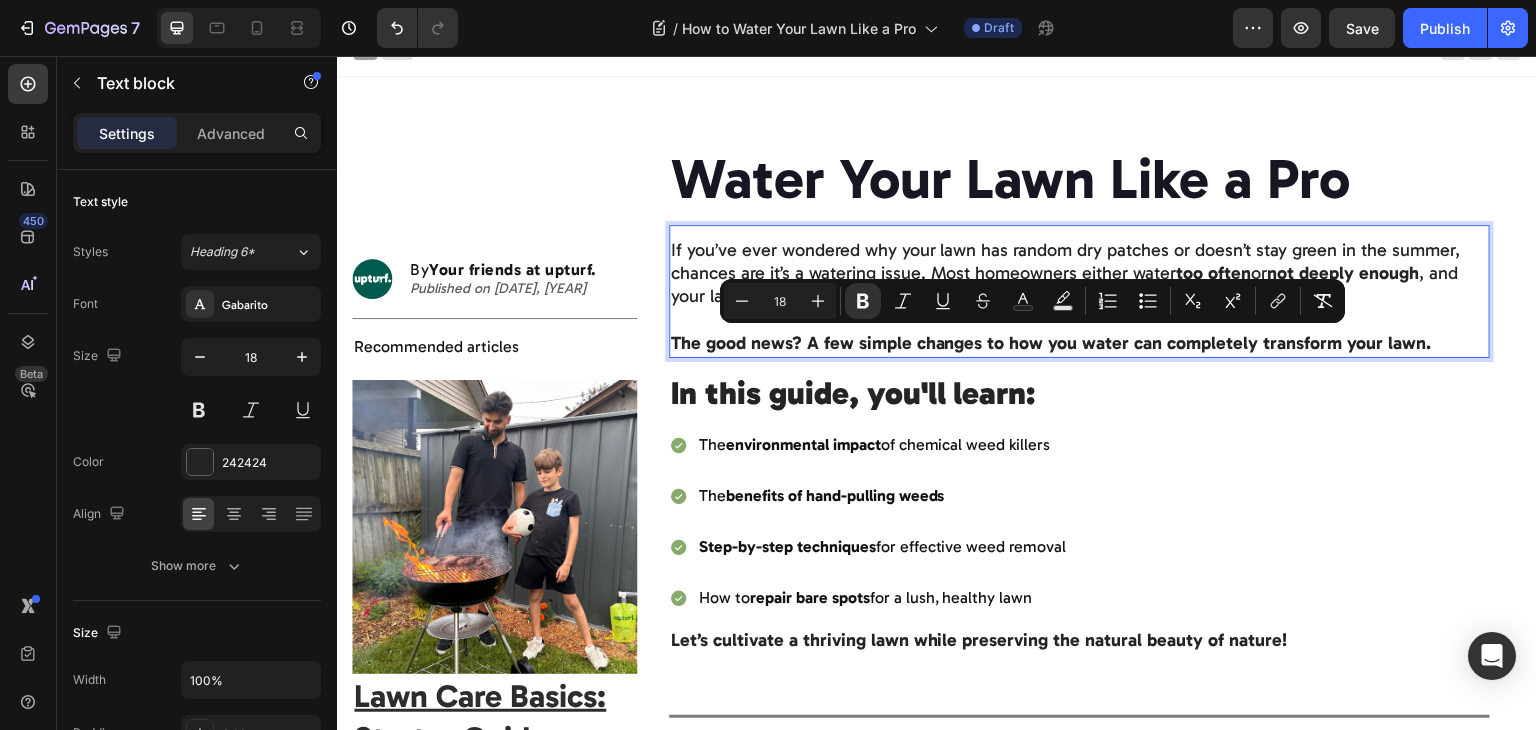 click on "In this guide, you'll learn:" at bounding box center (1080, 394) 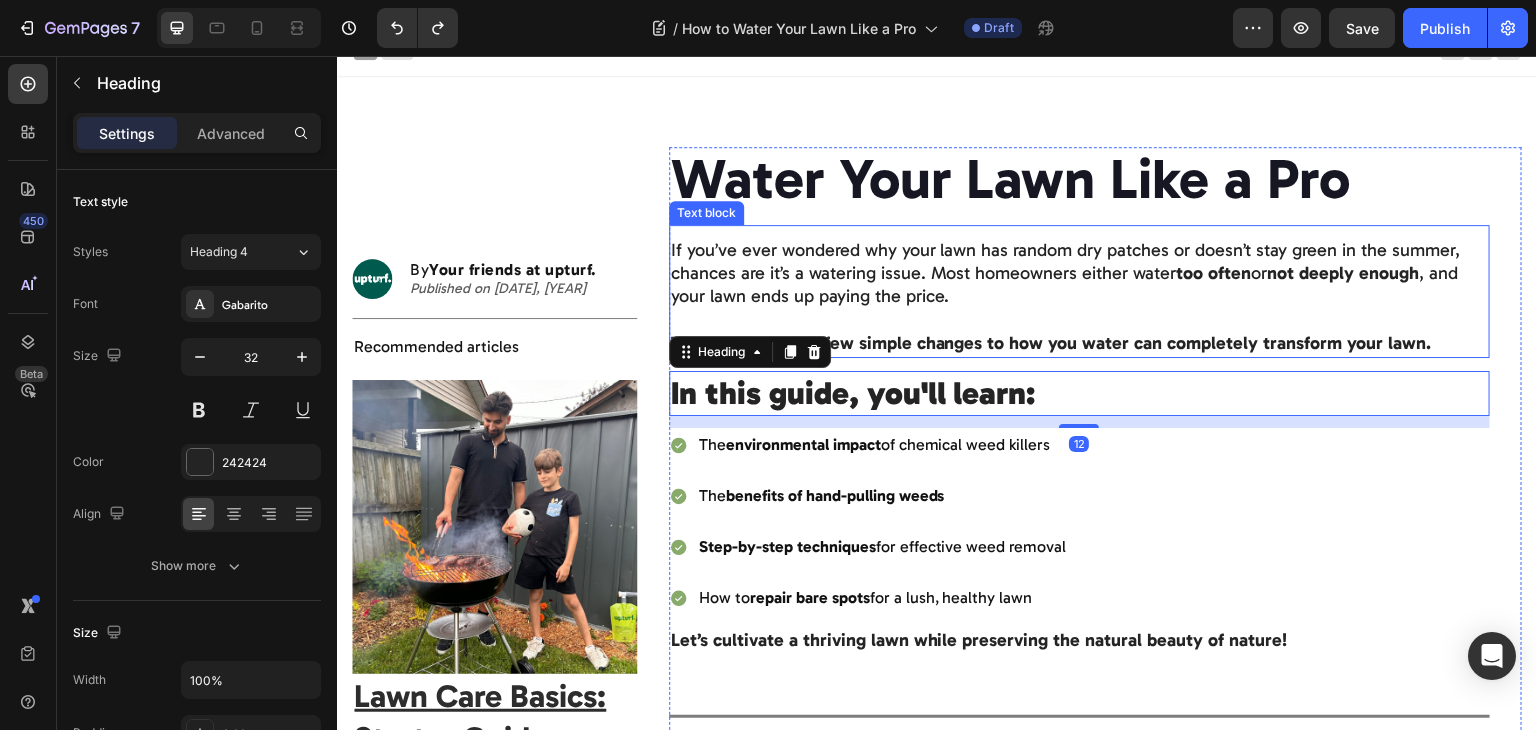 click on "If you’ve ever wondered why your lawn has random dry patches or doesn’t stay green in the summer, chances are it’s a watering issue. Most homeowners either water  too often  or  not deeply enough , and your lawn ends up paying the price." at bounding box center [1080, 274] 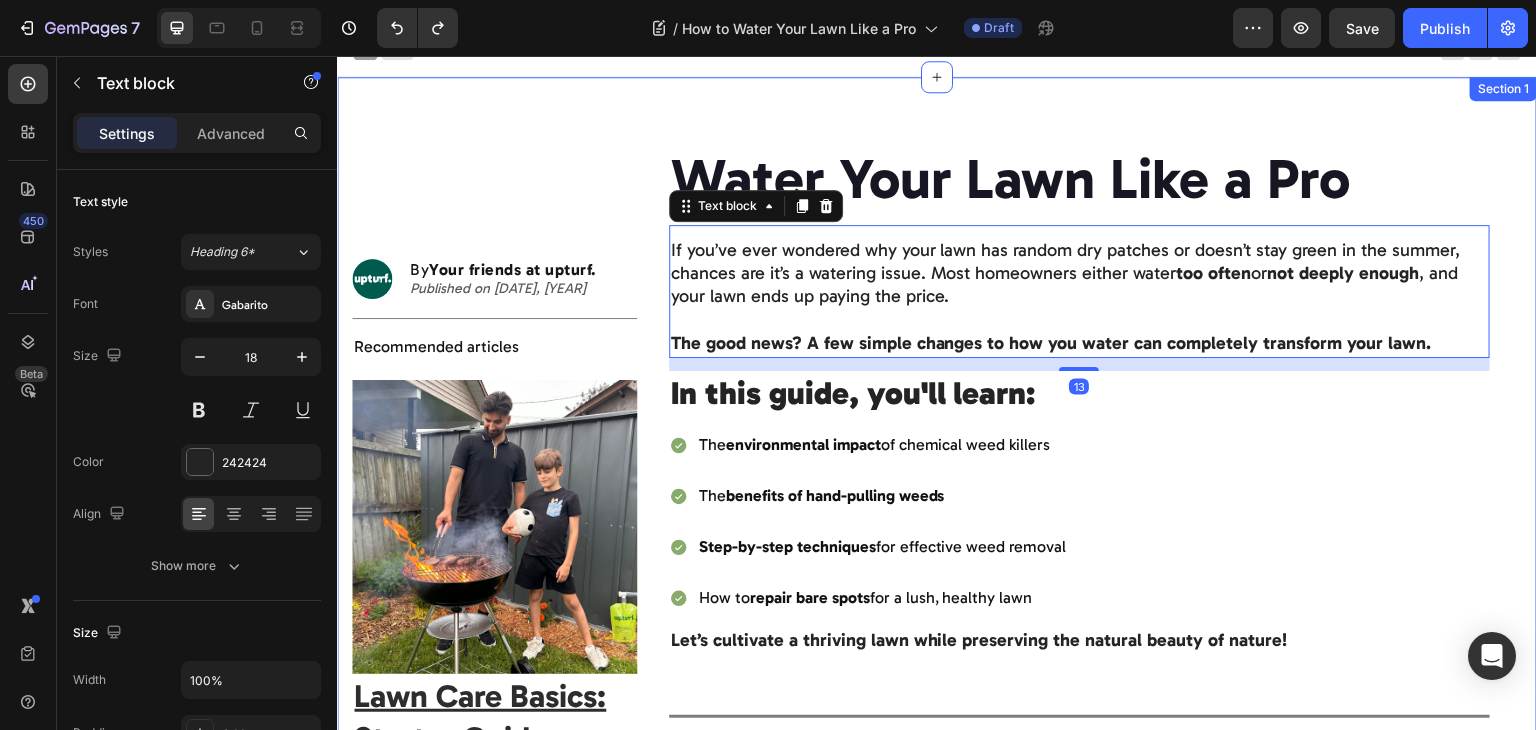 click on "Image By  Your friends at upturf. Text block Published on [DATE], [YEAR] Text Block Advanced list                Title Line Recommended articles  Heading Text Block Row Image Lawn Care Basics: Starter Guide Text Block Water Your Lawn Like a Pro Heading If you’ve ever wondered why your lawn has random dry patches or doesn’t stay green in the summer, chances are it’s a watering issue. Most homeowners either water  too often  or  not deeply enough , and your lawn ends up paying the price. The good news? A few simple changes to how you water can completely transform your lawn. Text block   13 In this guide, you'll learn: Heading
The  environmental impact  of chemical weed killers
The  benefits of hand-pulling weeds
Step-by-step techniques  for effective weed removal
How to  repair bare spots  for a lush, healthy lawn Item List Let’s cultivate a thriving lawn while preserving the natural beauty of nature! Text block Image By  Text block Row ." at bounding box center (937, 1859) 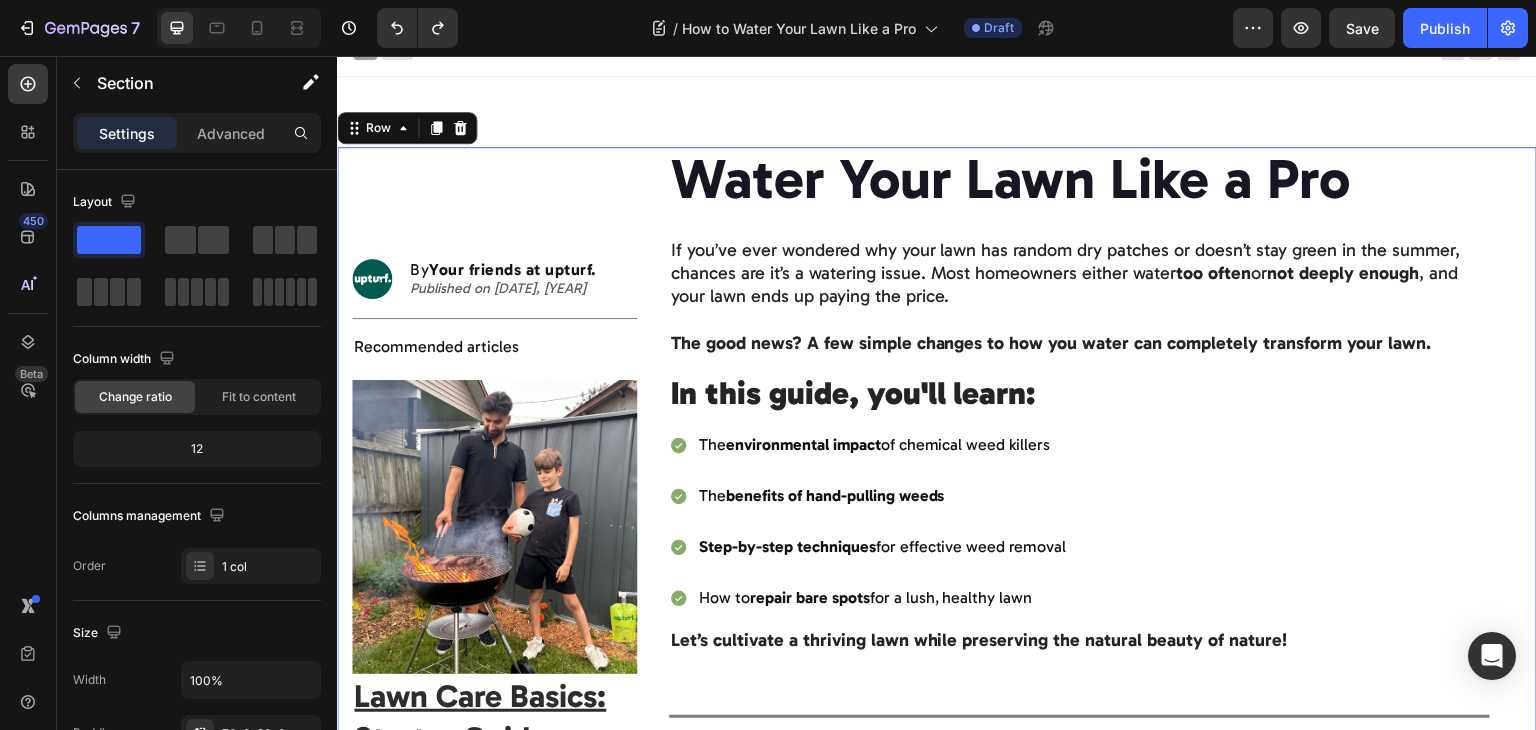 click on "Image By  Your friends at upturf. Text block Published on [DATE], [YEAR] Text Block Advanced list                Title Line Recommended articles  Heading Text Block Row Image Lawn Care Basics: Starter Guide Text Block Water Your Lawn Like a Pro Heading If you’ve ever wondered why your lawn has random dry patches or doesn’t stay green in the summer, chances are it’s a watering issue. Most homeowners either water  too often  or  not deeply enough , and your lawn ends up paying the price. The good news? A few simple changes to how you water can completely transform your lawn. Text block In this guide, you'll learn: Heading
The  environmental impact  of chemical weed killers
The  benefits of hand-pulling weeds
Step-by-step techniques  for effective weed removal
How to  repair bare spots  for a lush, healthy lawn Item List Let’s cultivate a thriving lawn while preserving the natural beauty of nature! Text block Image By  Text block Text Block" at bounding box center (937, 1854) 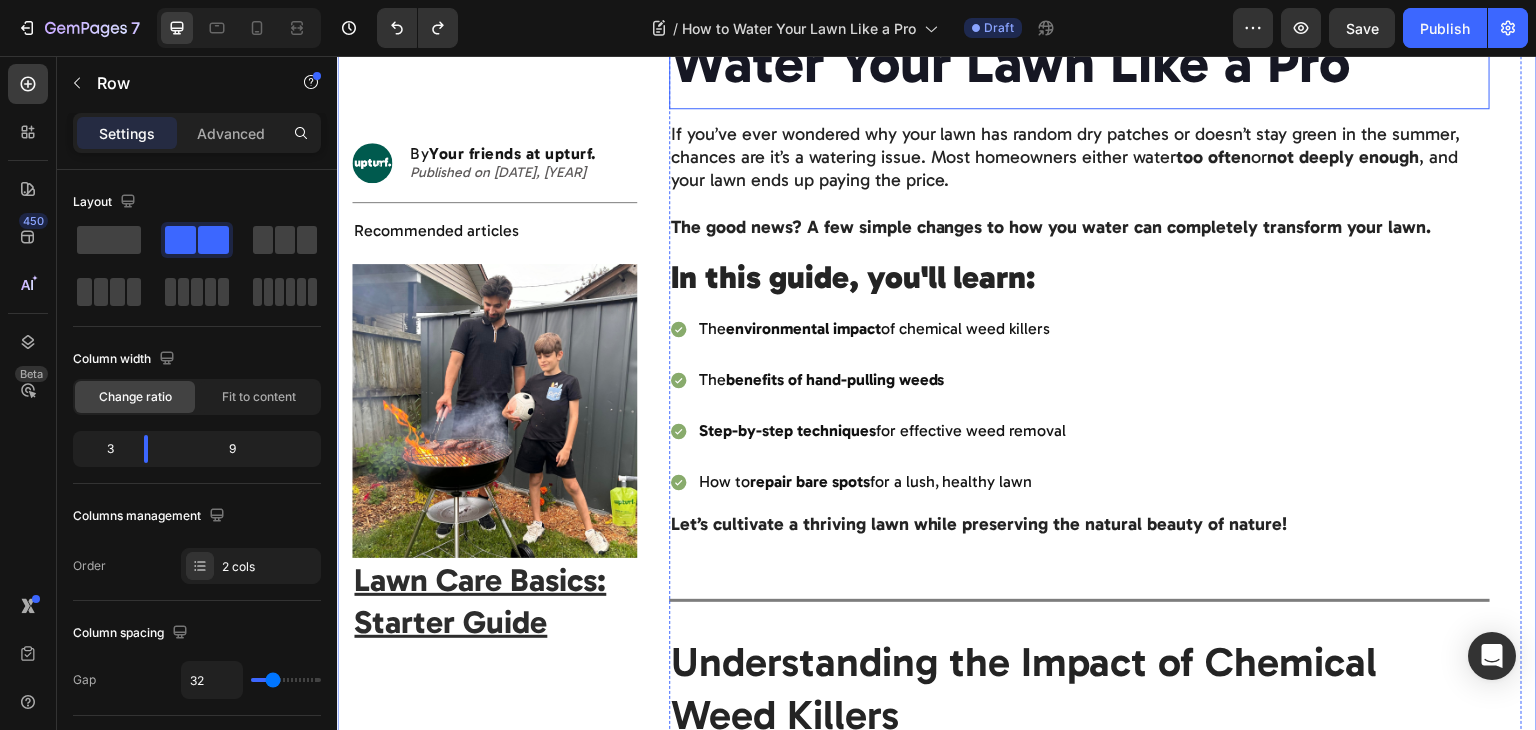 scroll, scrollTop: 138, scrollLeft: 0, axis: vertical 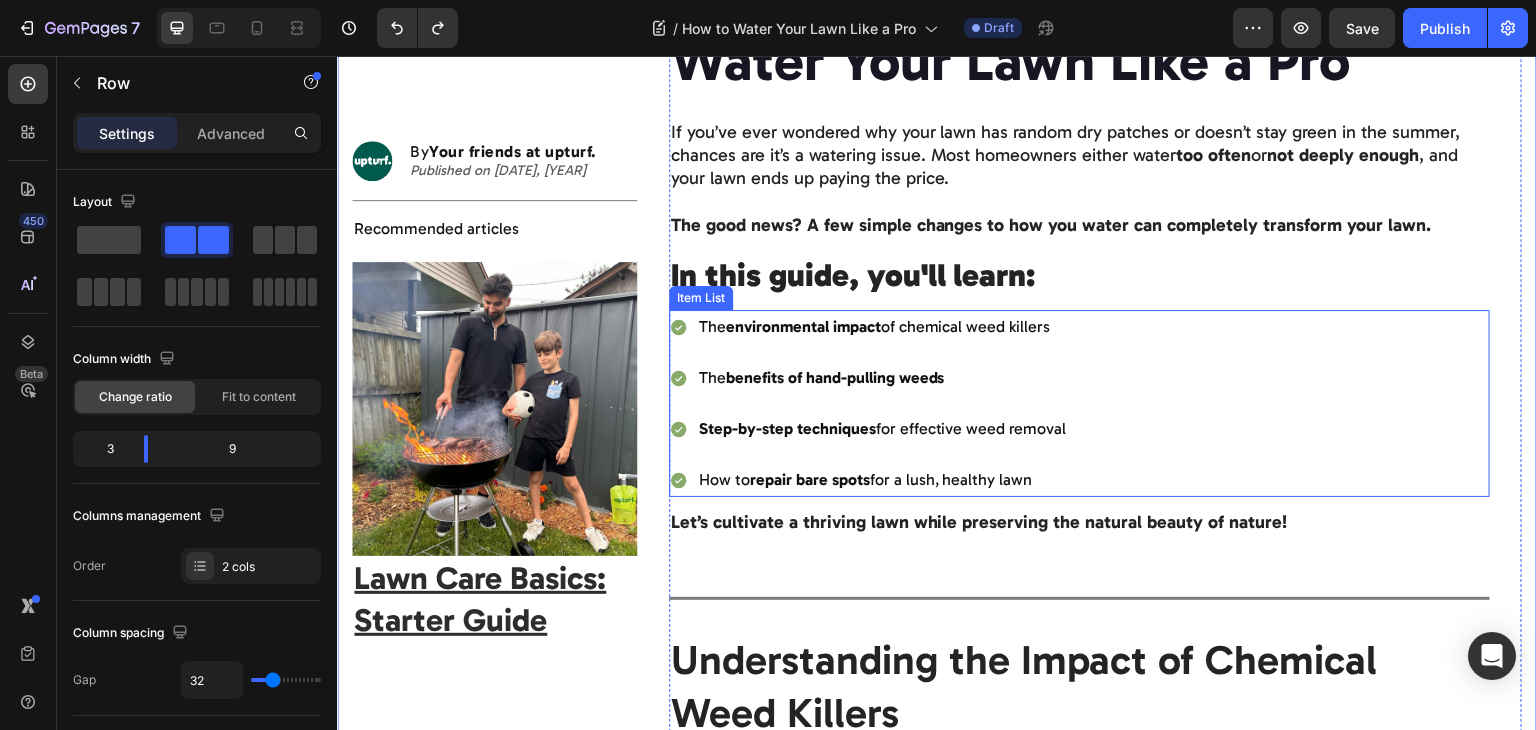 click on "environmental impact" at bounding box center [803, 326] 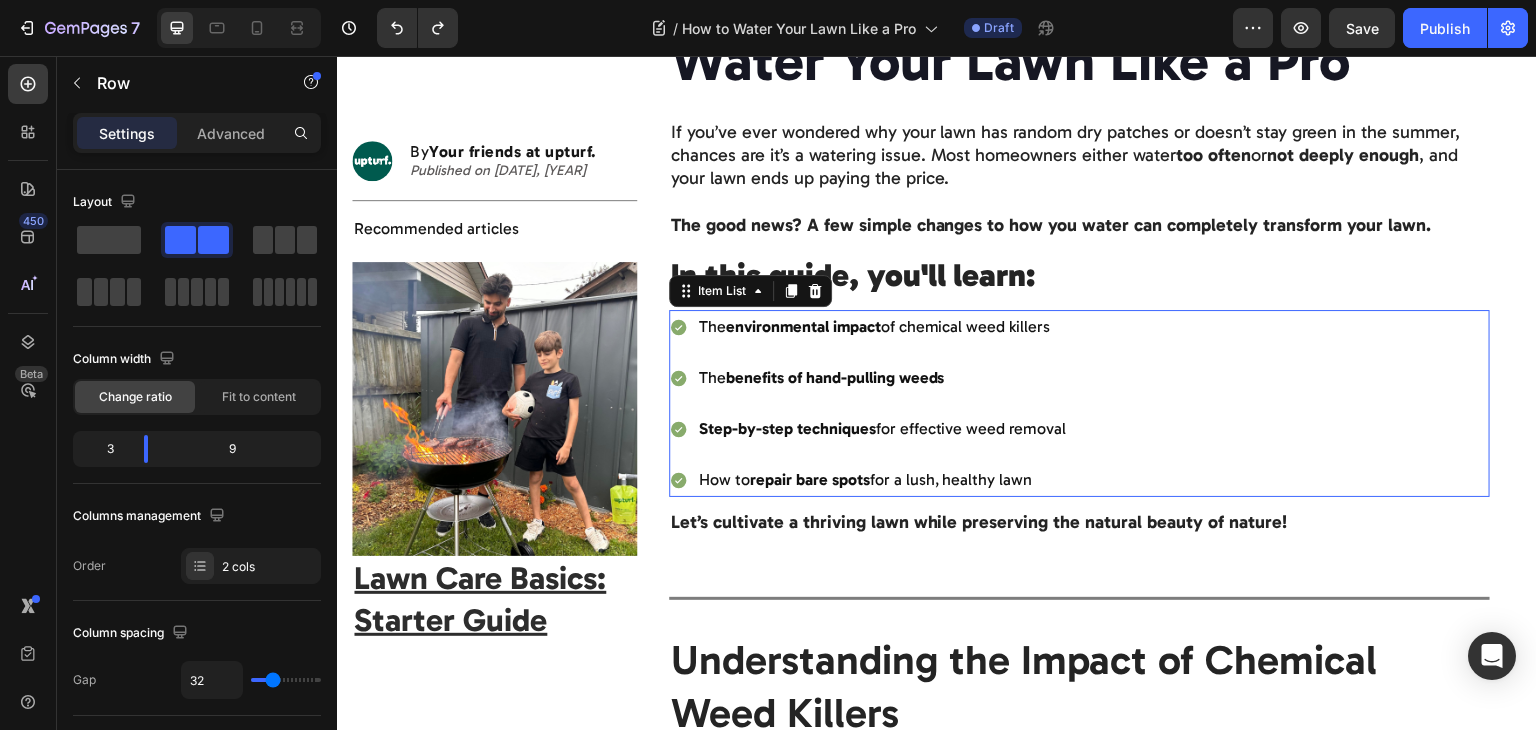 click on "environmental impact" at bounding box center [803, 326] 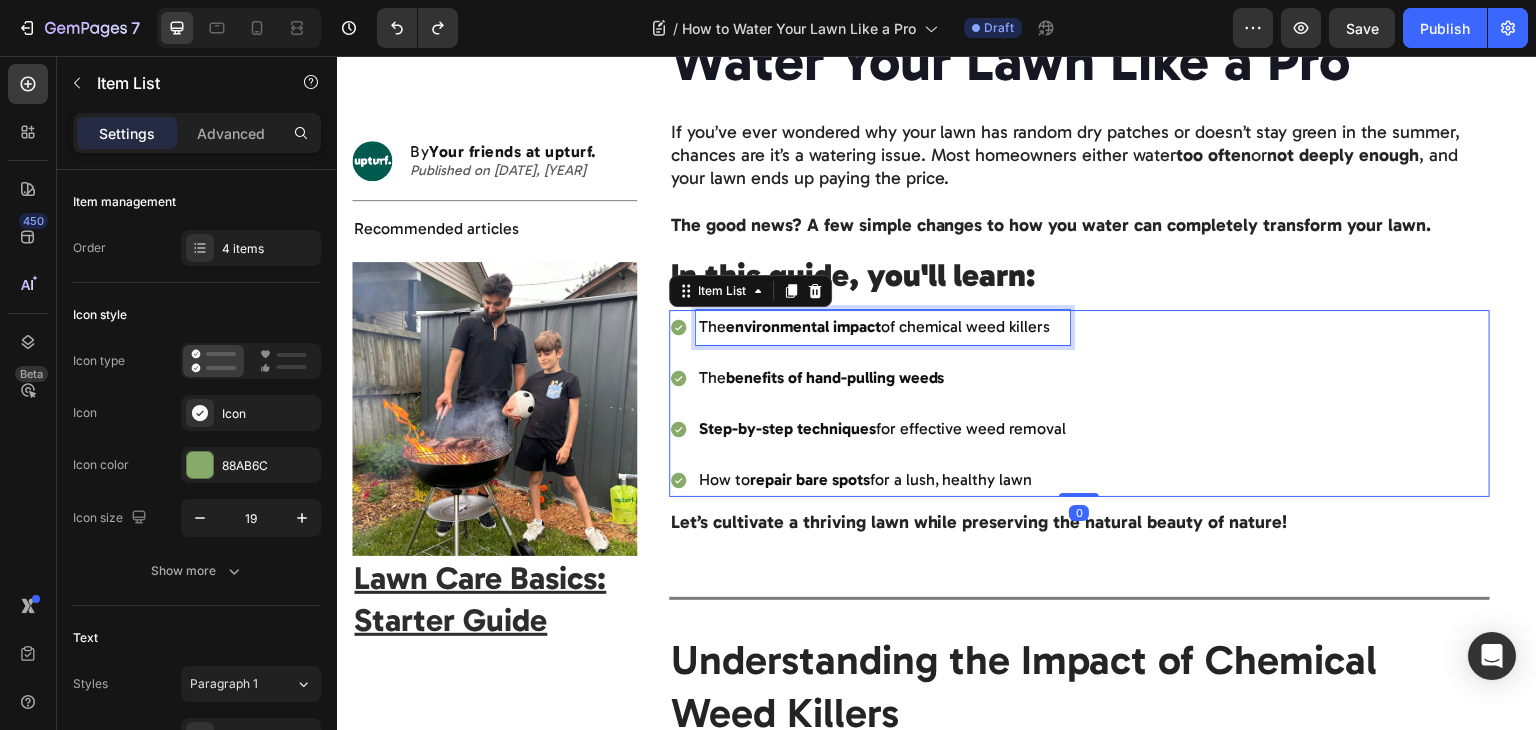 click on "environmental impact" at bounding box center [803, 326] 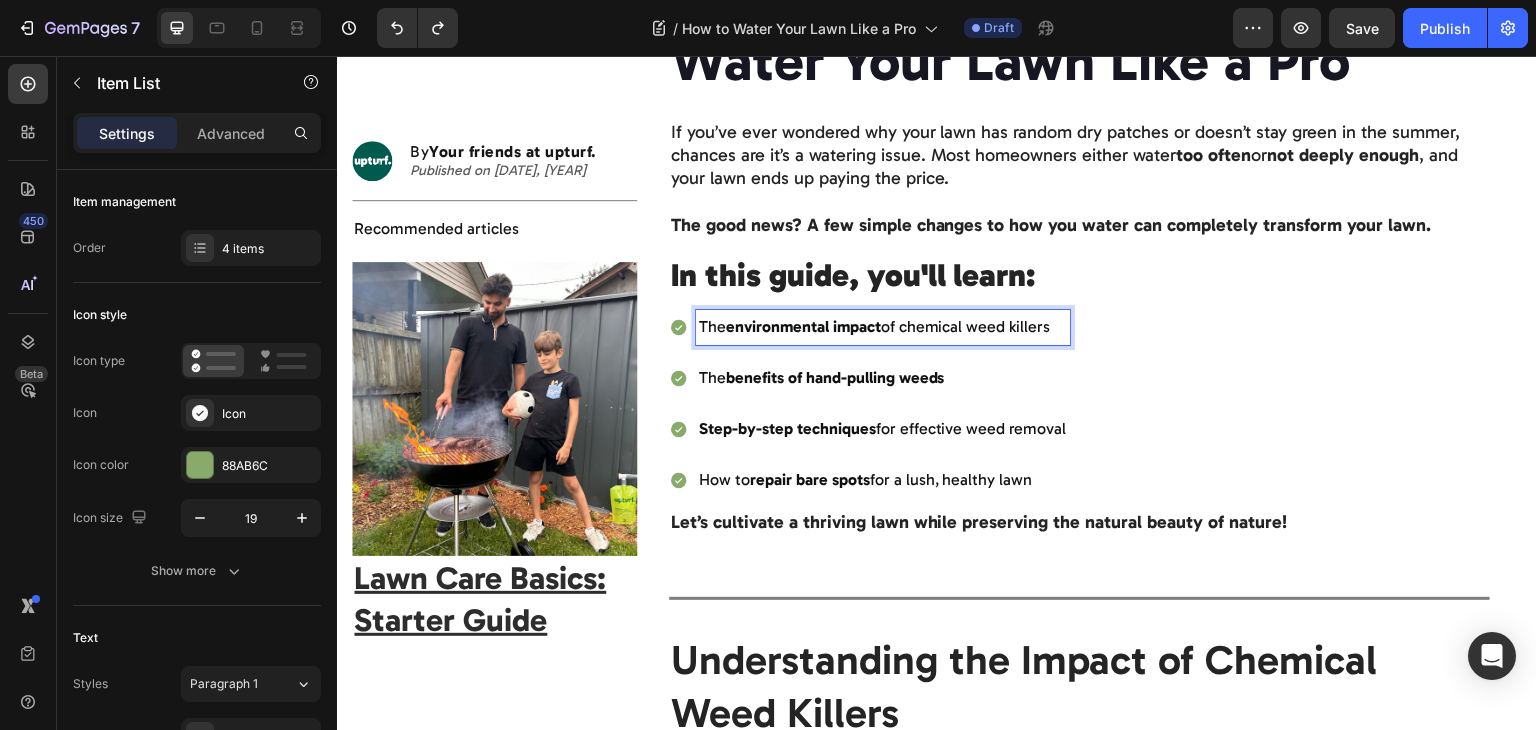click on "environmental impact" at bounding box center [803, 326] 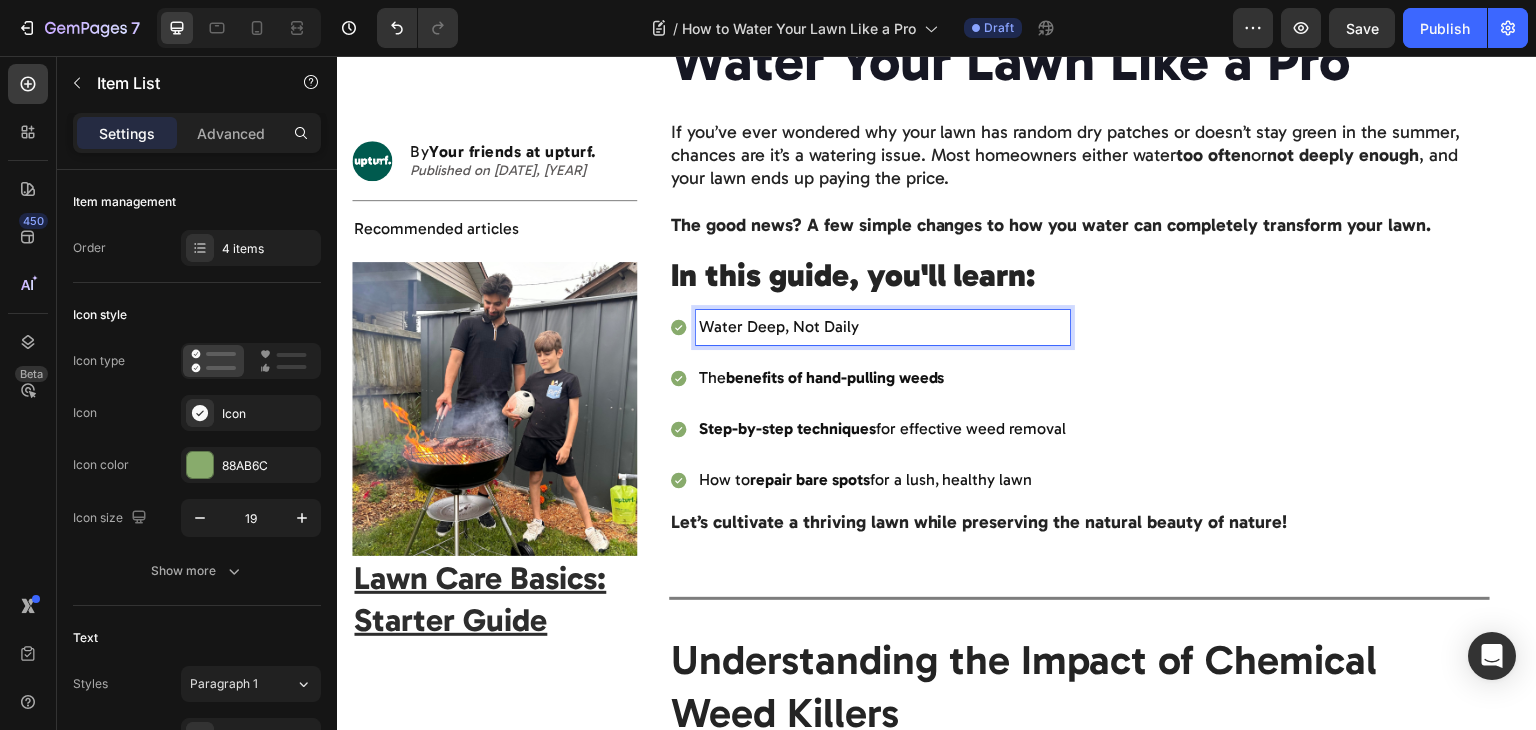 click on "benefits of hand-pulling weeds" at bounding box center [835, 377] 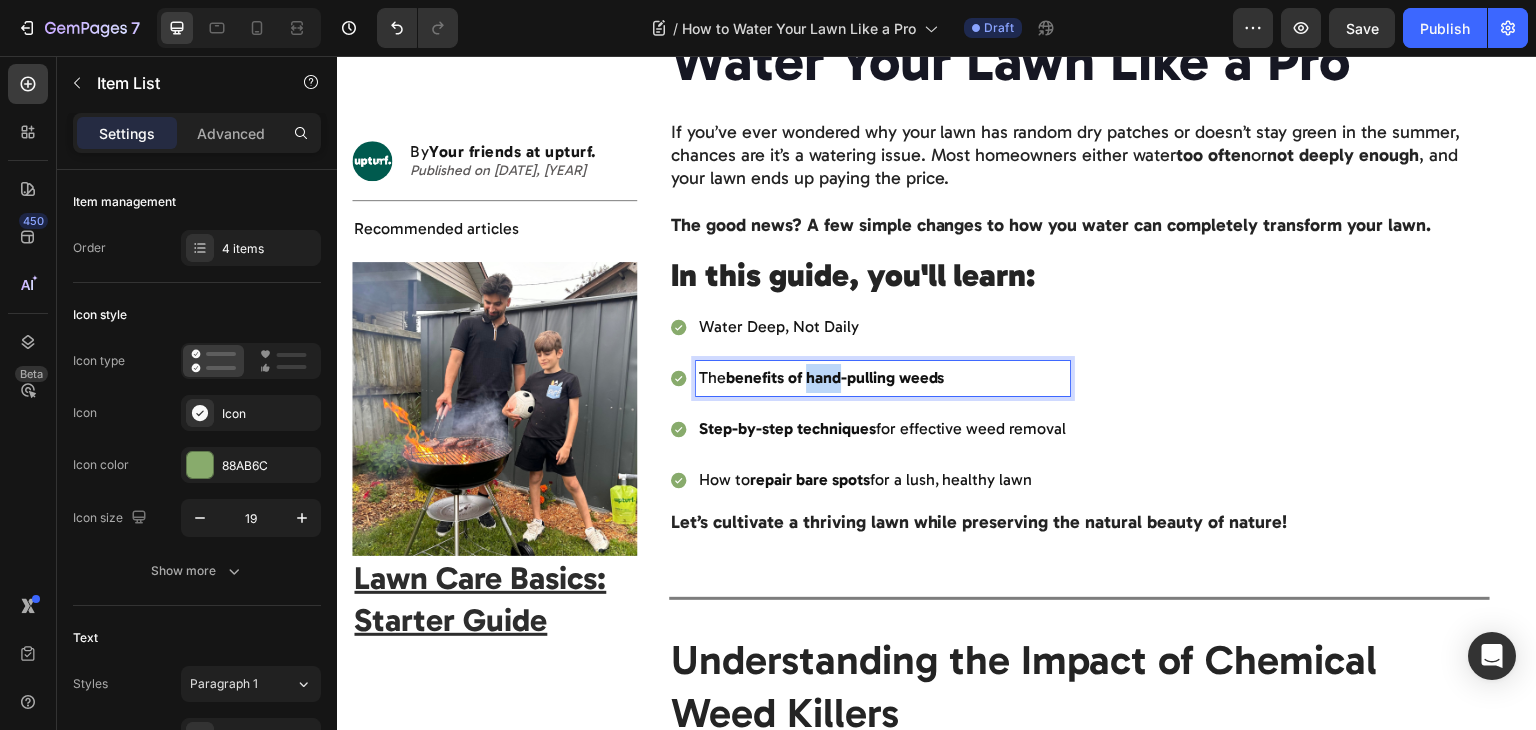 click on "benefits of hand-pulling weeds" at bounding box center (835, 377) 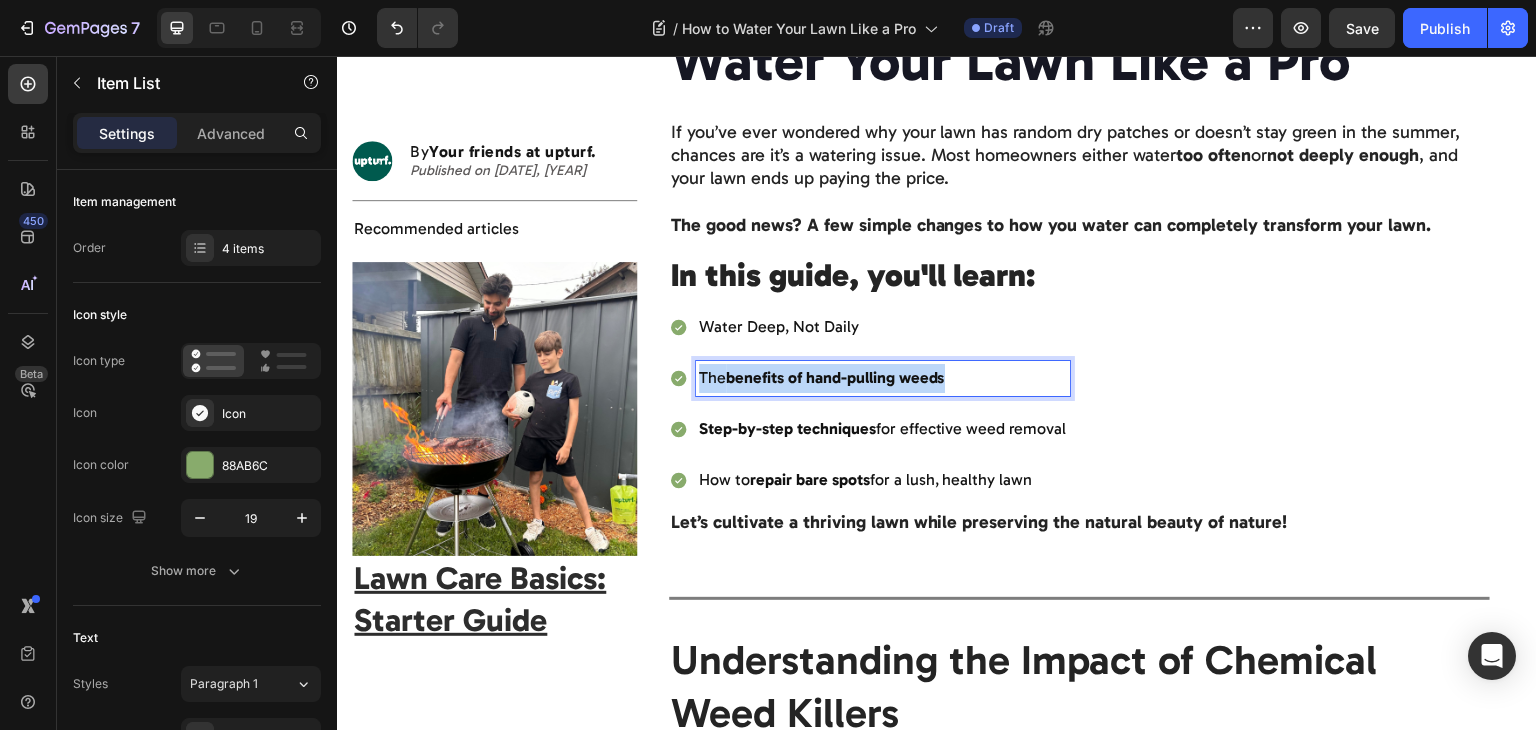 click on "benefits of hand-pulling weeds" at bounding box center (835, 377) 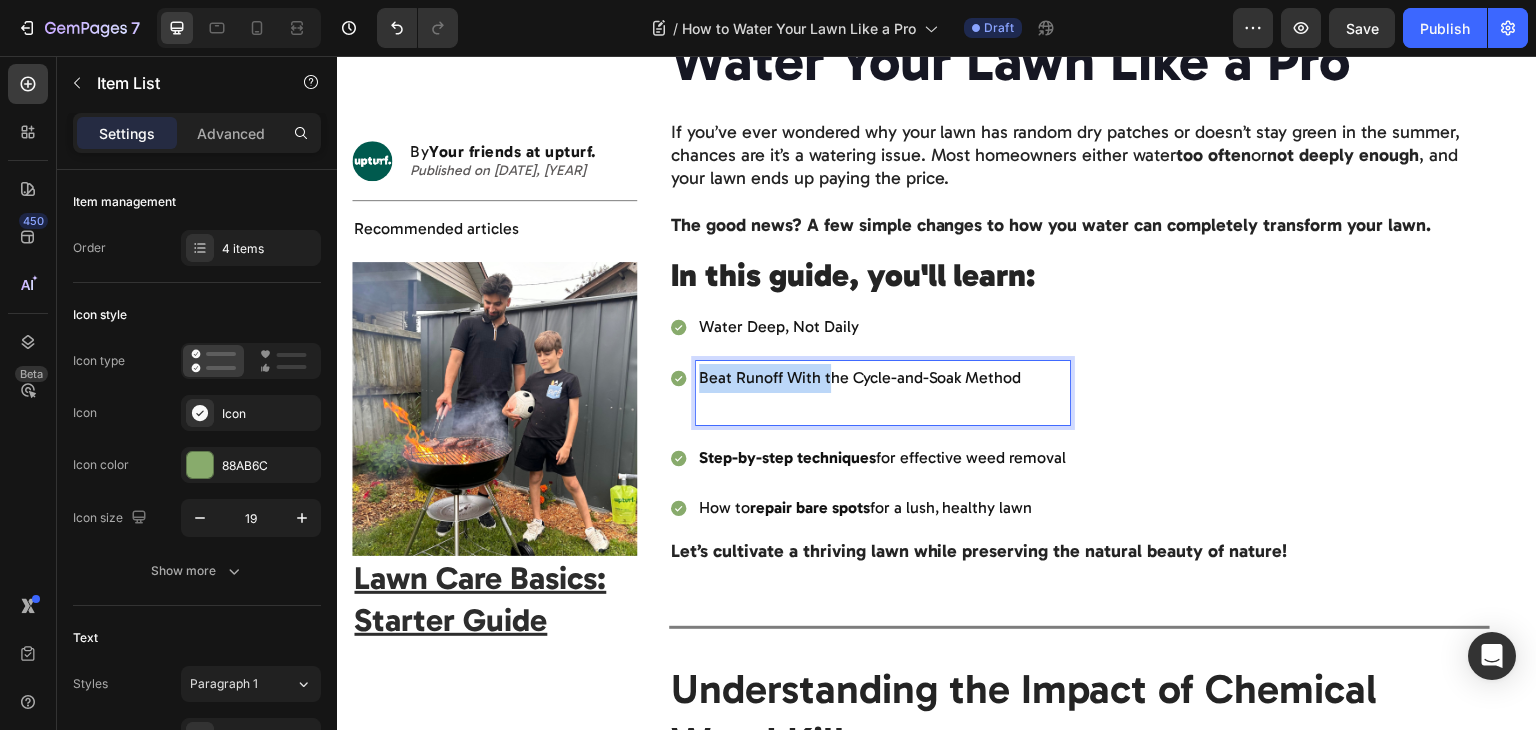 drag, startPoint x: 822, startPoint y: 380, endPoint x: 689, endPoint y: 382, distance: 133.01503 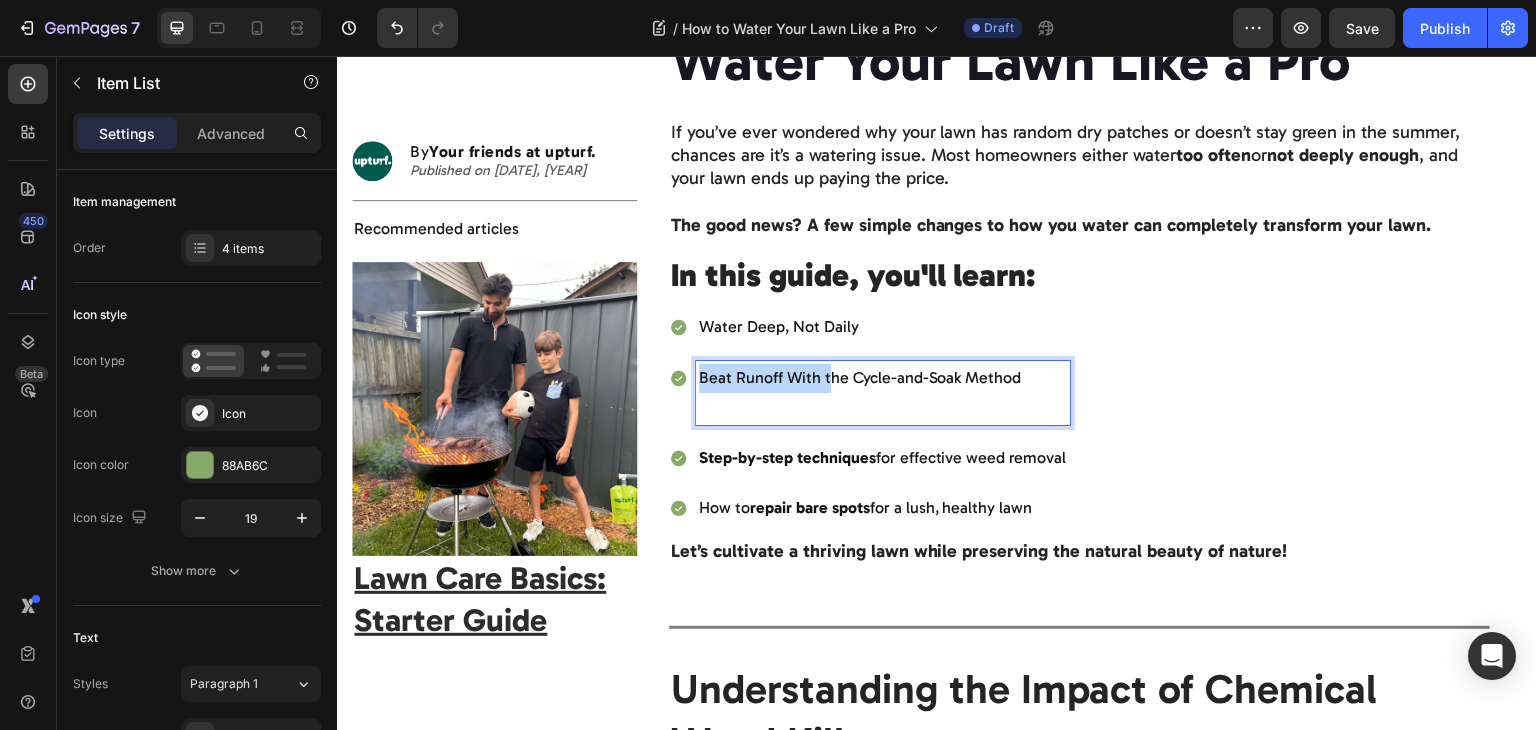 click on "Beat Runoff With the Cycle-and-Soak Method" at bounding box center [869, 393] 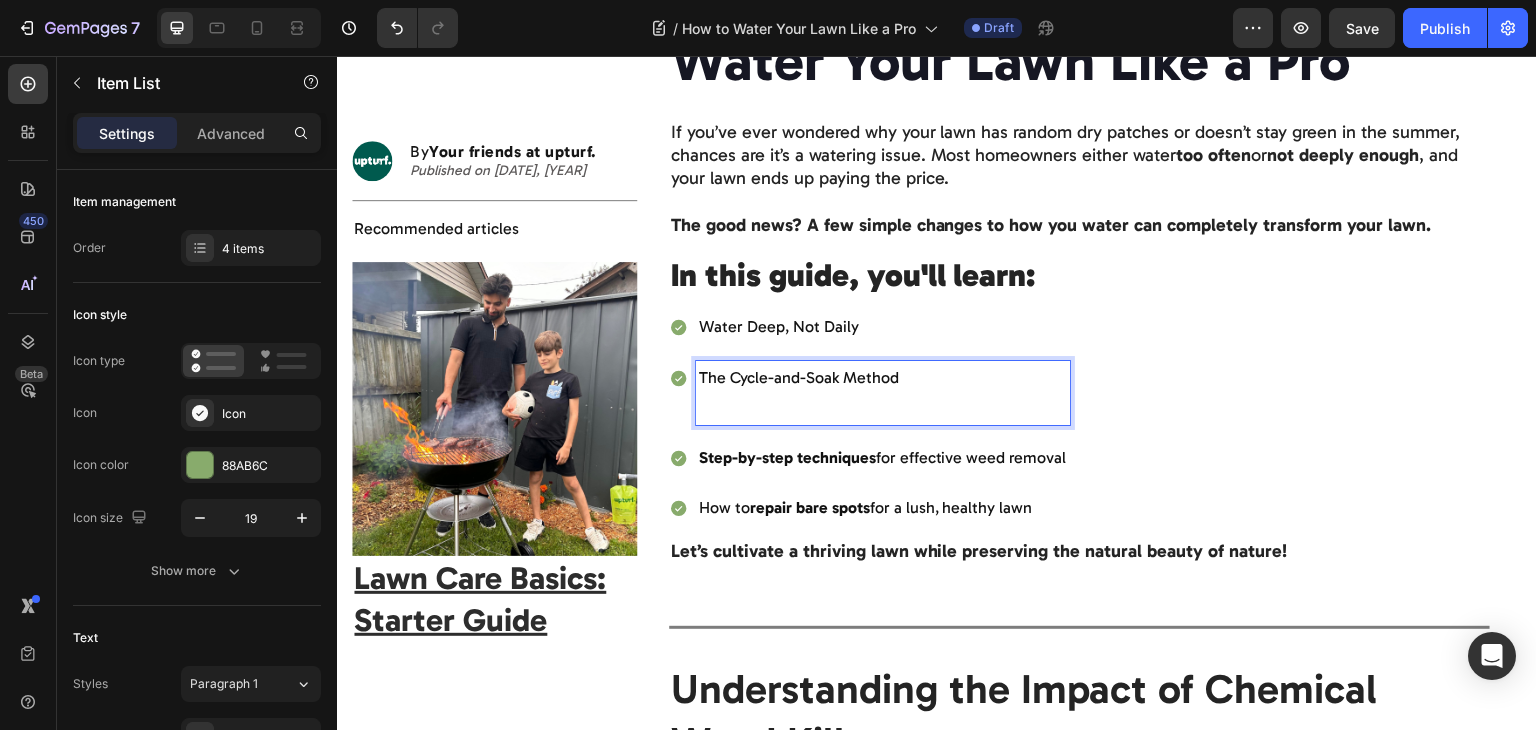 click at bounding box center [883, 407] 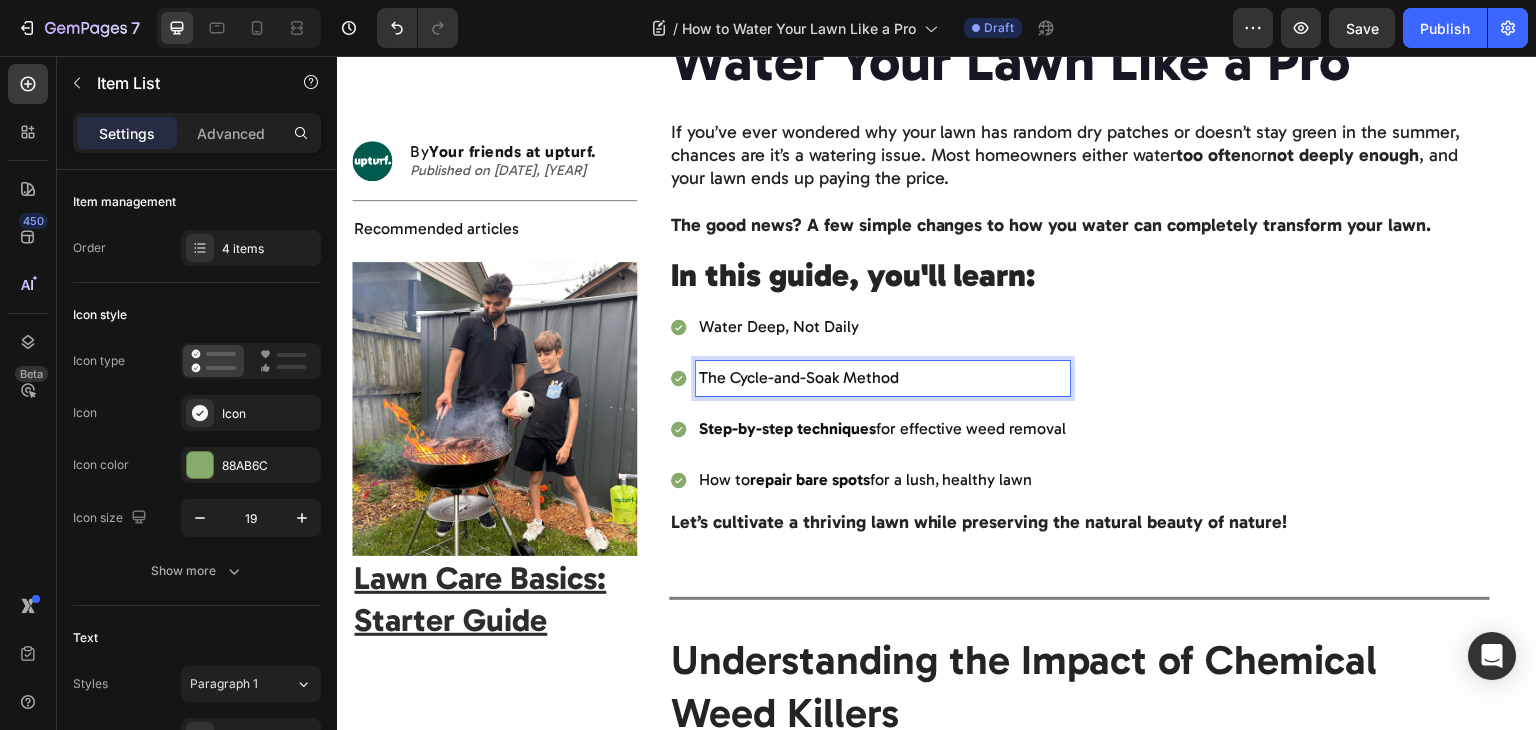 click on "Water Deep, Not Daily
The Cycle-and-Soak Method
Step-by-step techniques  for effective weed removal
How to  repair bare spots  for a lush, healthy lawn" at bounding box center (1080, 403) 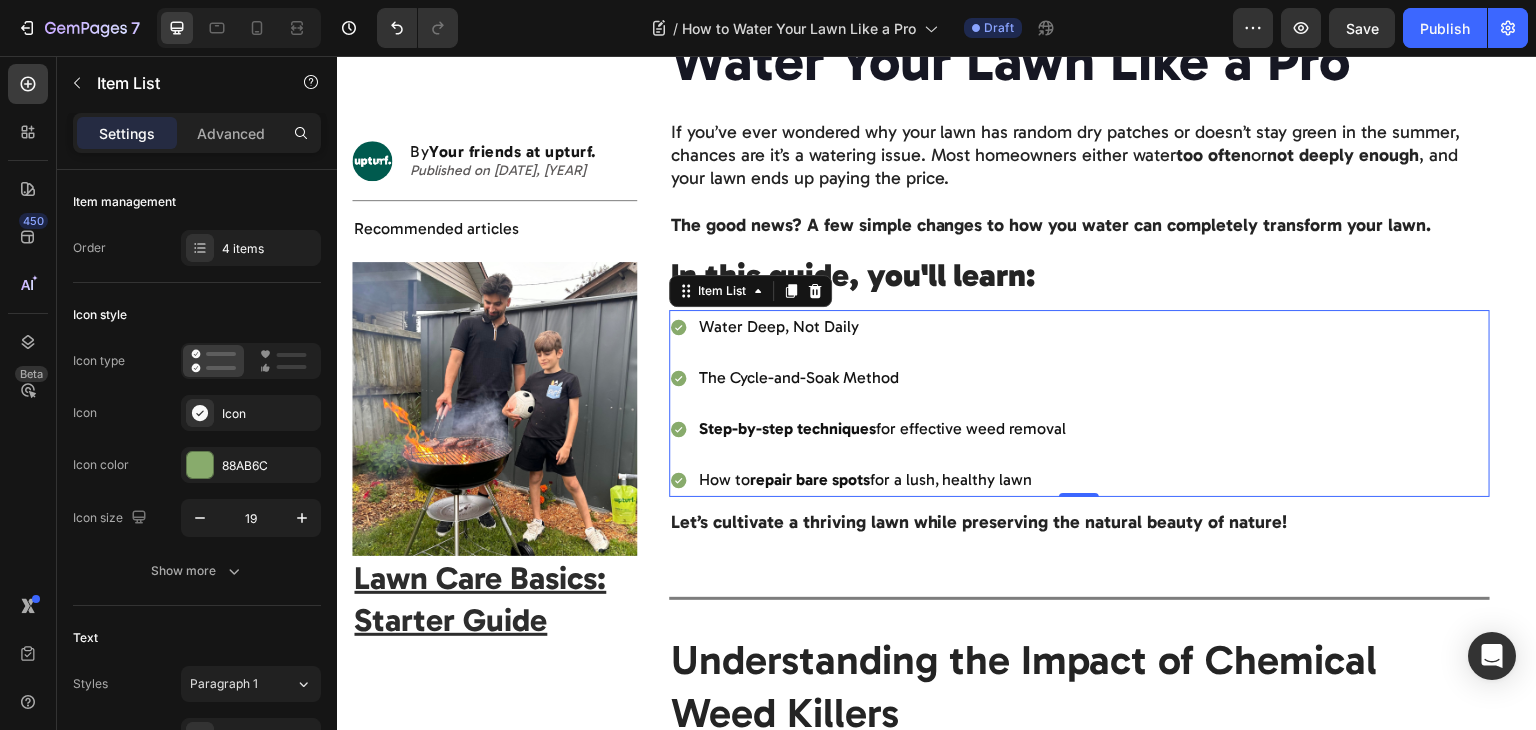 click on "Step-by-step techniques" at bounding box center (787, 428) 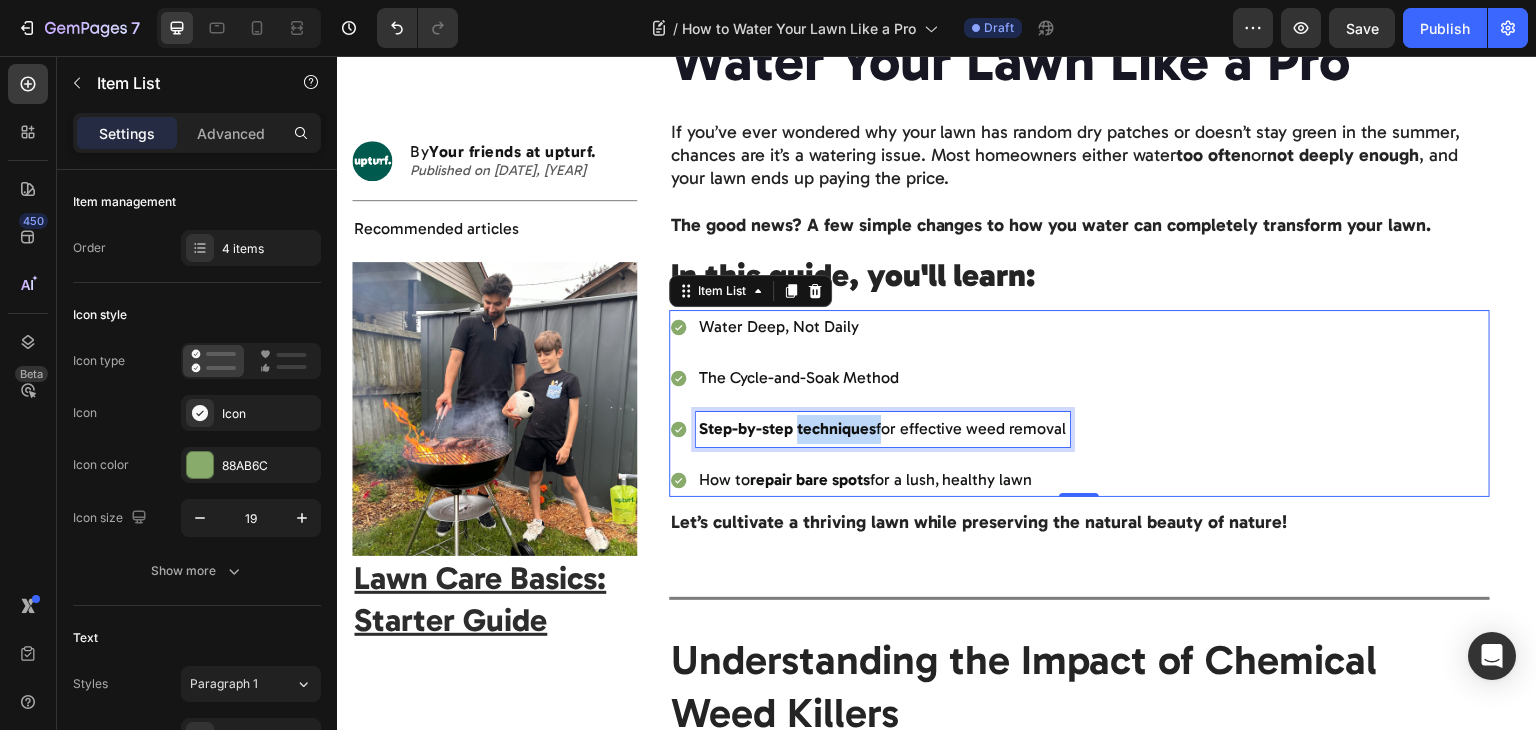 click on "Step-by-step techniques" at bounding box center [787, 428] 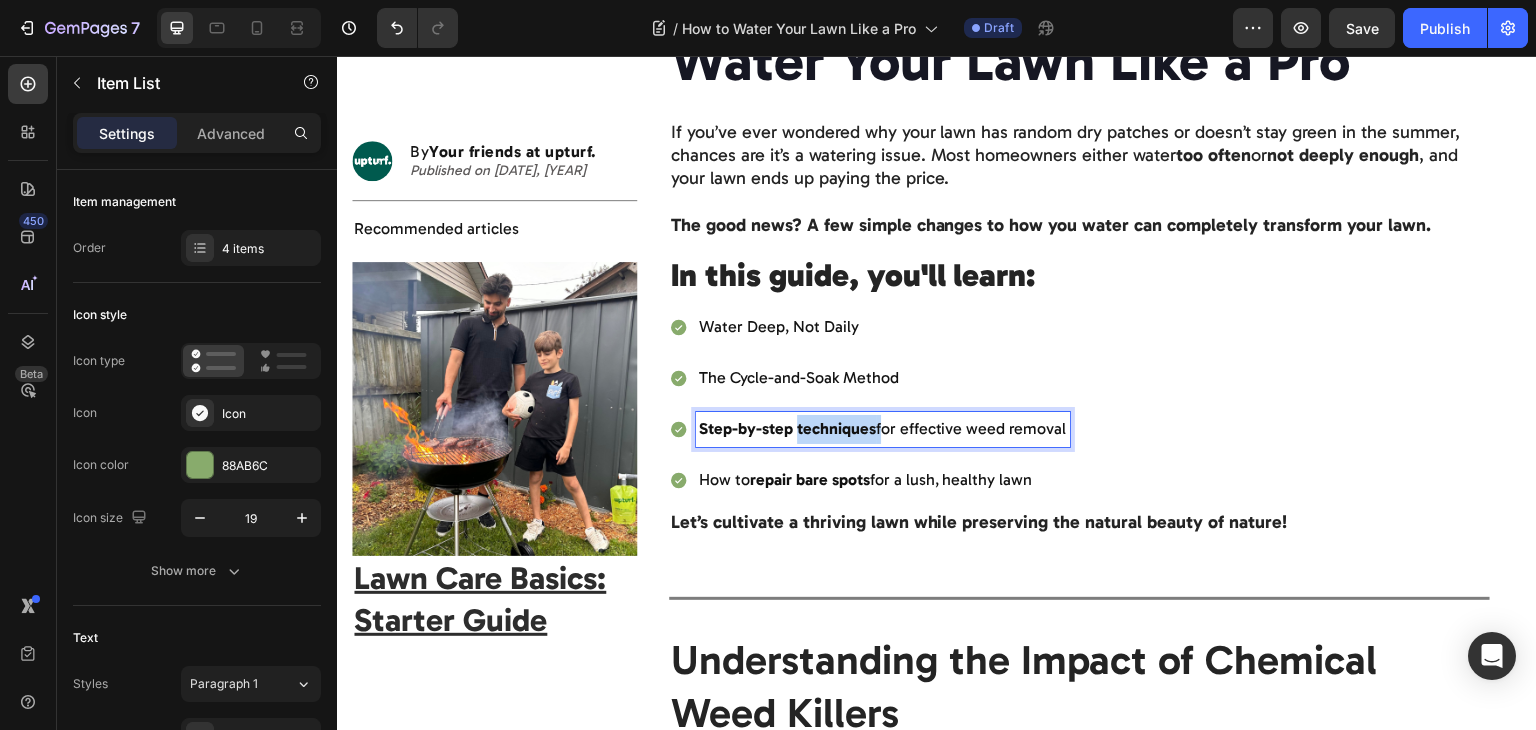 click on "Step-by-step techniques" at bounding box center [787, 428] 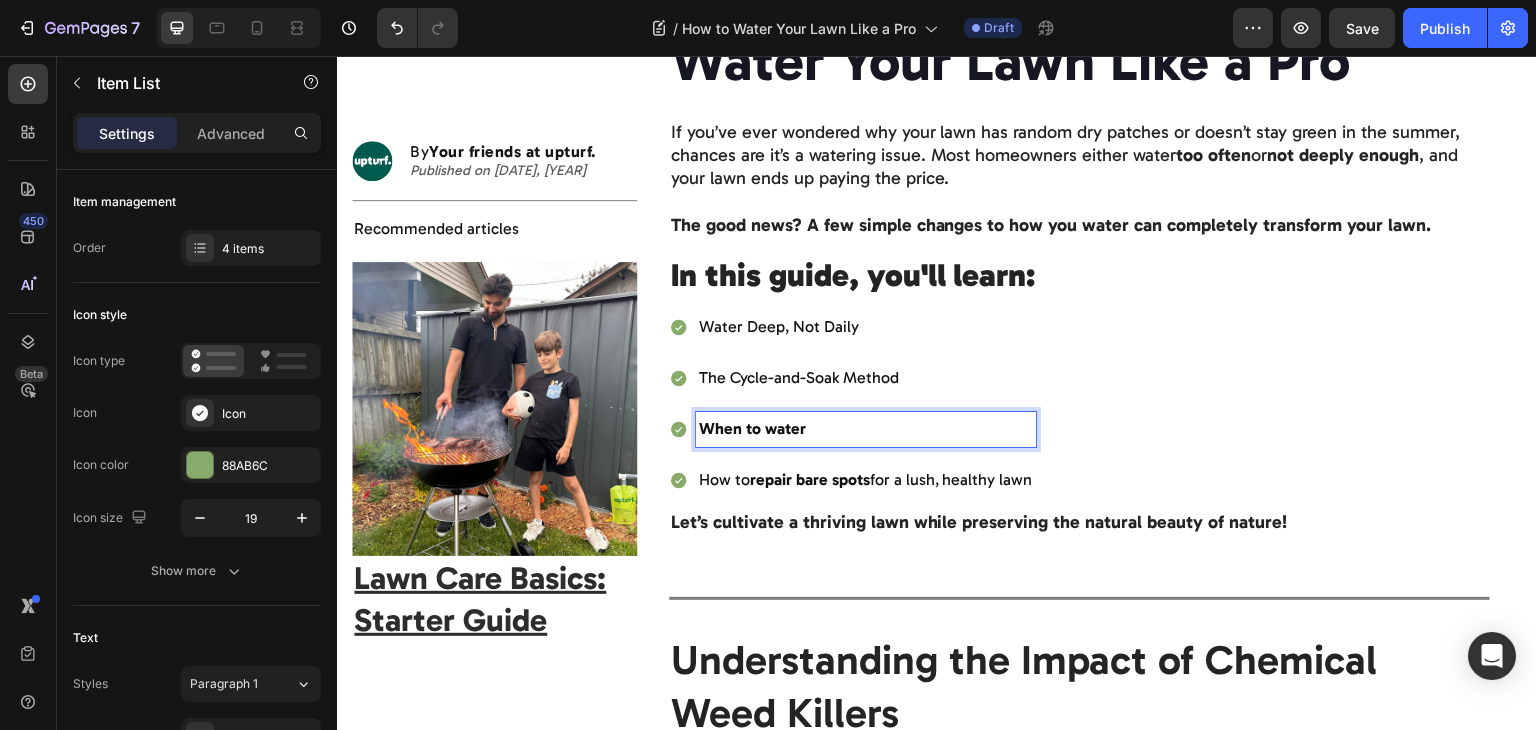 click on "repair bare spots" at bounding box center [810, 479] 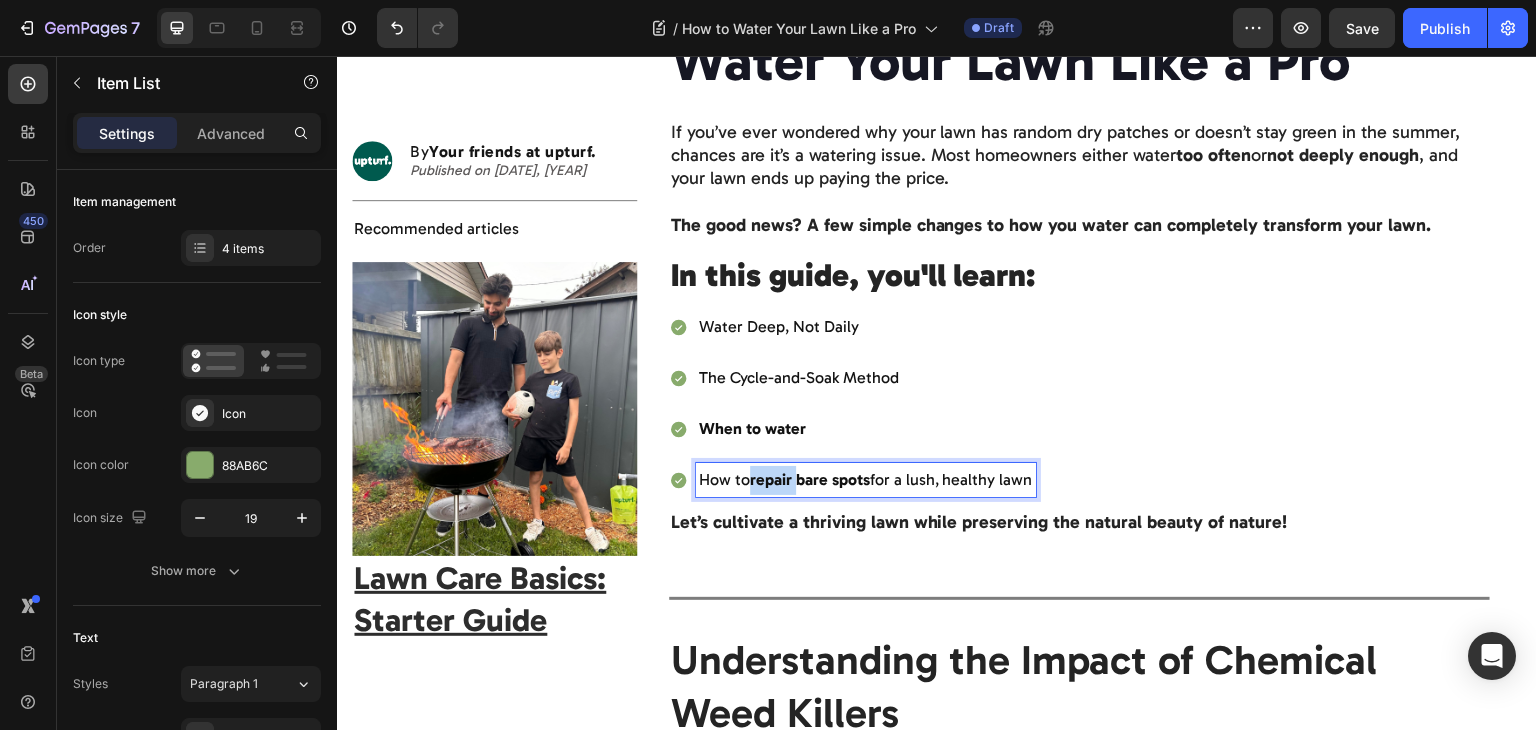 click on "repair bare spots" at bounding box center (810, 479) 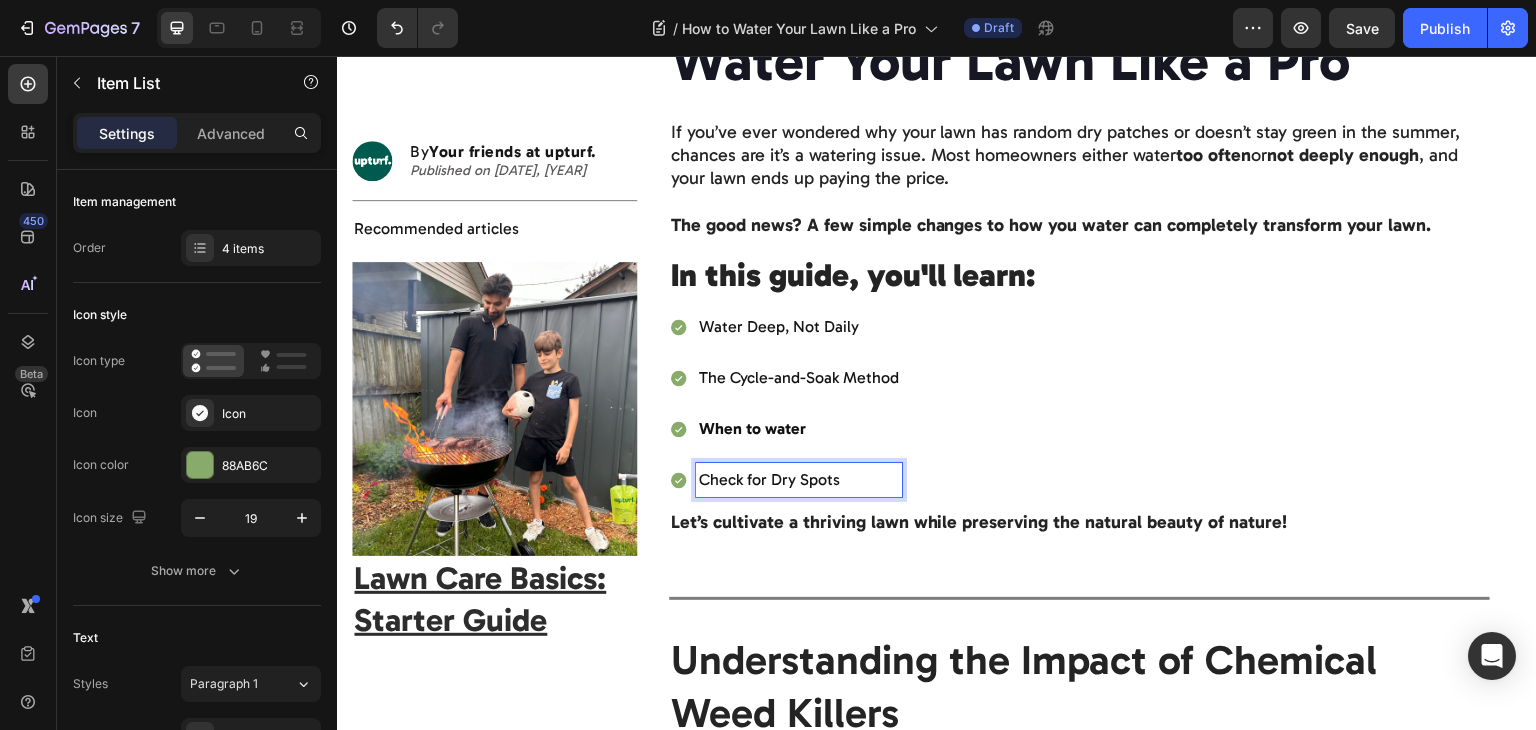 click on "Check for Dry Spots" at bounding box center [799, 480] 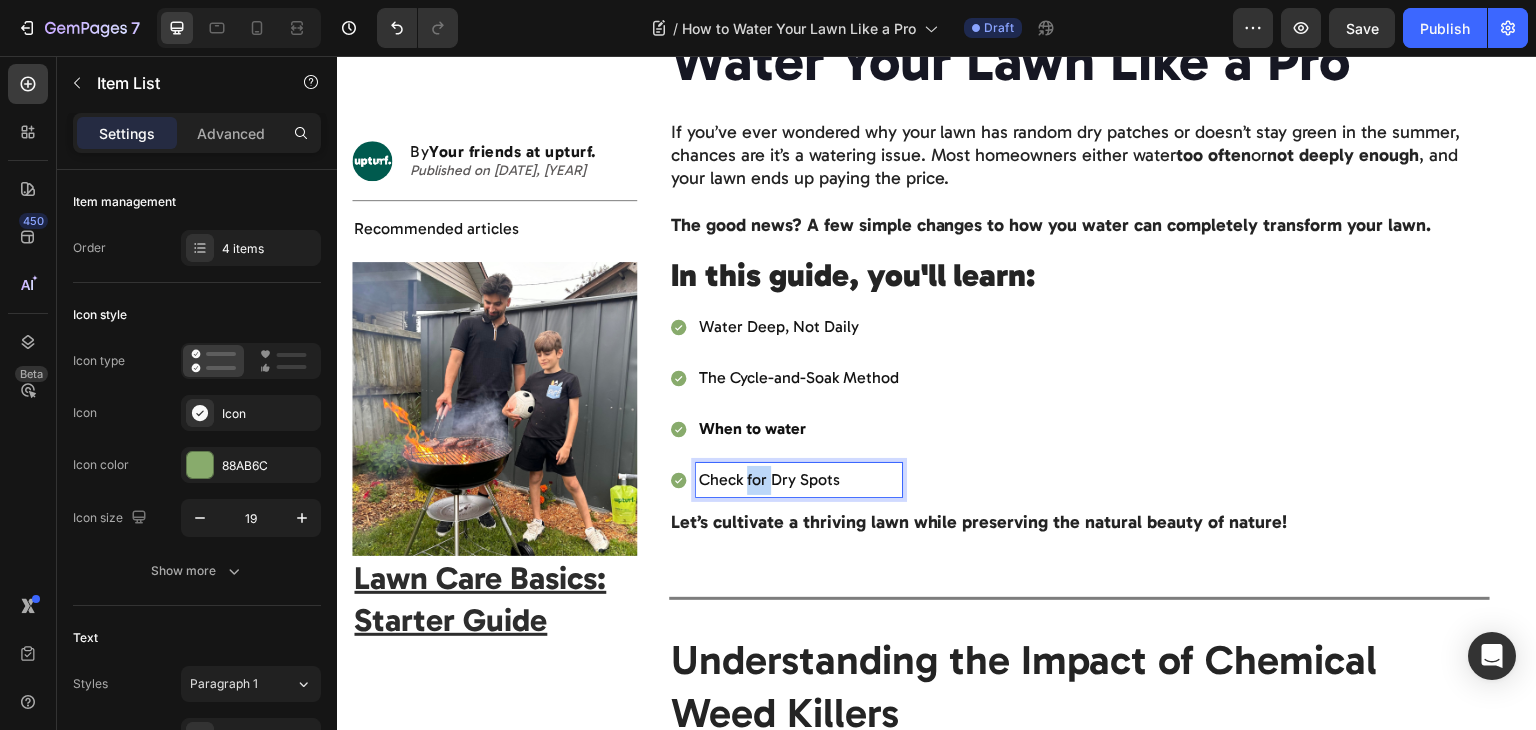 click on "Check for Dry Spots" at bounding box center (799, 480) 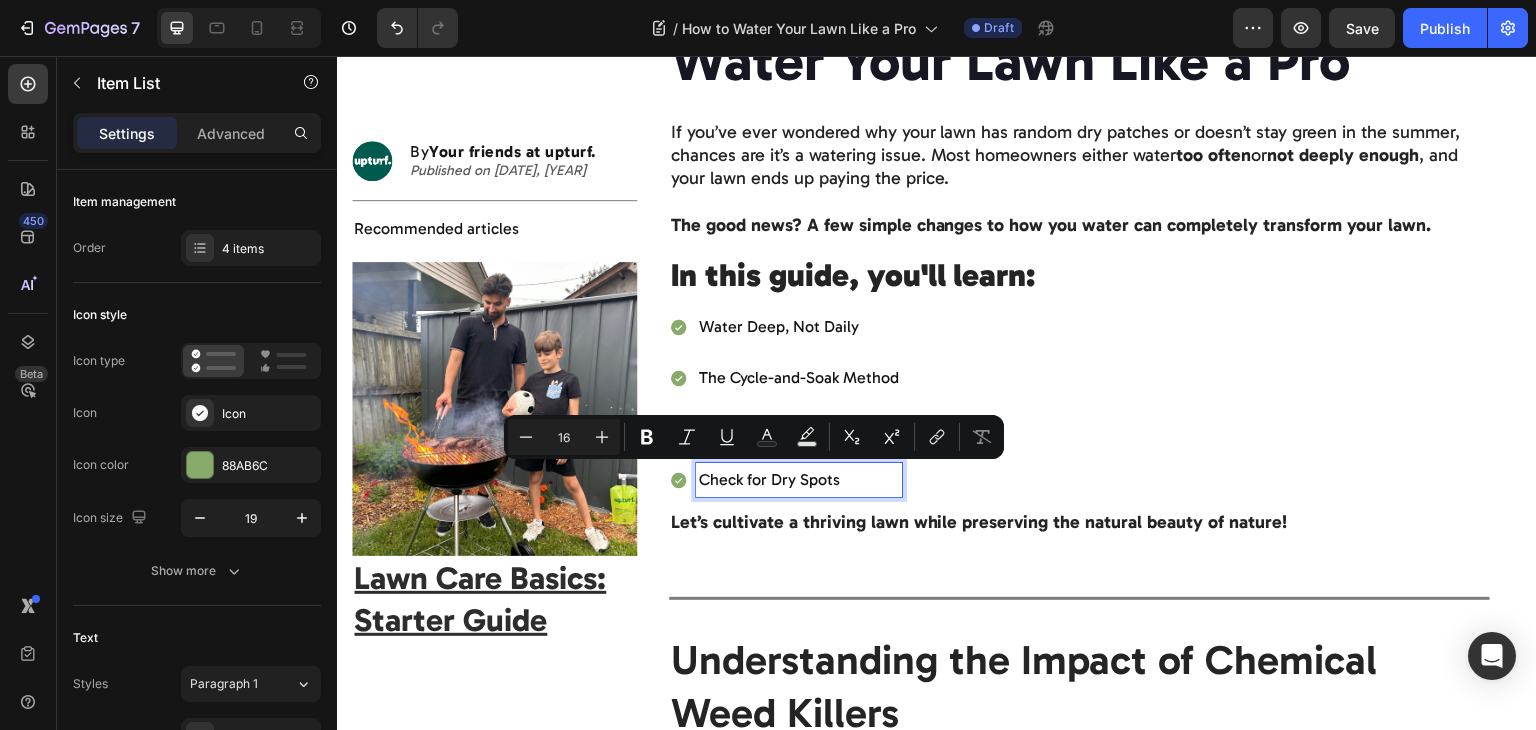 click on "Check for Dry Spots" at bounding box center [799, 480] 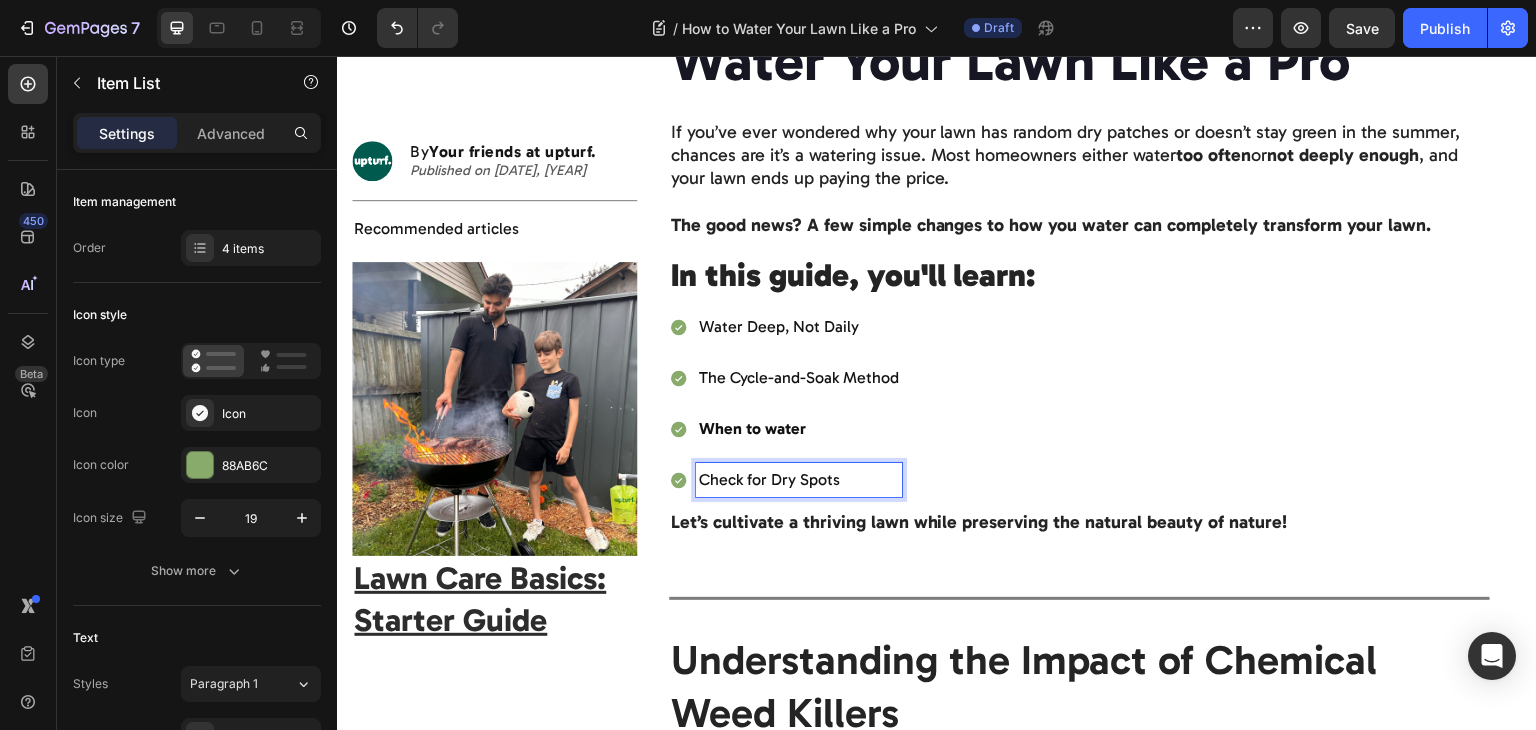 click on "Check for Dry Spots" at bounding box center (799, 480) 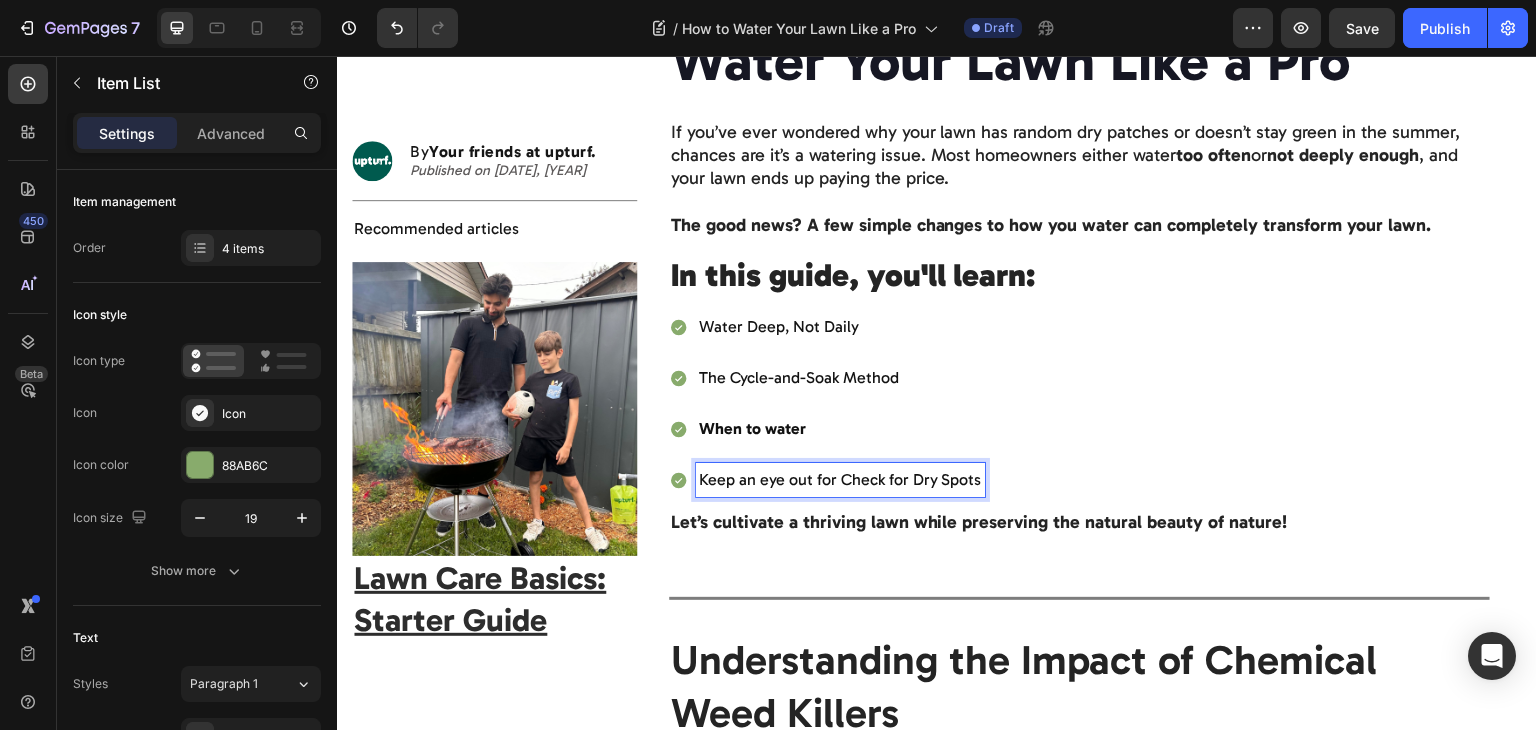 click on "Keep an eye out for Check for Dry Spots" at bounding box center (840, 480) 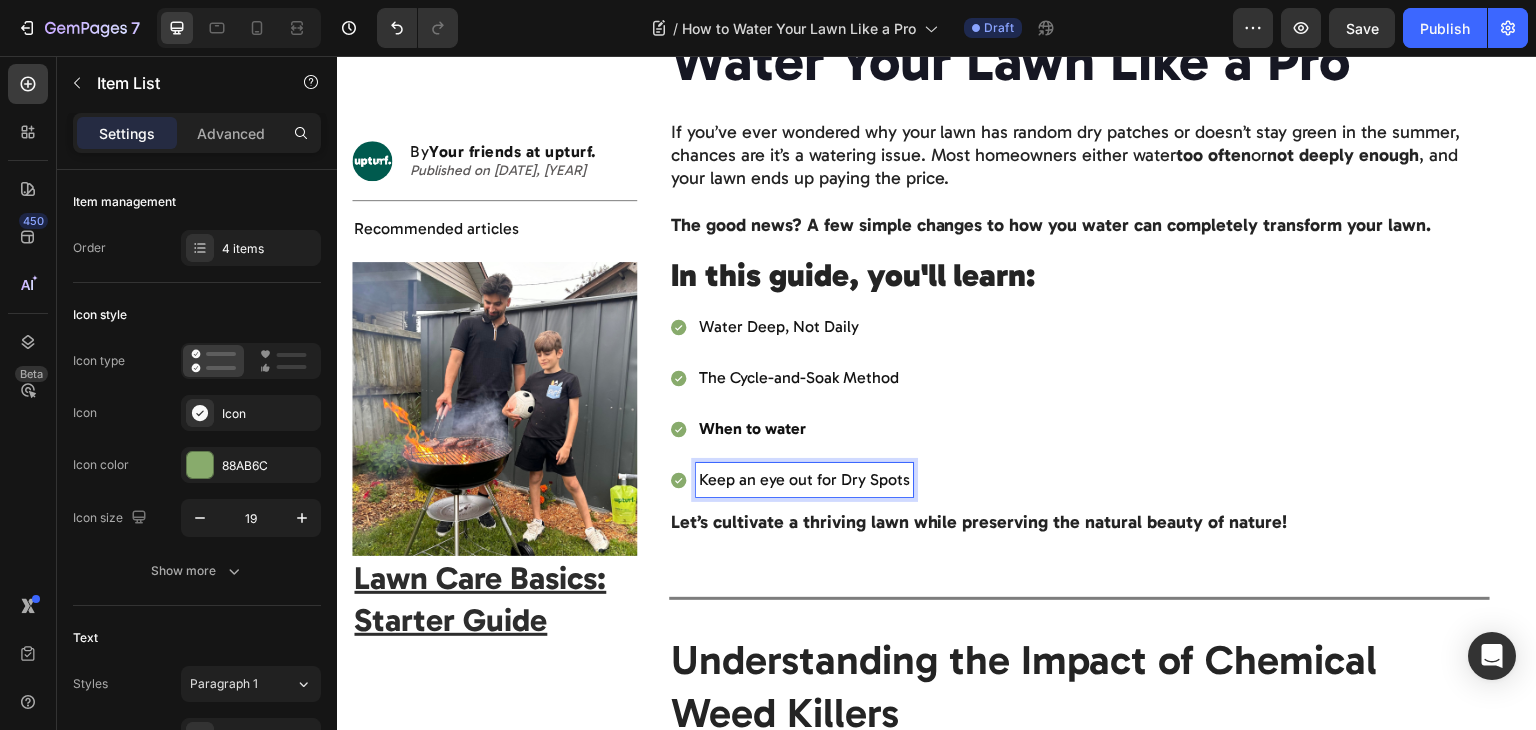click on "Water Deep, Not Daily
The Cycle-and-Soak Method
When to water
Keep an eye out for Dry Spots" at bounding box center [1080, 403] 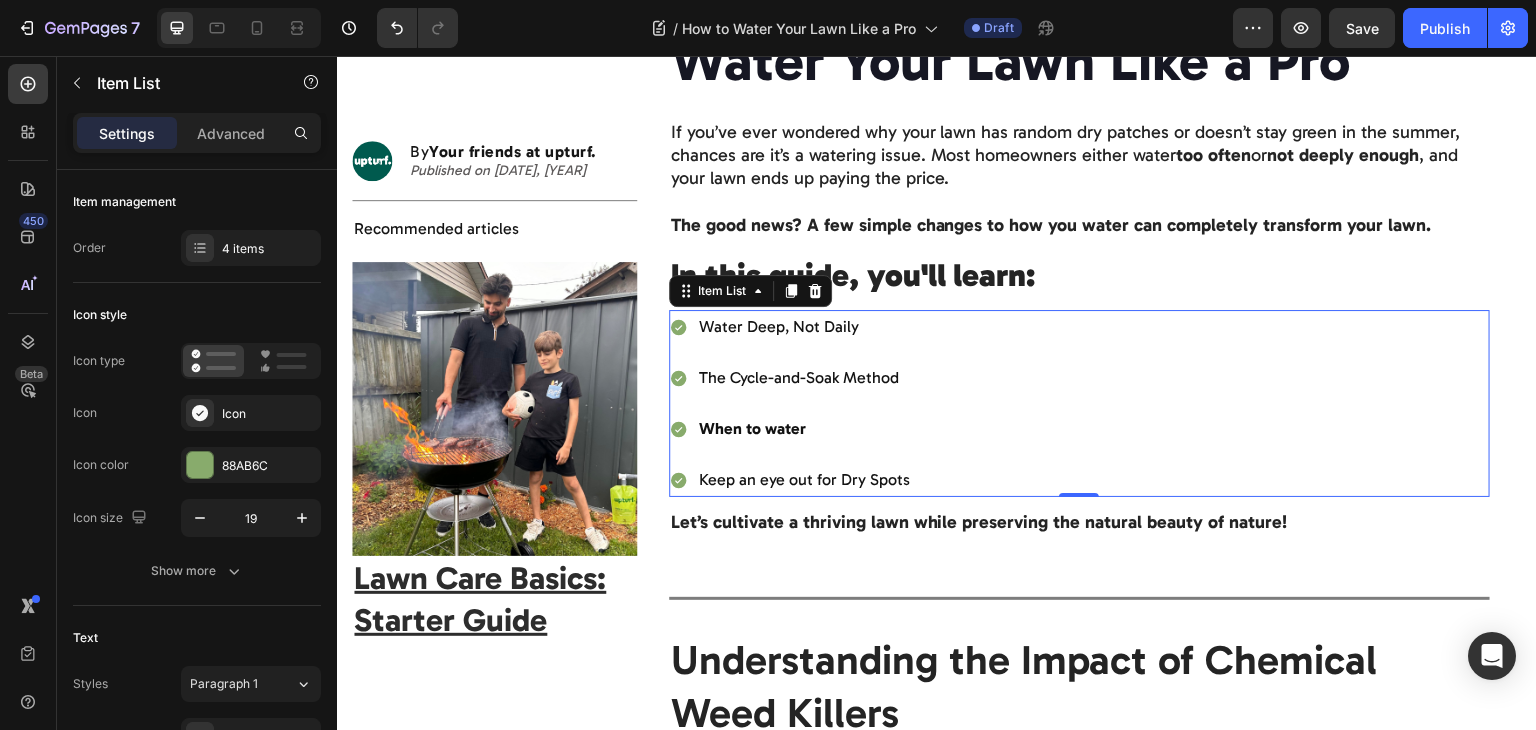 click on "When to water" at bounding box center (804, 429) 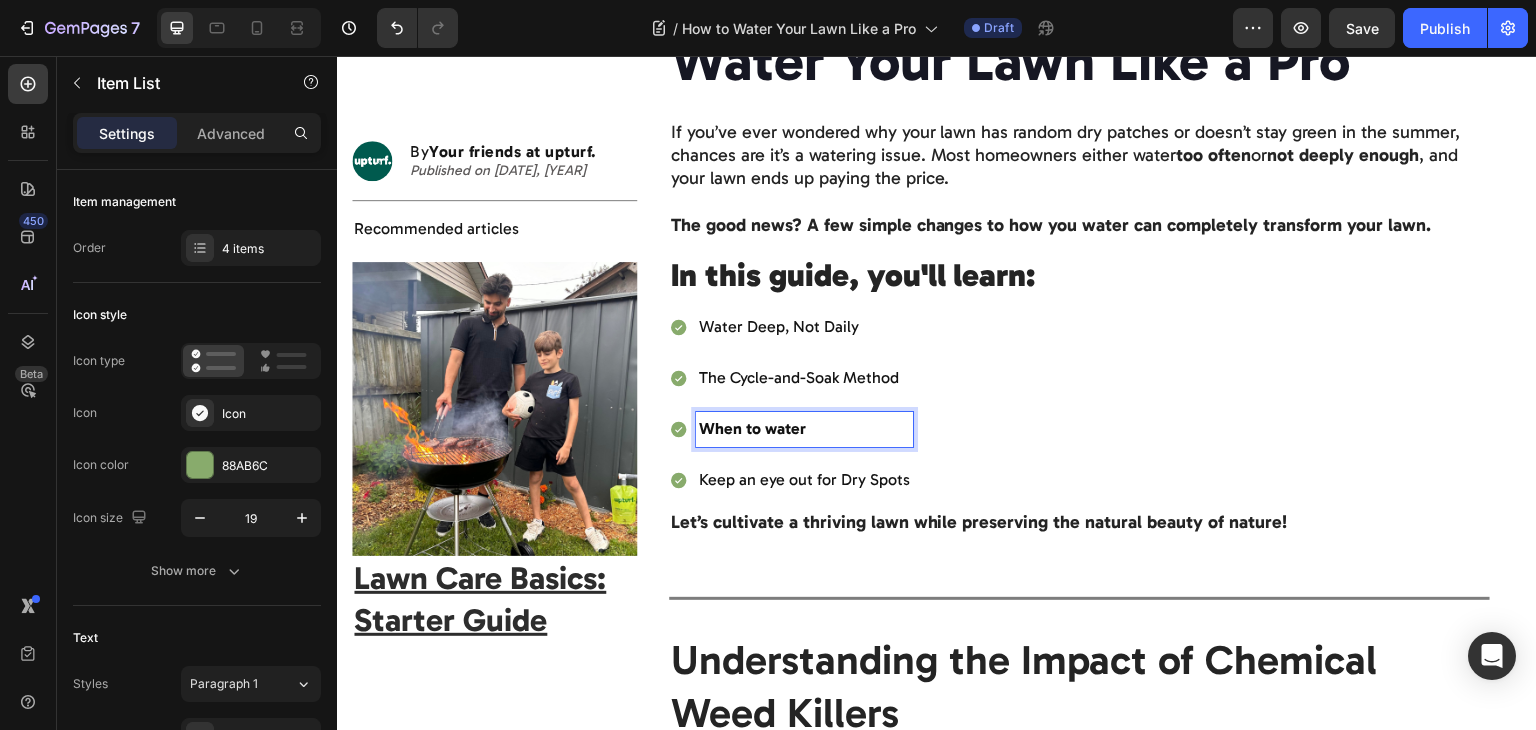 click on "When to water" at bounding box center [804, 429] 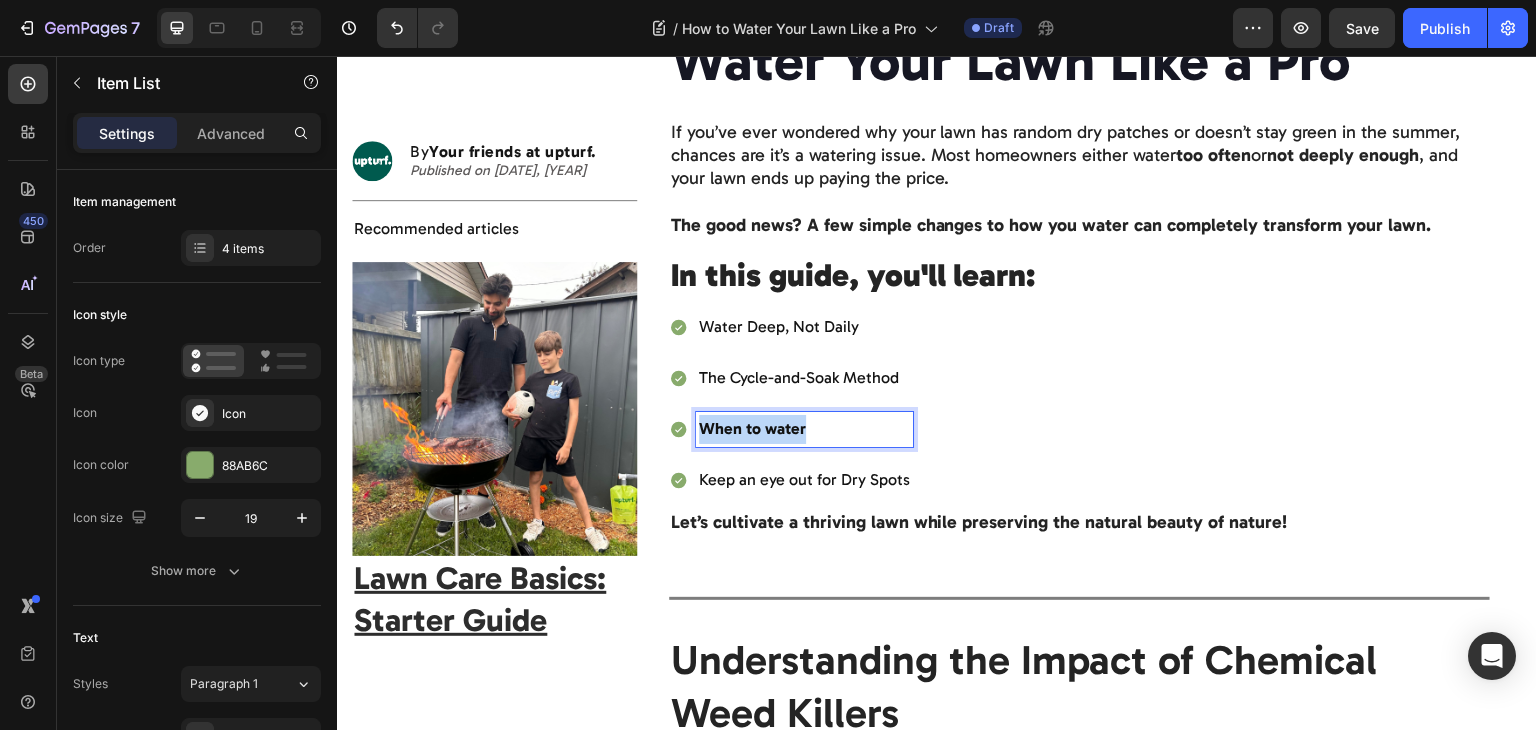click on "When to water" at bounding box center (804, 429) 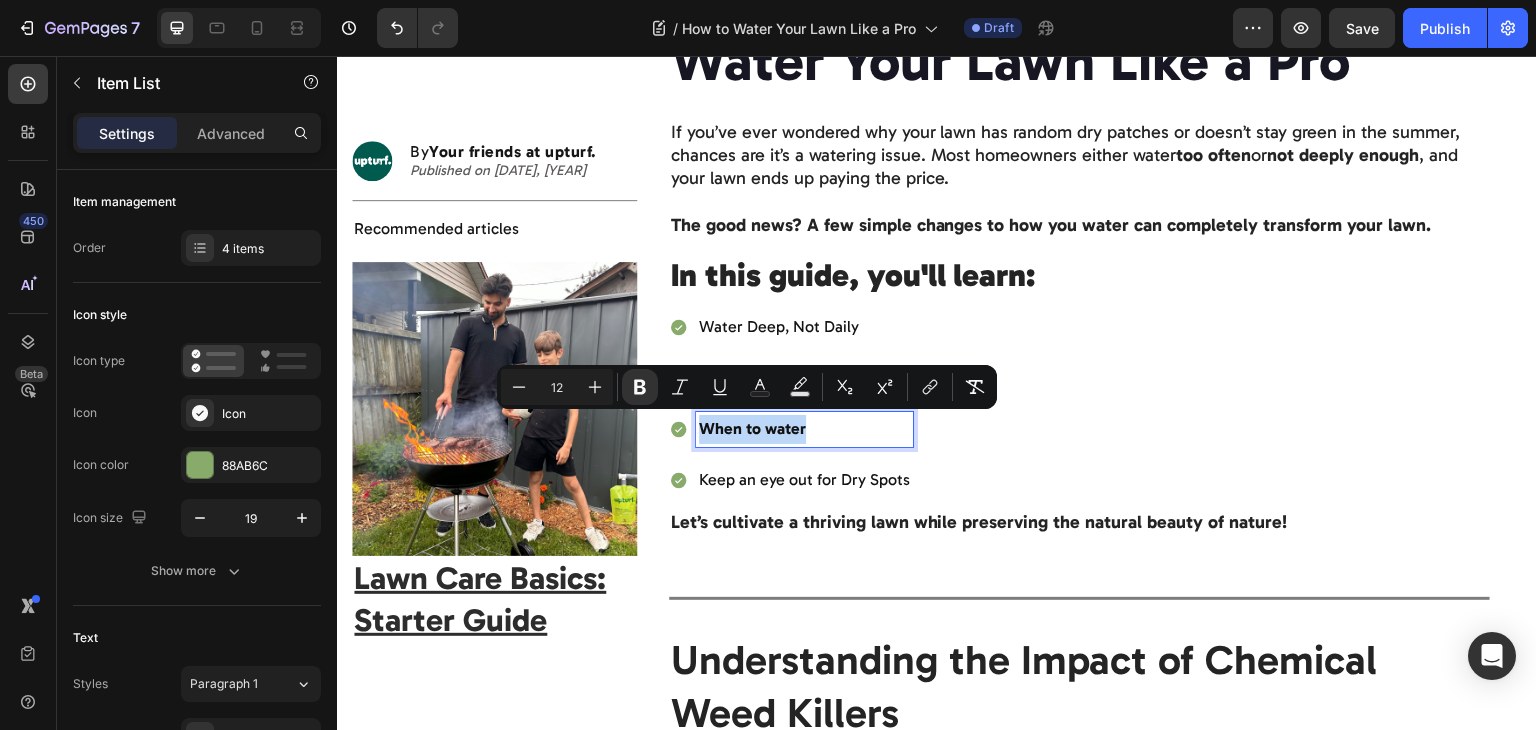 click on "When to water" at bounding box center (804, 429) 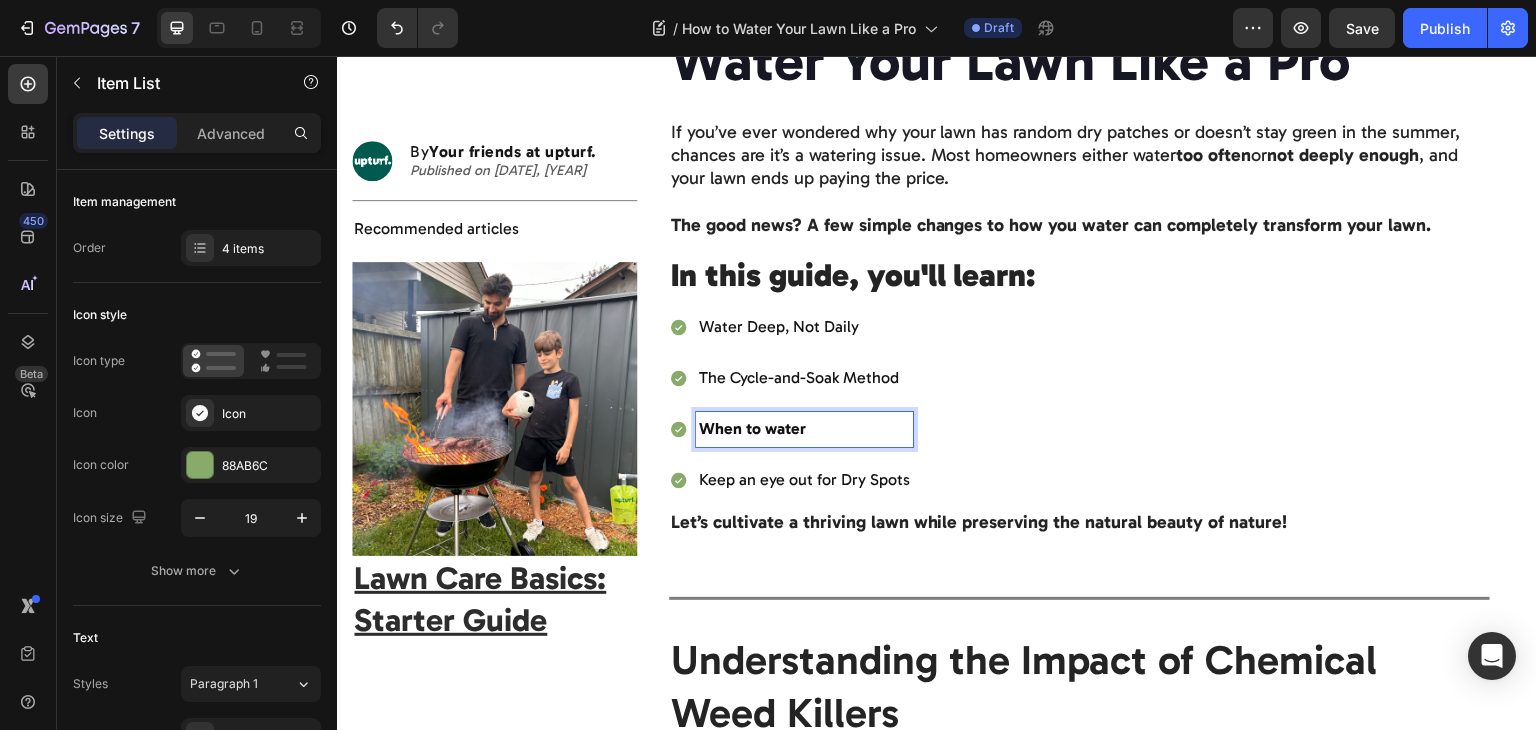 click on "Keep an eye out for Dry Spots" at bounding box center (804, 480) 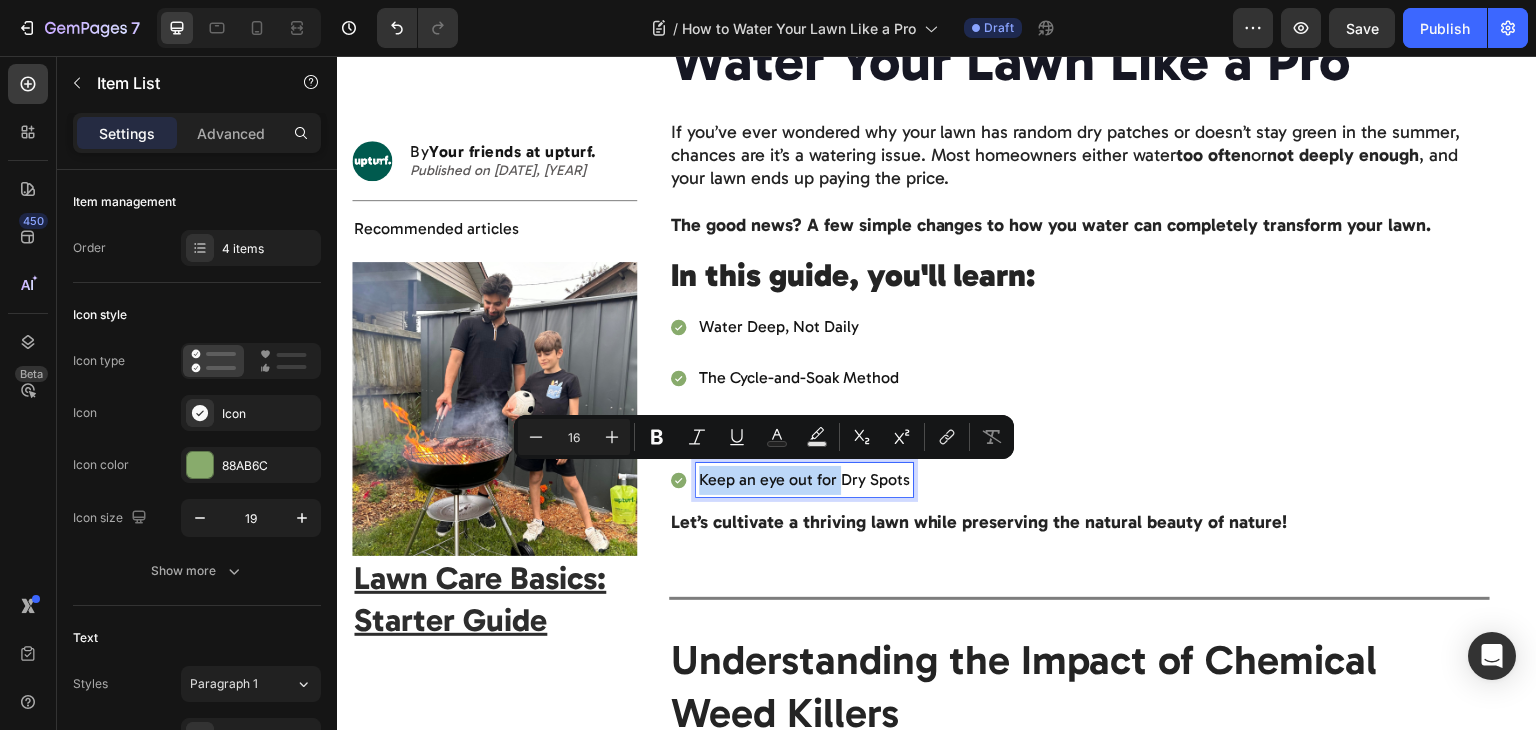 drag, startPoint x: 838, startPoint y: 484, endPoint x: 686, endPoint y: 485, distance: 152.0033 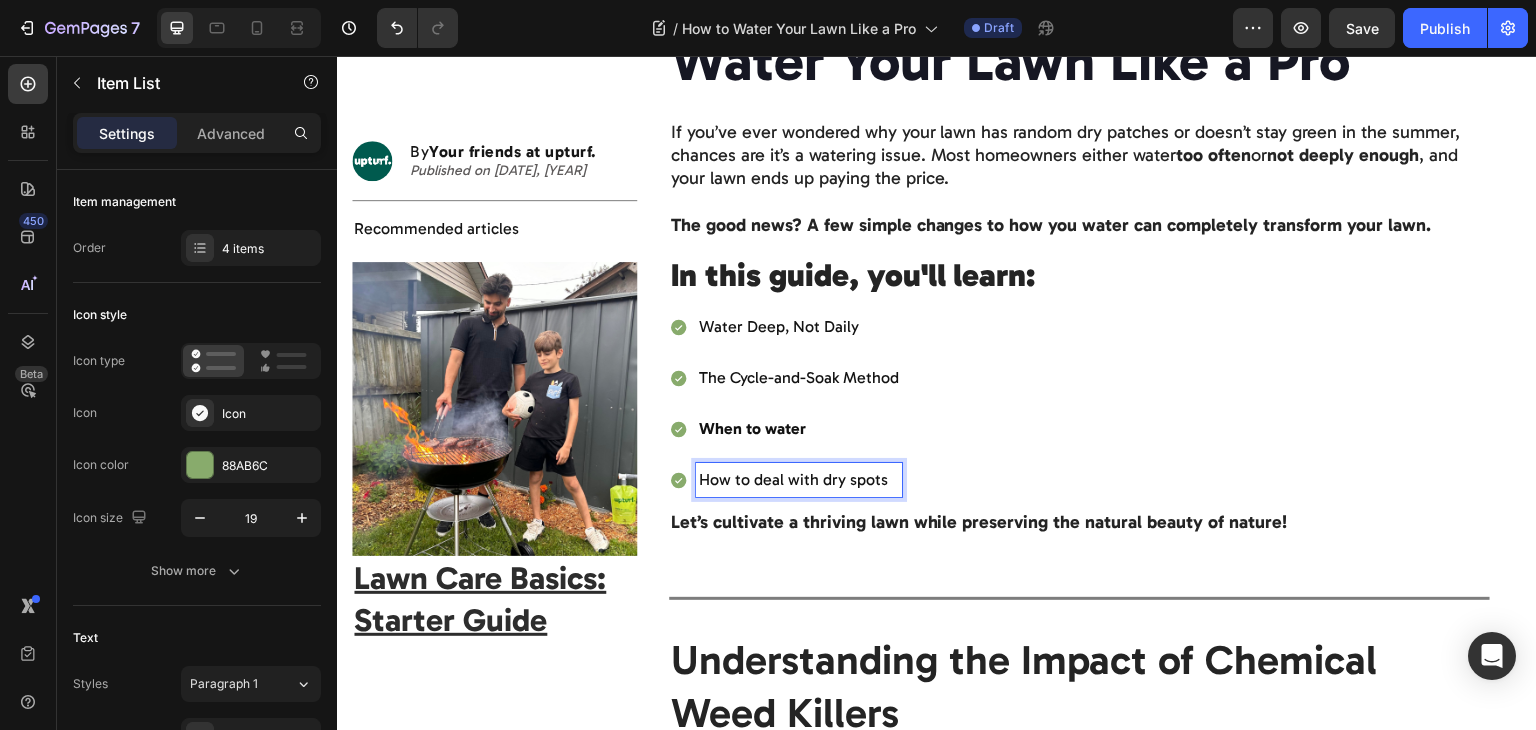 click on "Water Deep, Not Daily
The Cycle-and-Soak Method
When to water
How to deal with dry spots" at bounding box center (1080, 403) 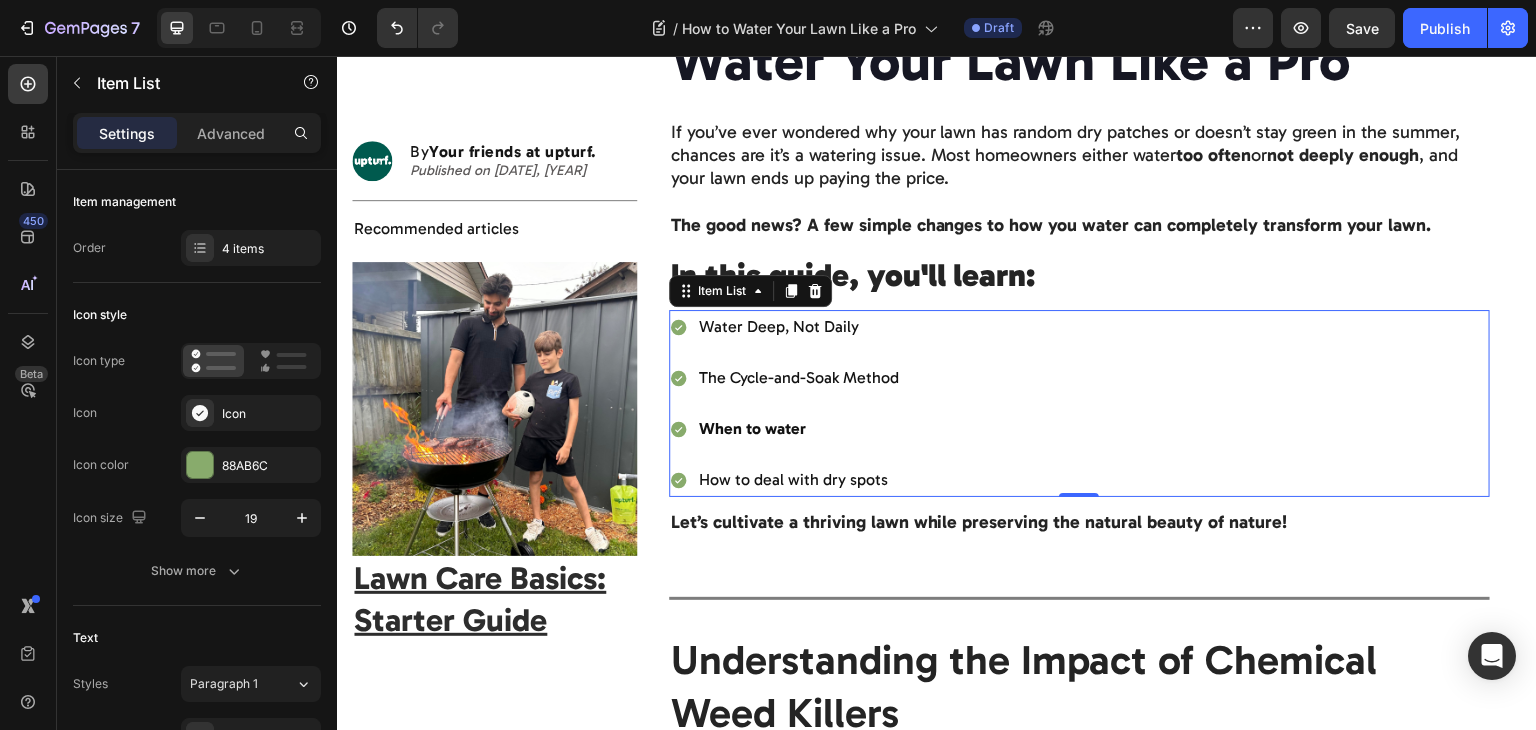 click on "Water Deep, Not Daily
The Cycle-and-Soak Method
When to water
How to deal with dry spots" at bounding box center [1080, 403] 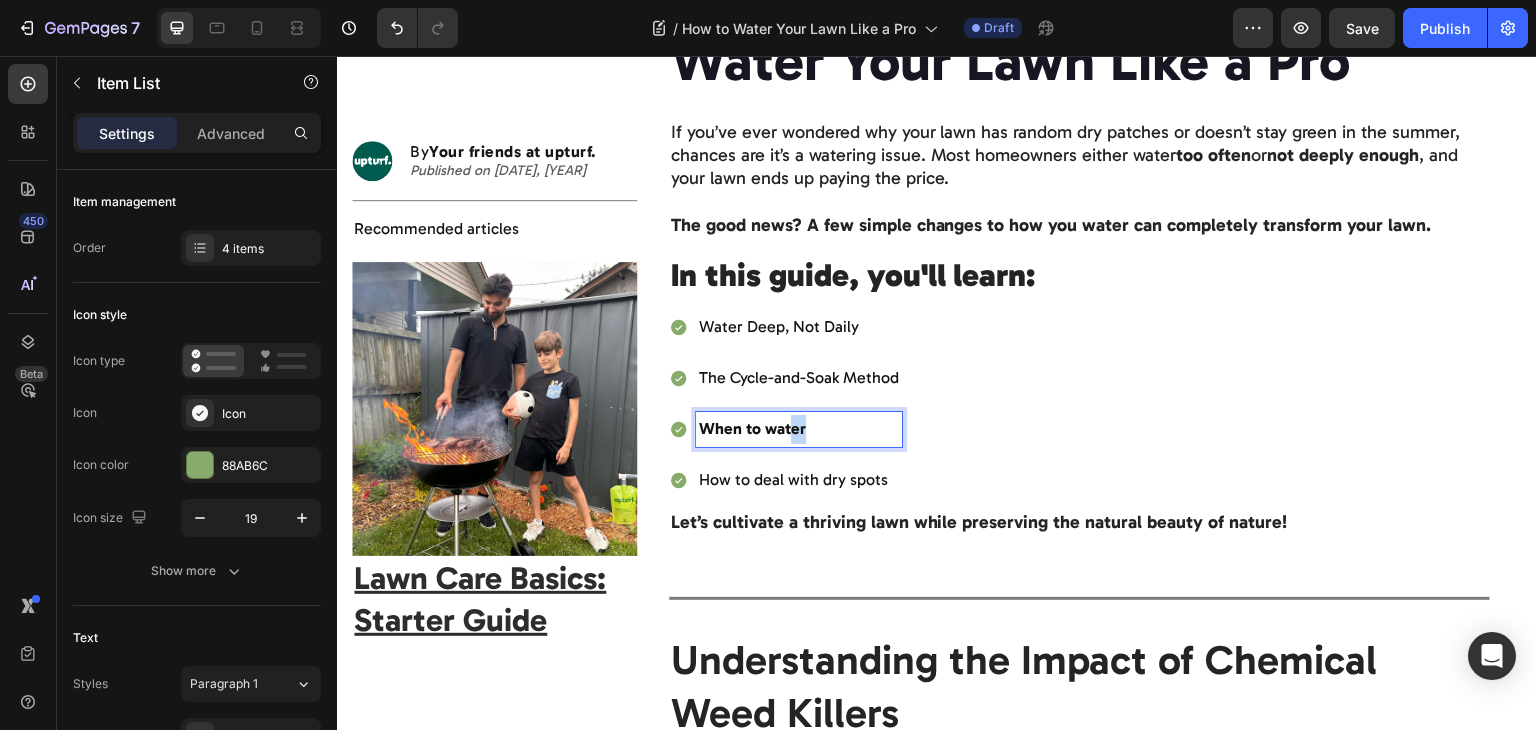 click on "How to deal with dry spots" at bounding box center [799, 480] 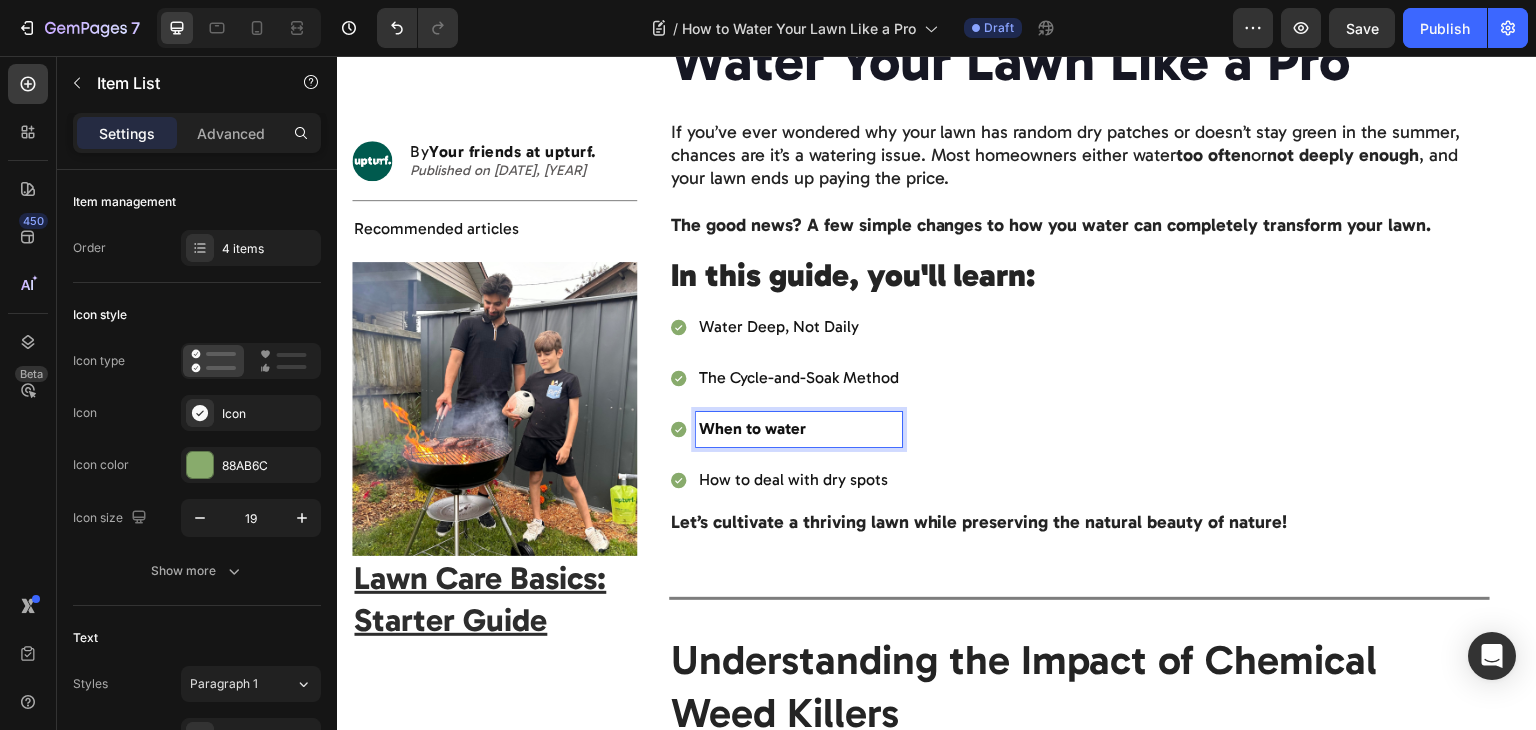 drag, startPoint x: 828, startPoint y: 440, endPoint x: 1001, endPoint y: 421, distance: 174.04022 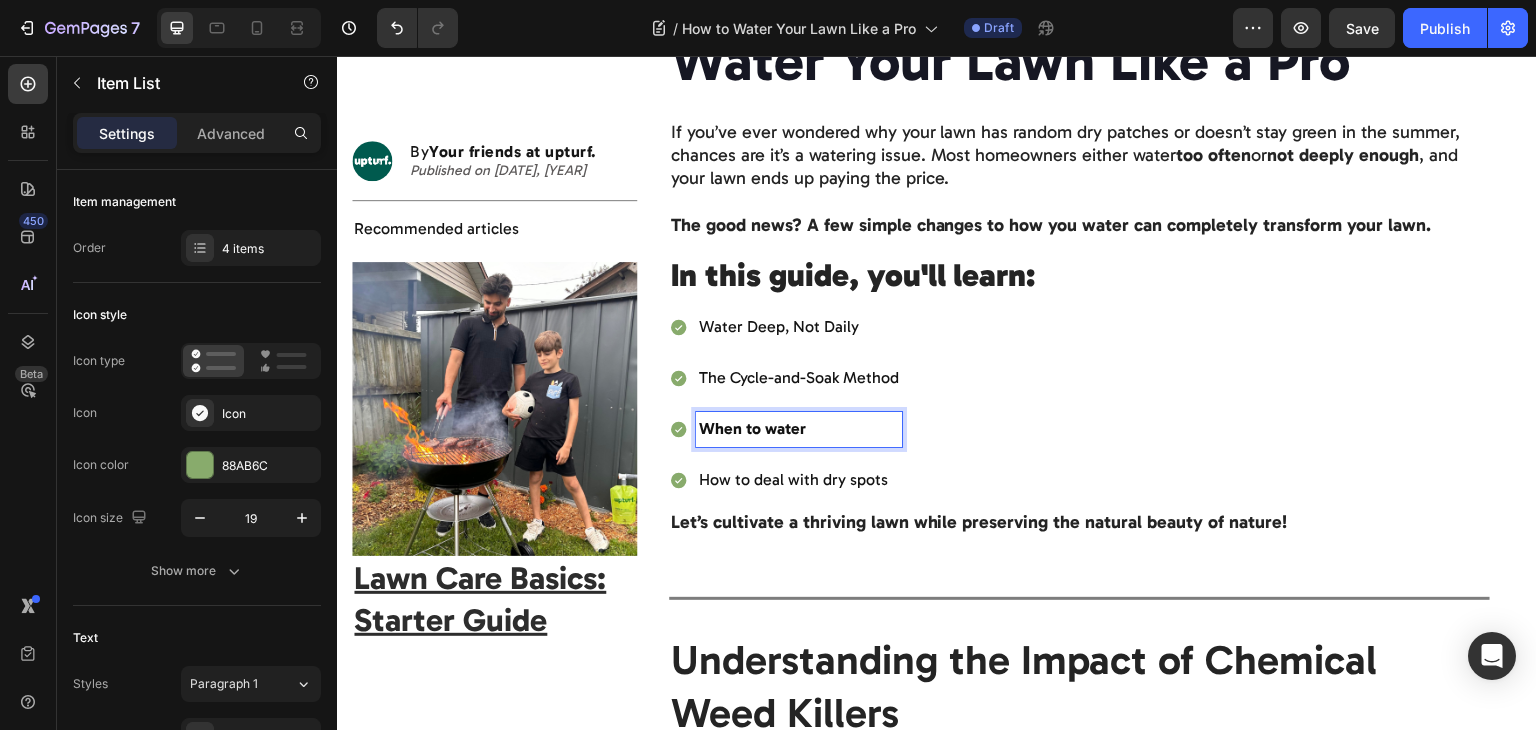 click on "Water Deep, Not Daily
The Cycle-and-Soak Method
When to water
How to deal with dry spots" at bounding box center (1080, 403) 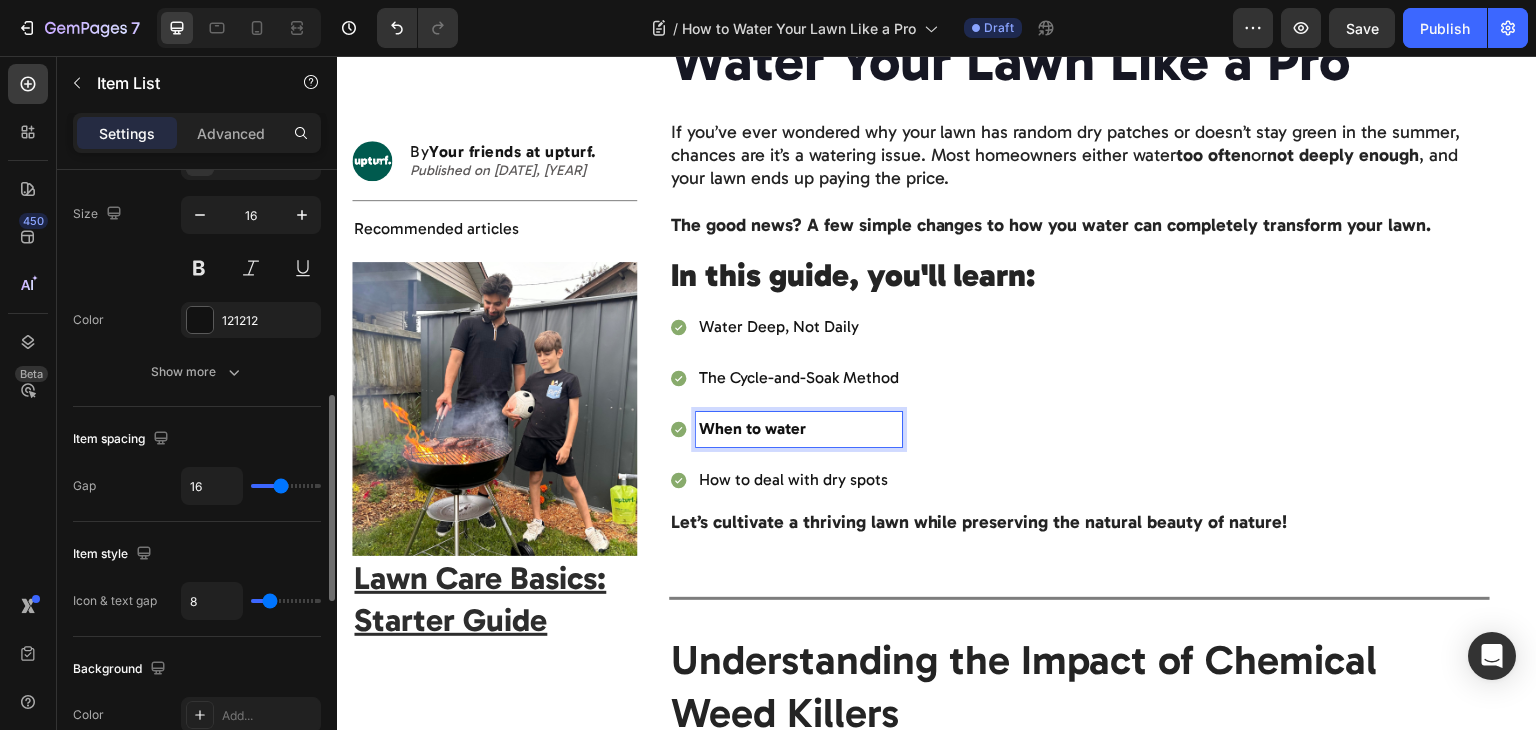 scroll, scrollTop: 573, scrollLeft: 0, axis: vertical 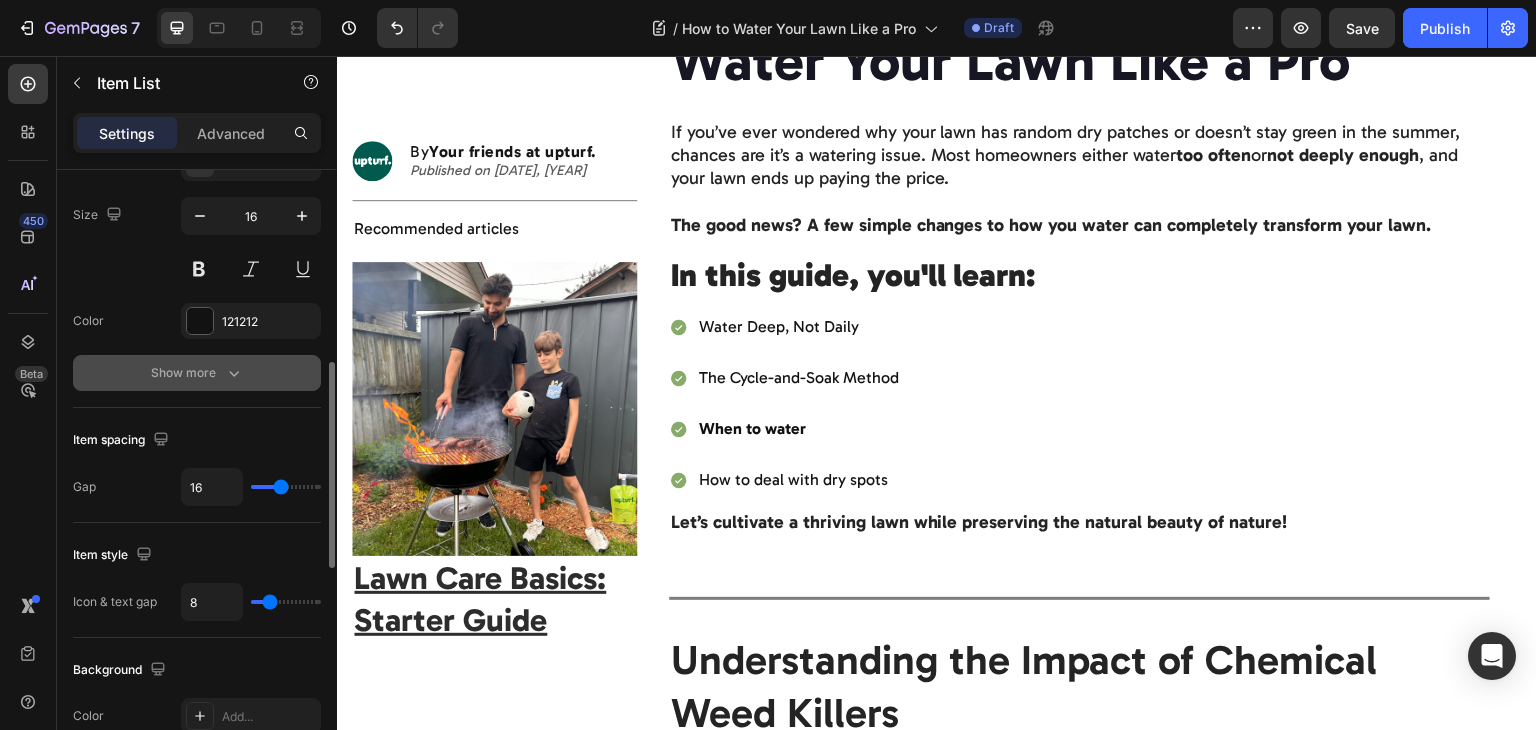 click on "Show more" at bounding box center [197, 373] 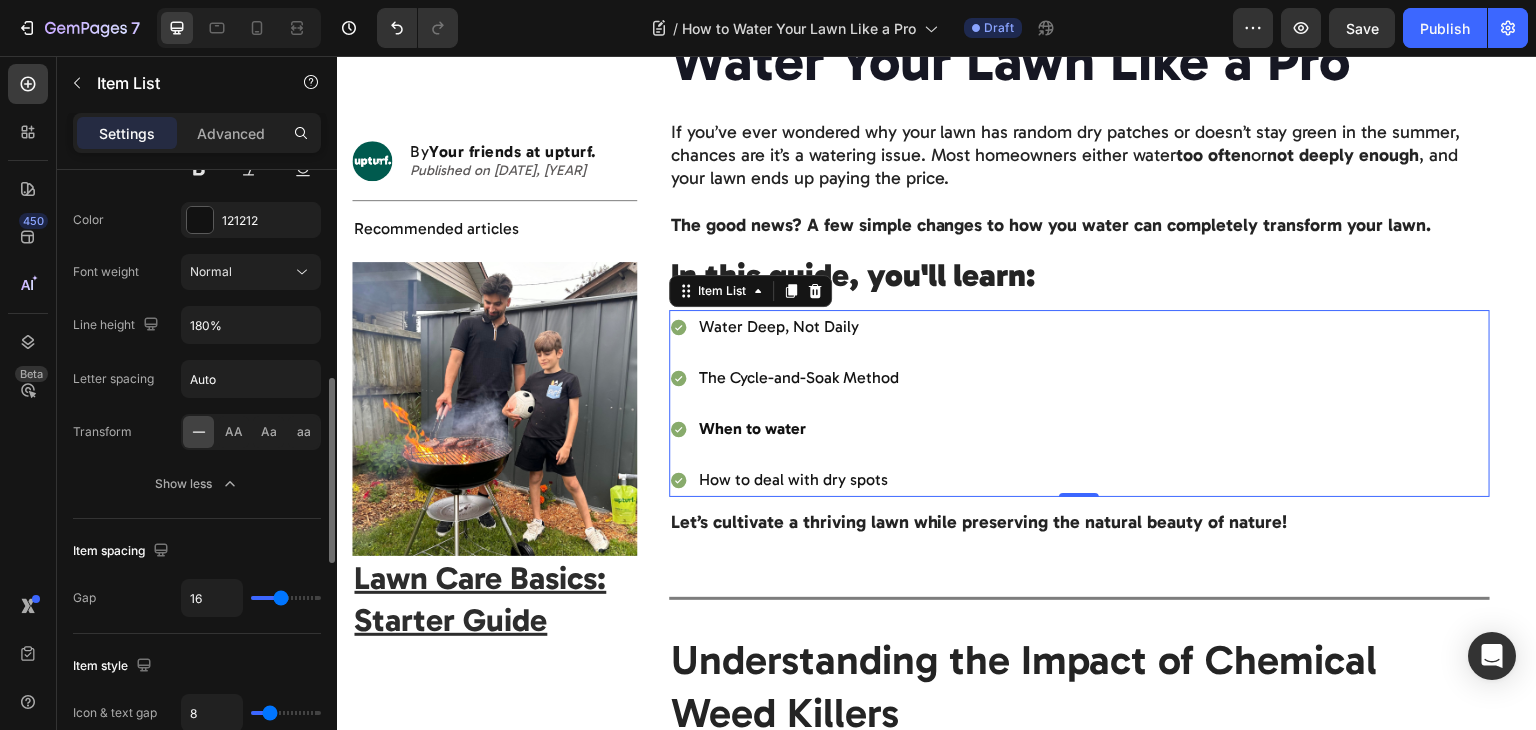 scroll, scrollTop: 680, scrollLeft: 0, axis: vertical 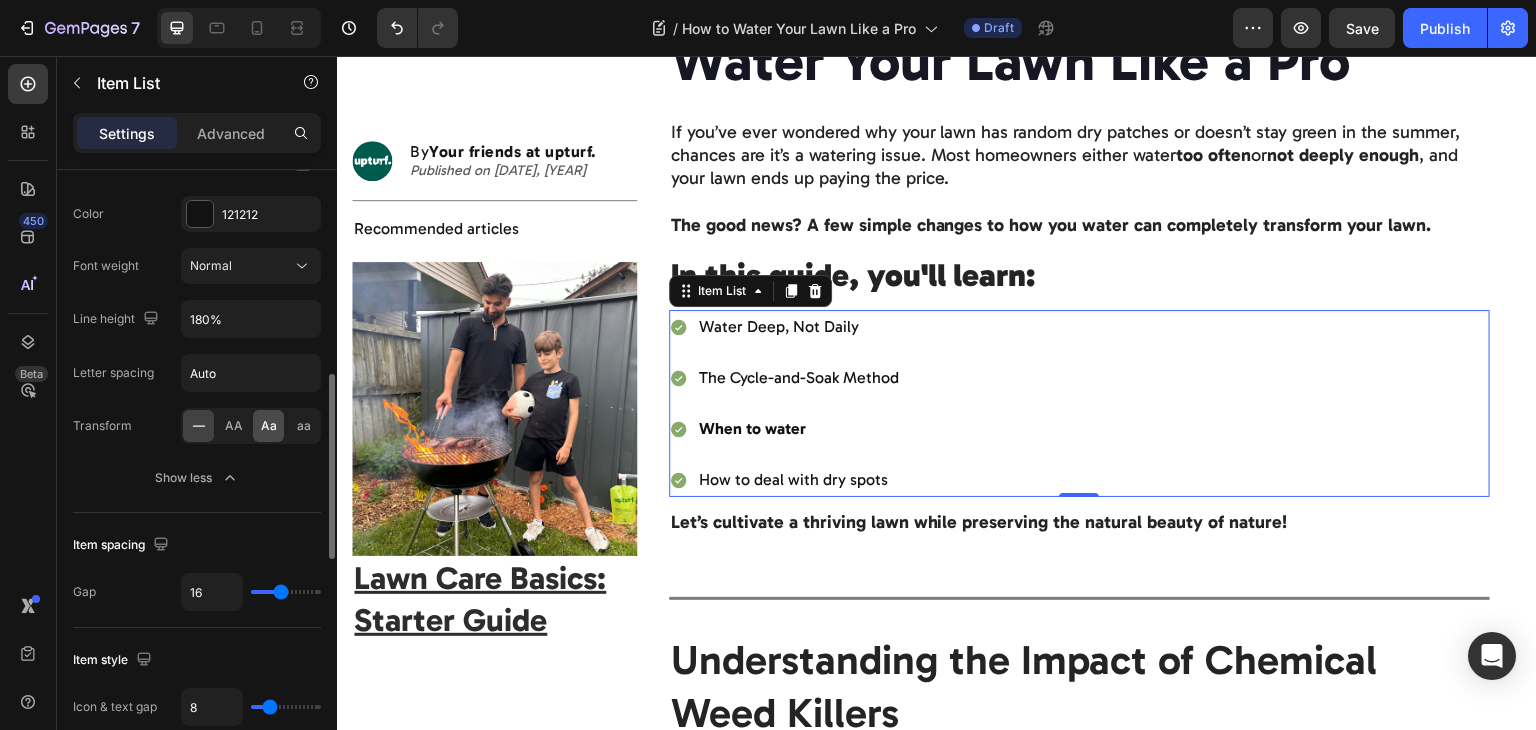click on "Aa" 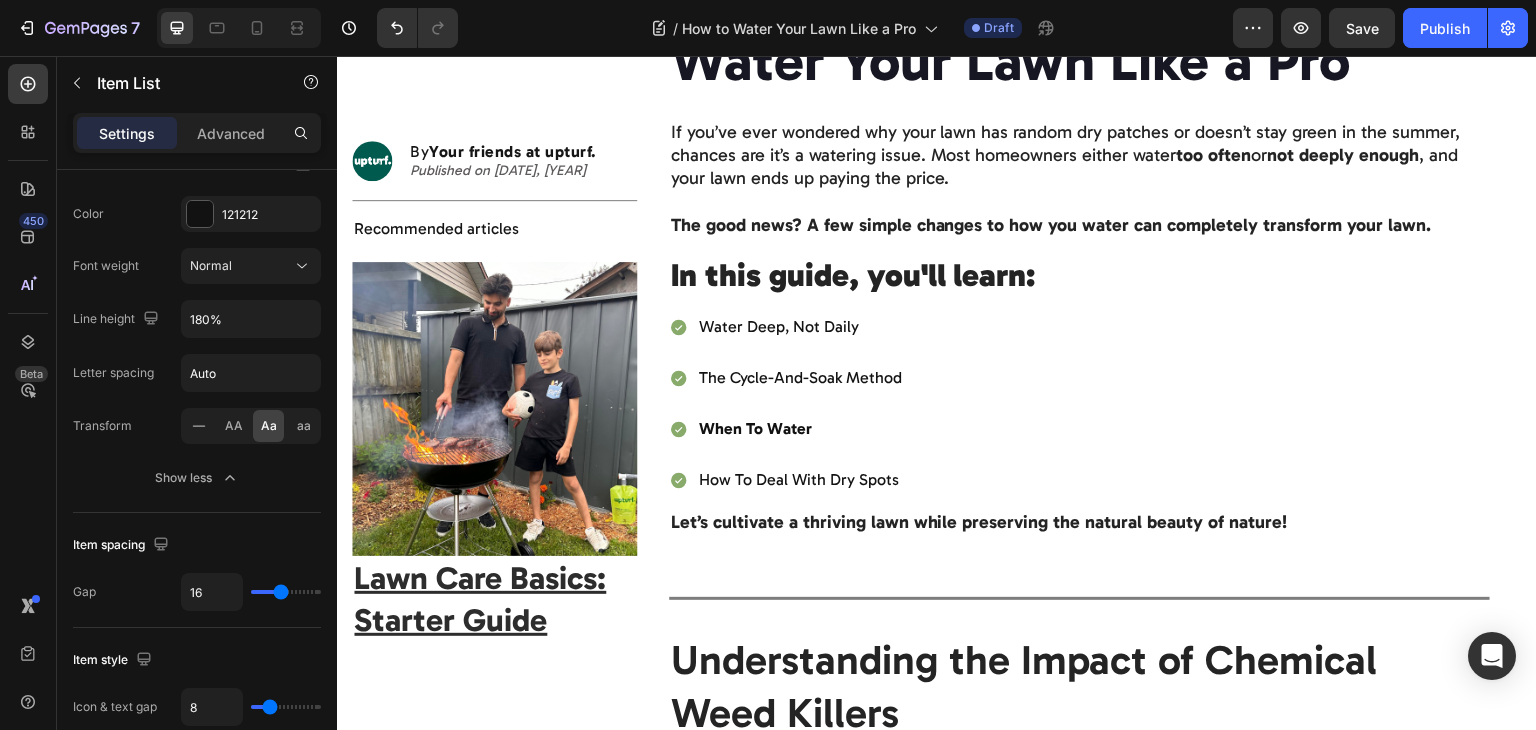 click on "water deep, not daily
the cycle-and-soak method
when to water
how to deal with dry spots" at bounding box center [1080, 403] 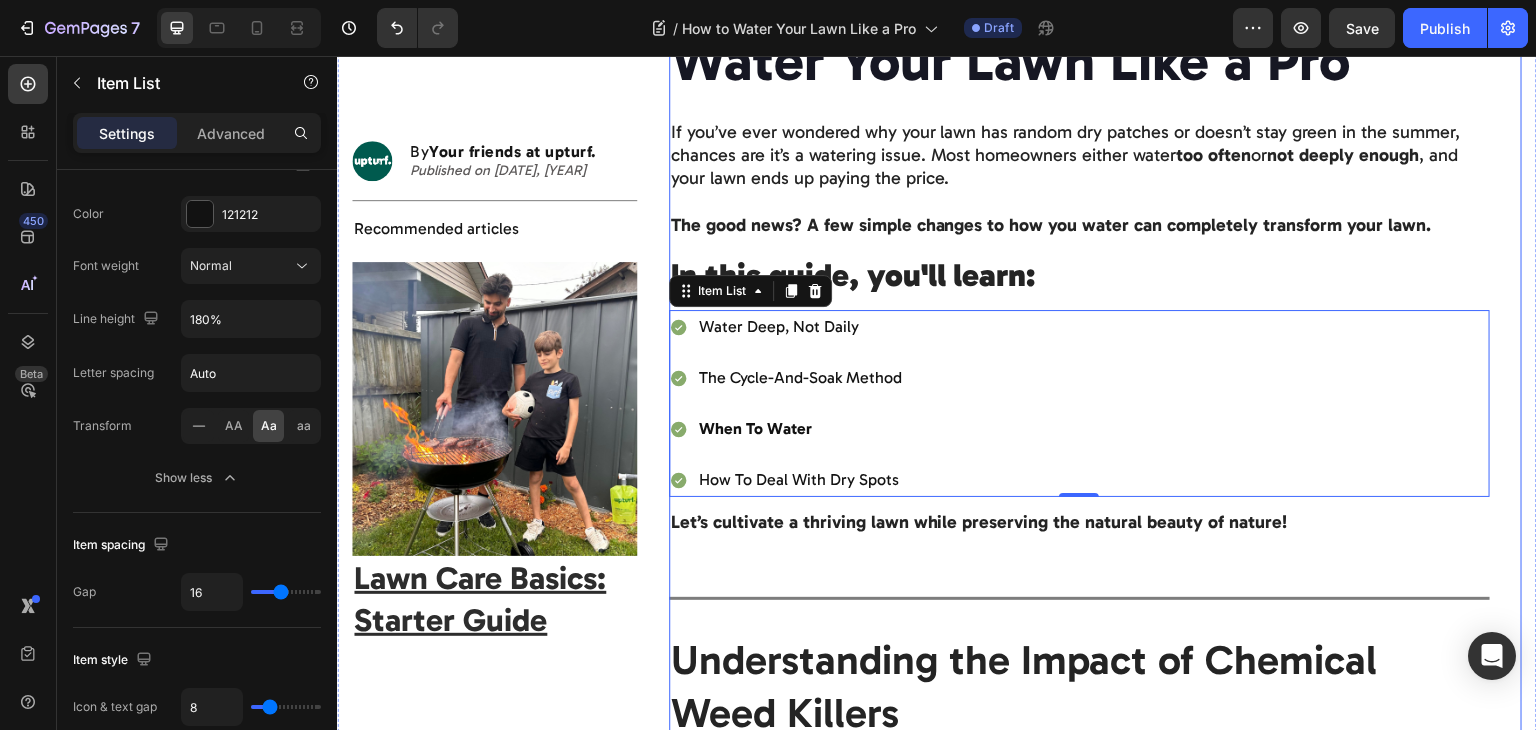 click on "Water Your Lawn Like a Pro Heading If you’ve ever wondered why your lawn has random dry patches or doesn’t stay green in the summer, chances are it’s a watering issue. Most homeowners either water  too often  or  not deeply enough , and your lawn ends up paying the price. The good news? A few simple changes to how you water can completely transform your lawn. Text block In this guide, you'll learn: Heading
water deep, not daily
the cycle-and-soak method
when to water
how to deal with dry spots Item List   0 Let’s cultivate a thriving lawn while preserving the natural beauty of nature! Text block Image By  Your Friends at upturf. Text block Updated on [DATE], [YEAR] Text Block Advanced list Text Block Row                Title Line Understanding the Impact of Chemical Weed Killers Heading Water contamination : Chemicals can leach into groundwater and waterways, harming aquatic life and disrupting ecosystems. Soil degradation Text Block . ." at bounding box center [1080, 1736] 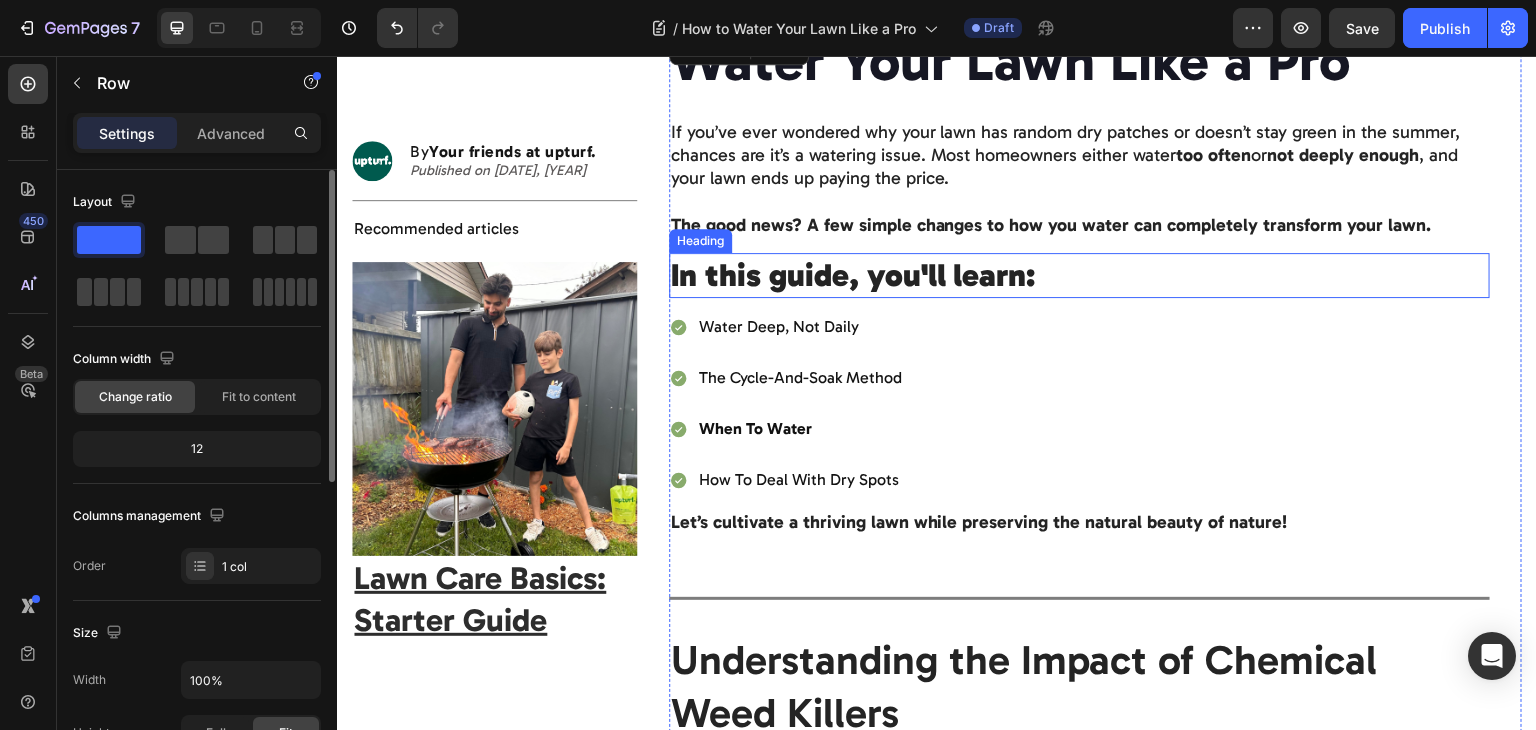 click on "In this guide, you'll learn:" at bounding box center (1080, 276) 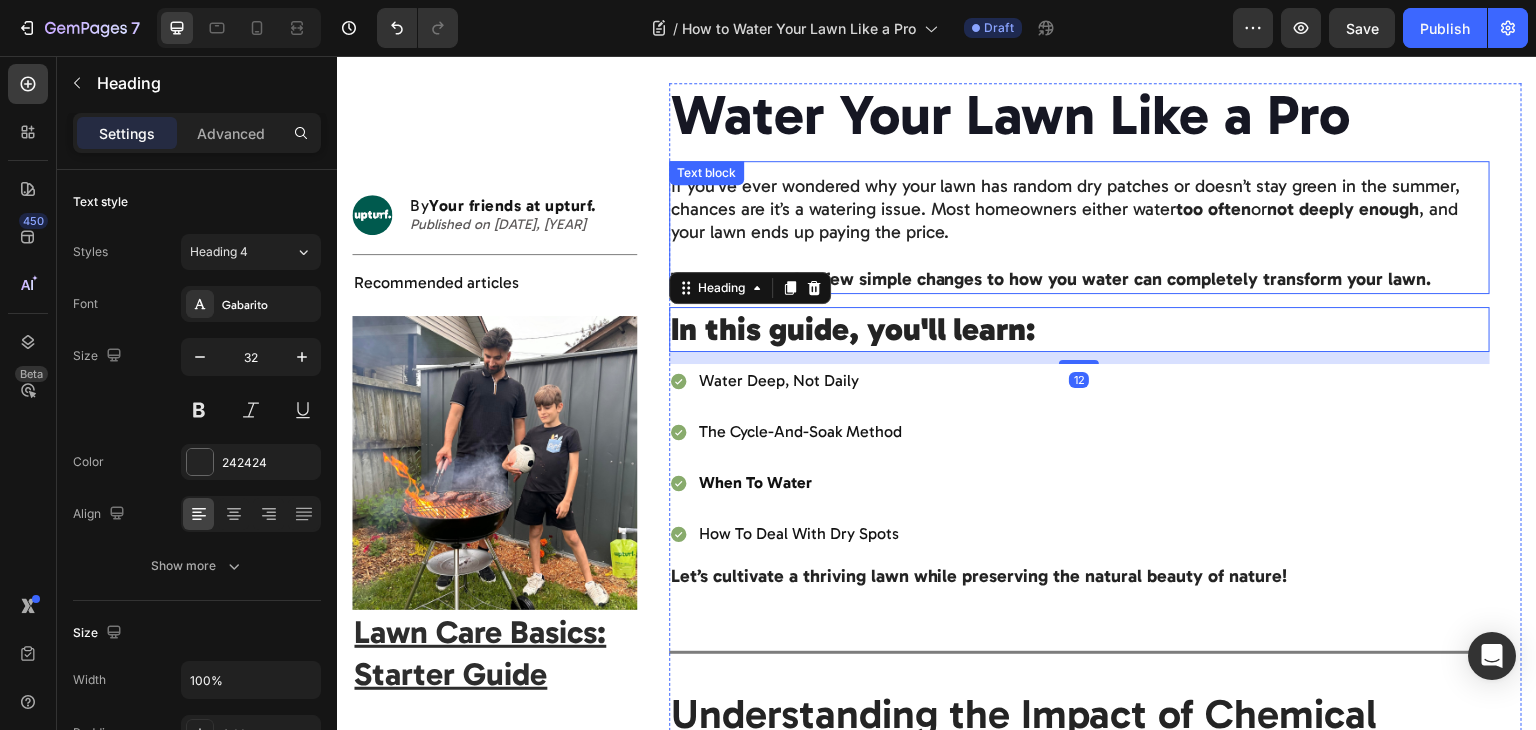 scroll, scrollTop: 0, scrollLeft: 0, axis: both 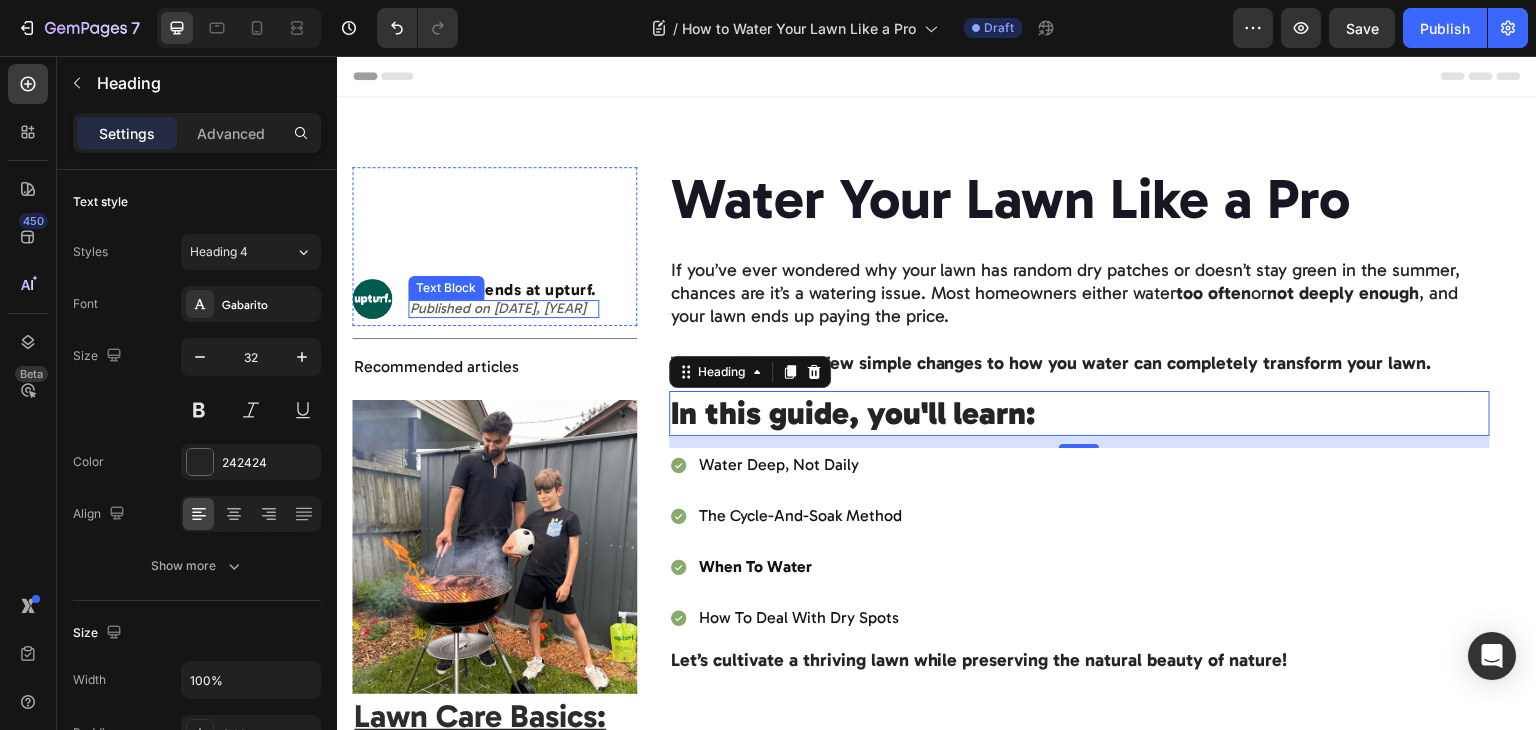 click on "Published on [DATE], [YEAR]" at bounding box center (498, 308) 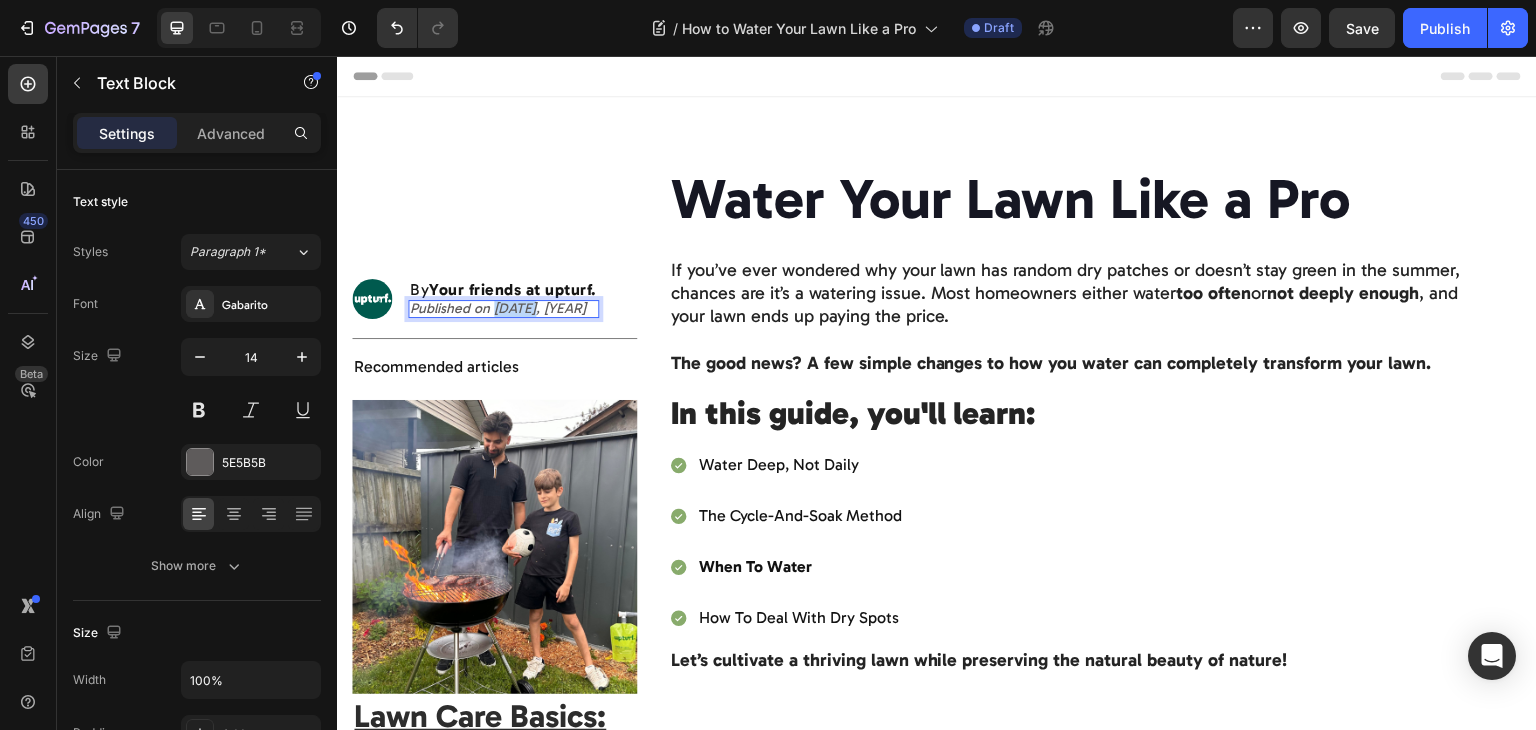 click on "Published on [DATE], [YEAR]" at bounding box center (498, 308) 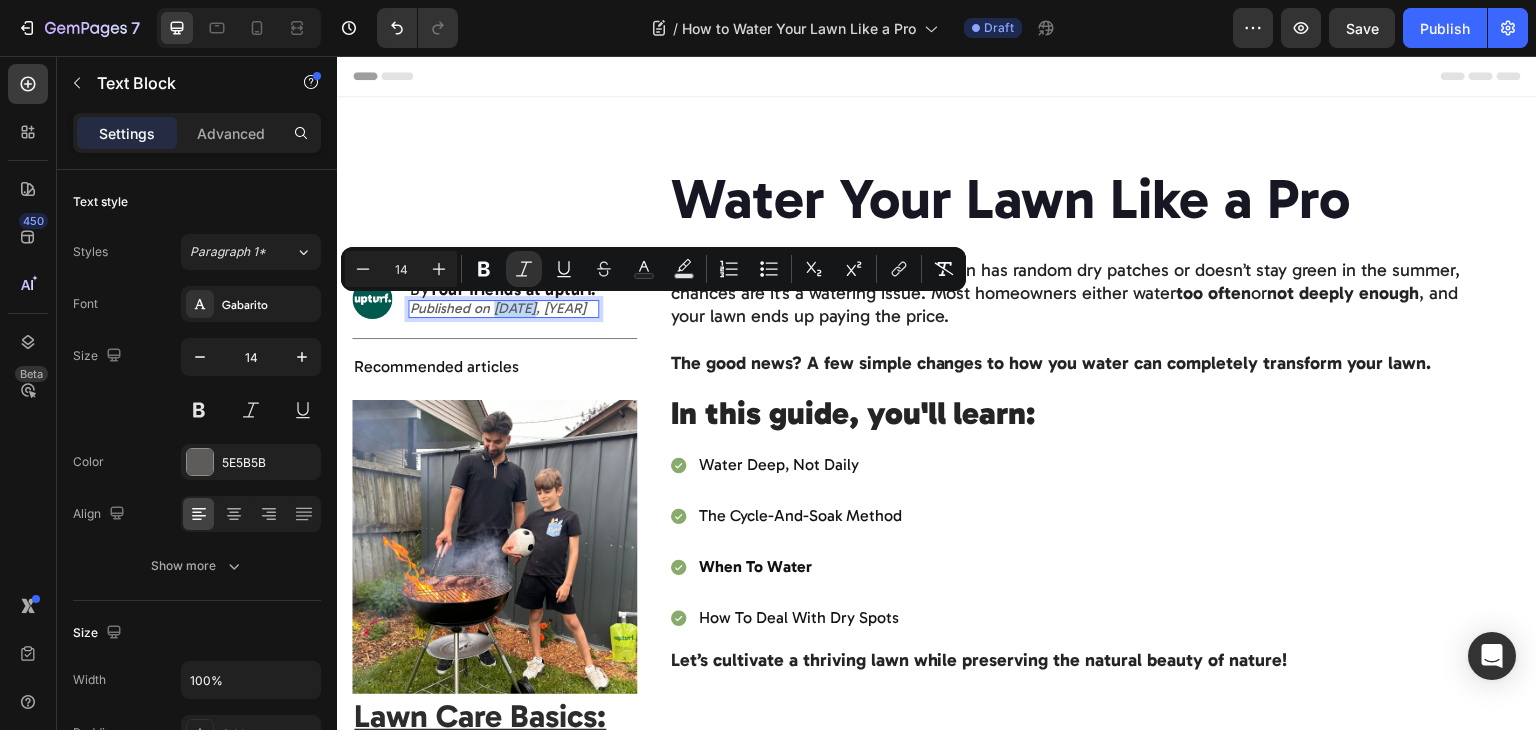 click on "Published on [DATE], [YEAR]" at bounding box center [498, 308] 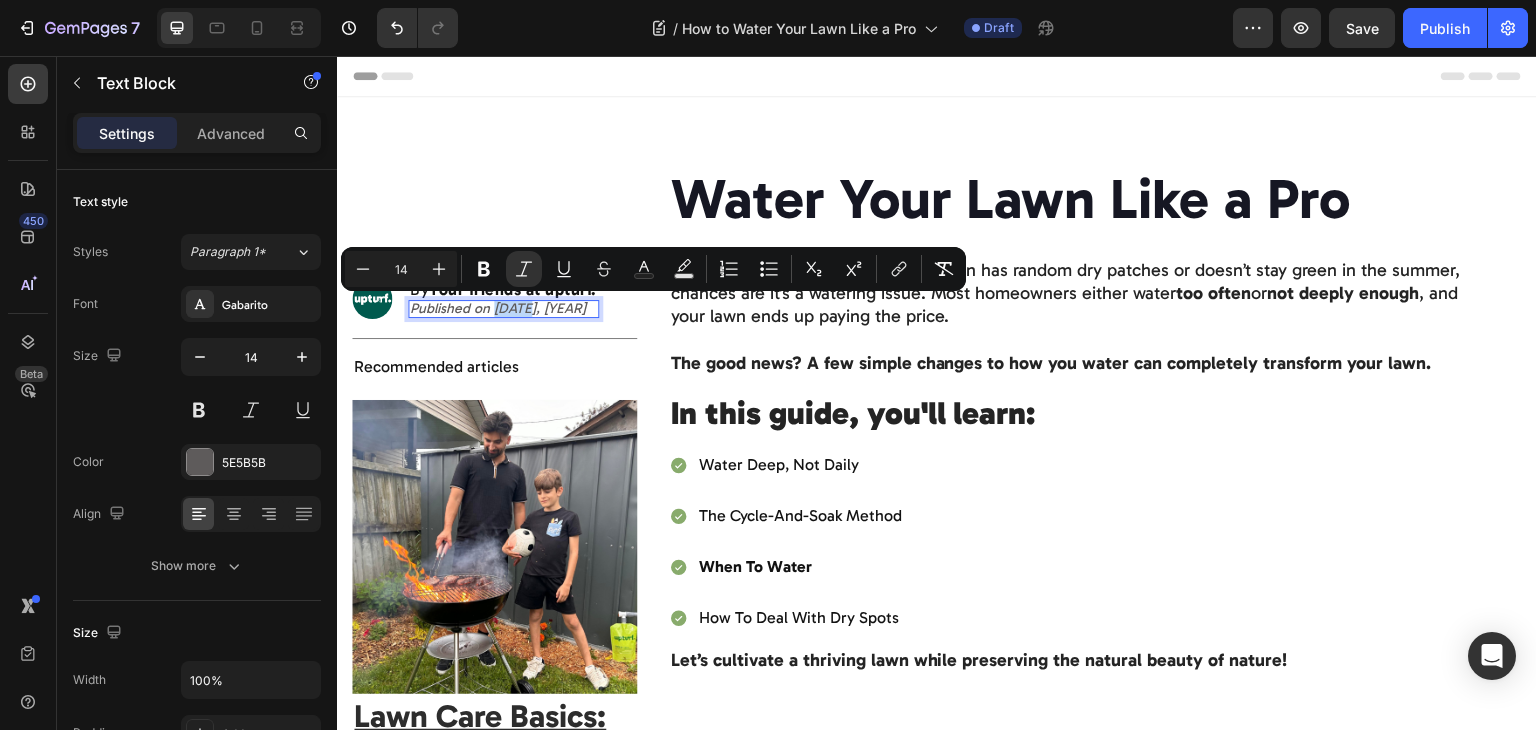drag, startPoint x: 520, startPoint y: 307, endPoint x: 496, endPoint y: 307, distance: 24 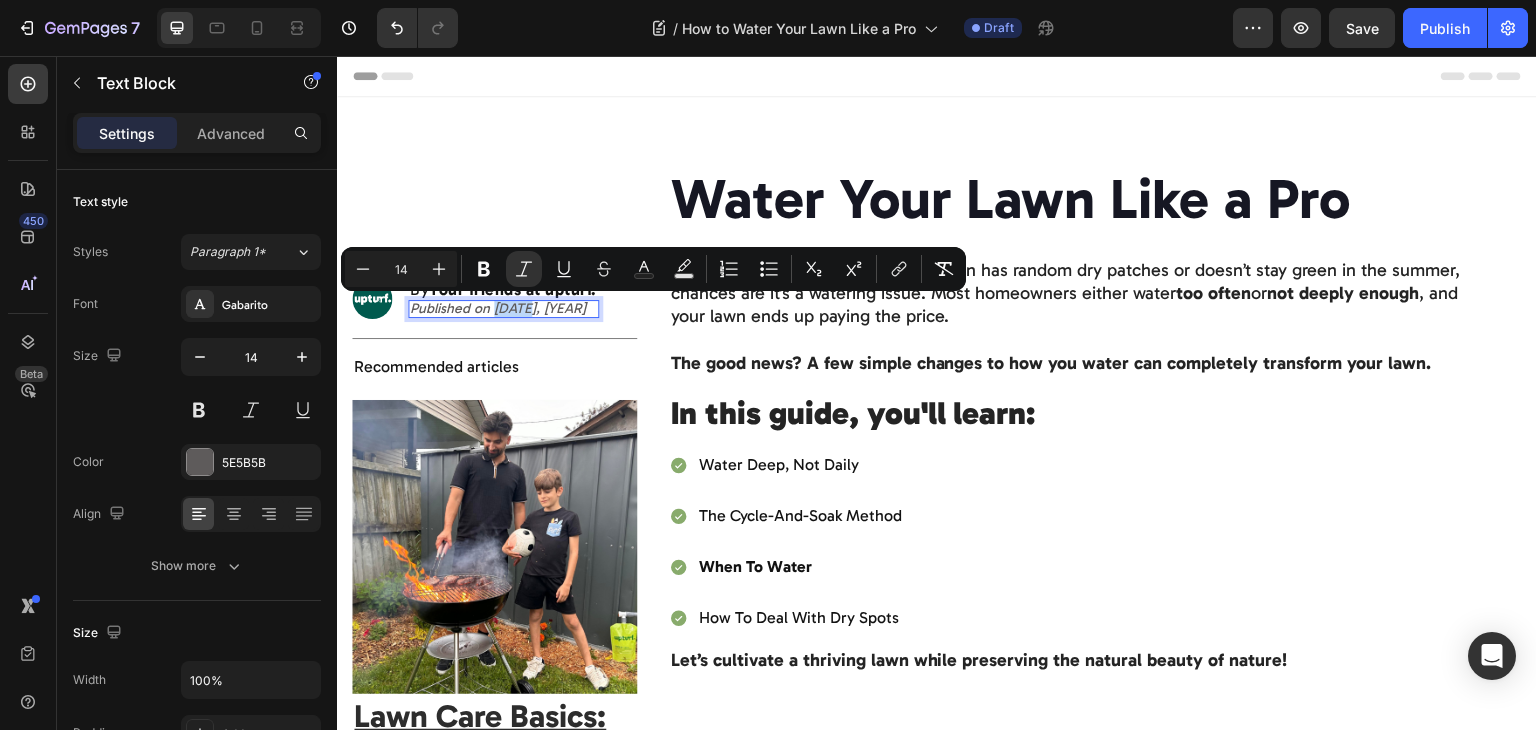 click on "Published on [DATE], [YEAR]" at bounding box center [498, 308] 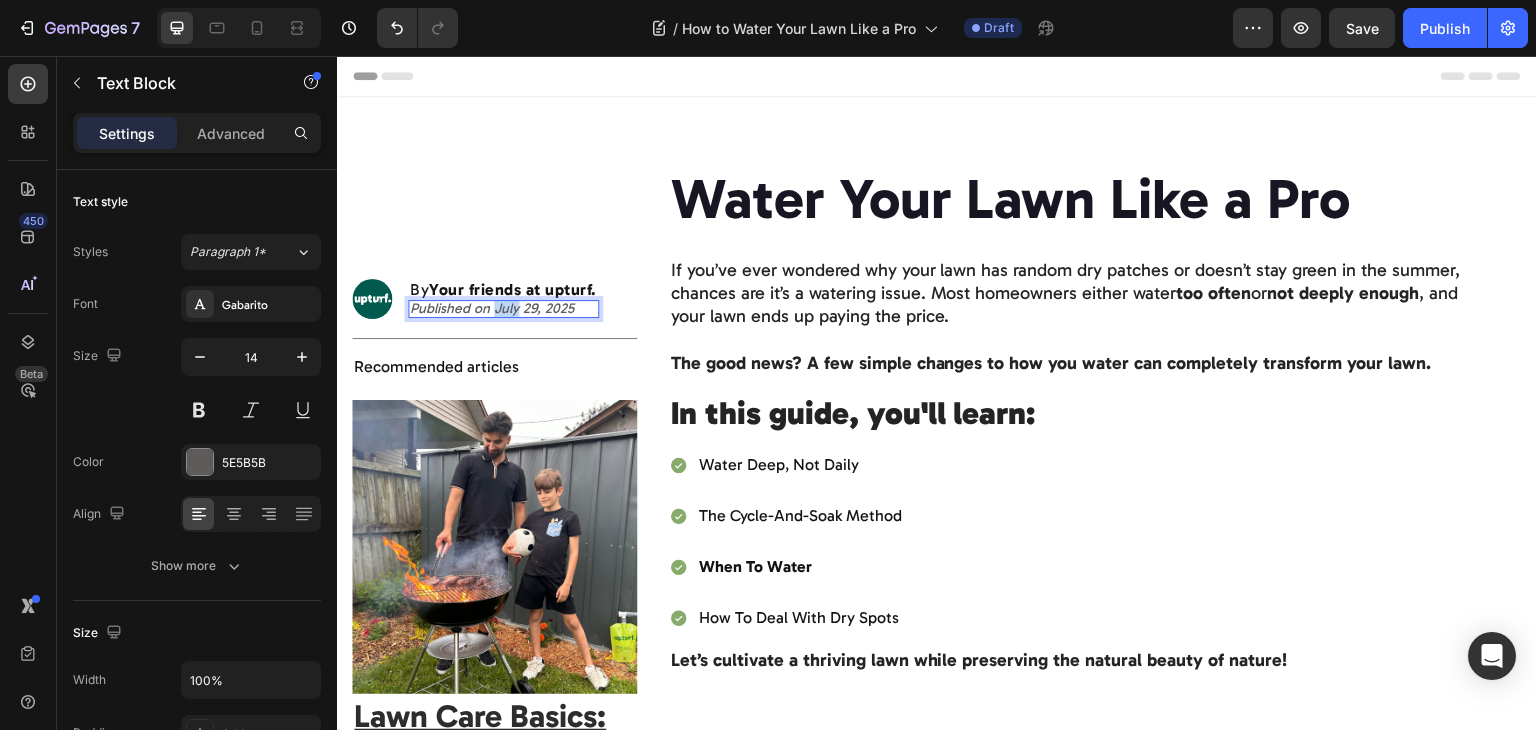 drag, startPoint x: 518, startPoint y: 308, endPoint x: 492, endPoint y: 311, distance: 26.172504 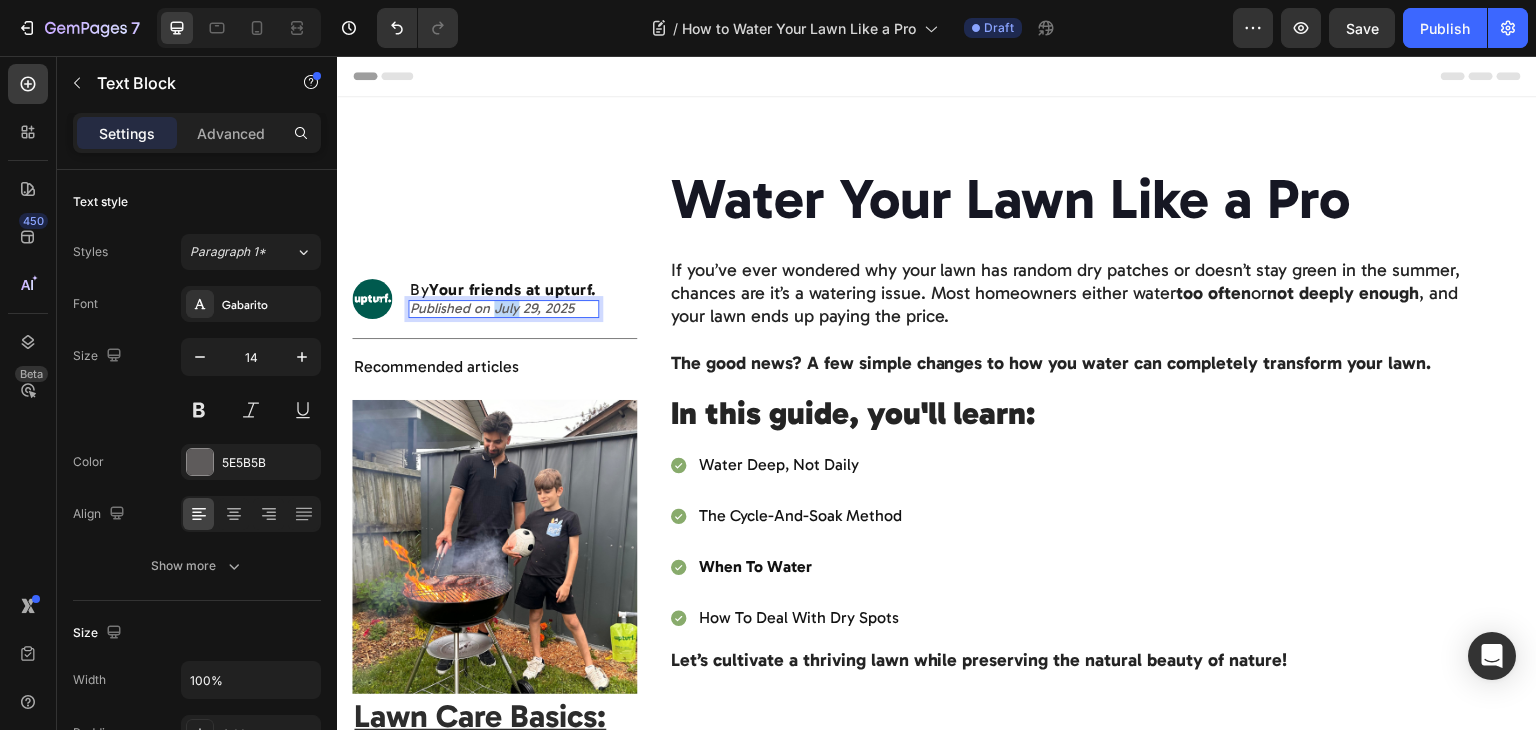 click on "Published on July 29, 2025" at bounding box center [492, 308] 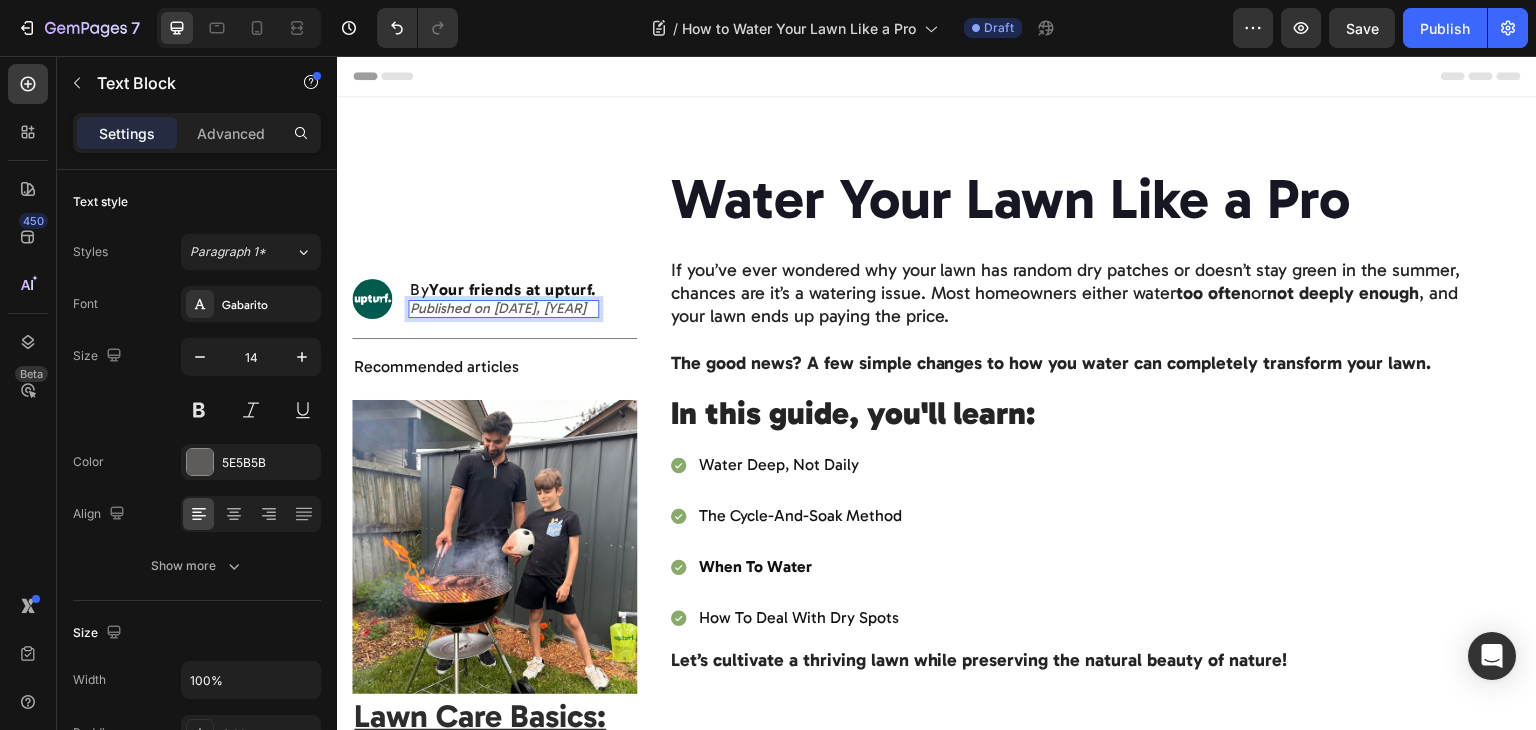 click on "Published on [DATE], [YEAR]" at bounding box center [498, 308] 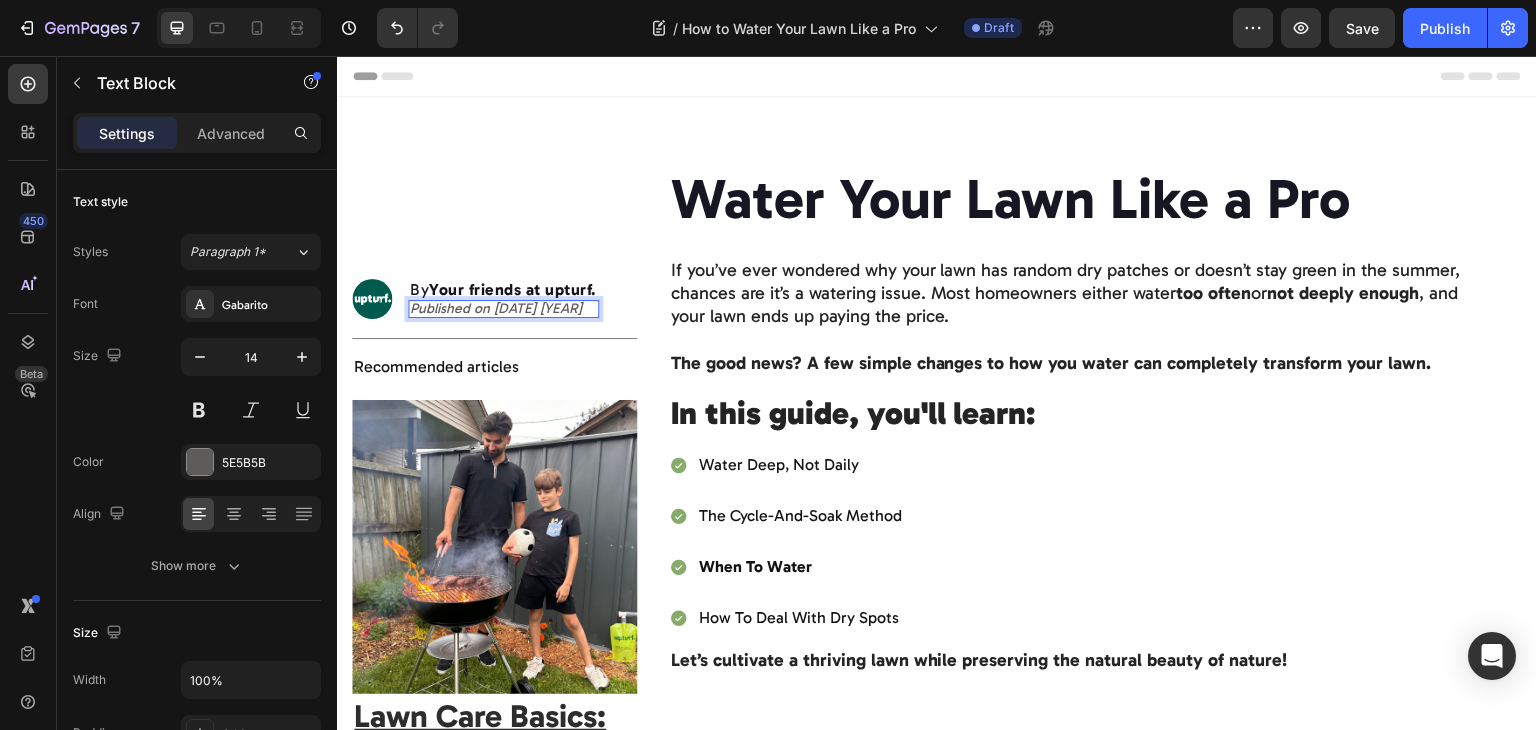 click on "Published on [DATE] [YEAR]" at bounding box center [503, 309] 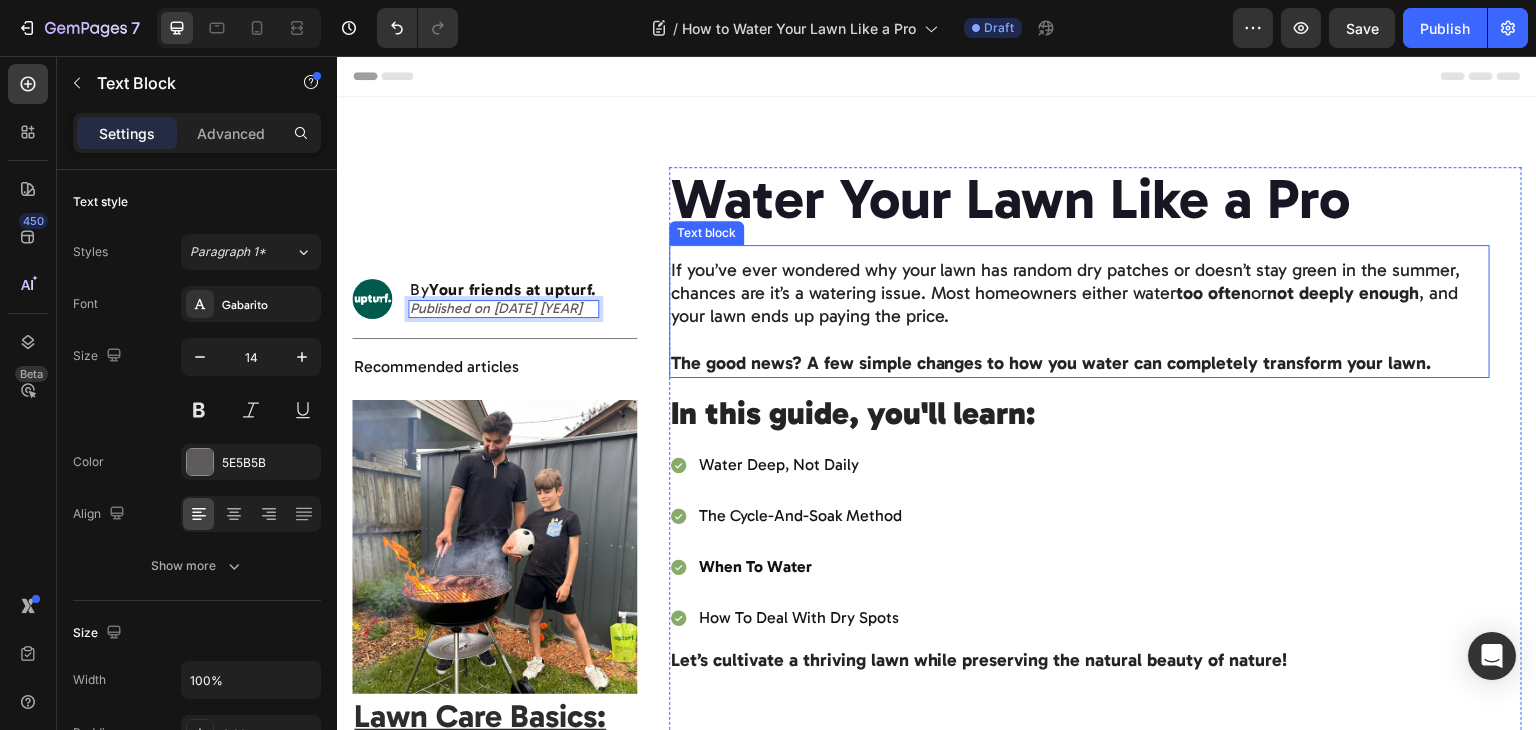 click on "If you’ve ever wondered why your lawn has random dry patches or doesn’t stay green in the summer, chances are it’s a watering issue. Most homeowners either water  too often  or  not deeply enough , and your lawn ends up paying the price." at bounding box center (1080, 294) 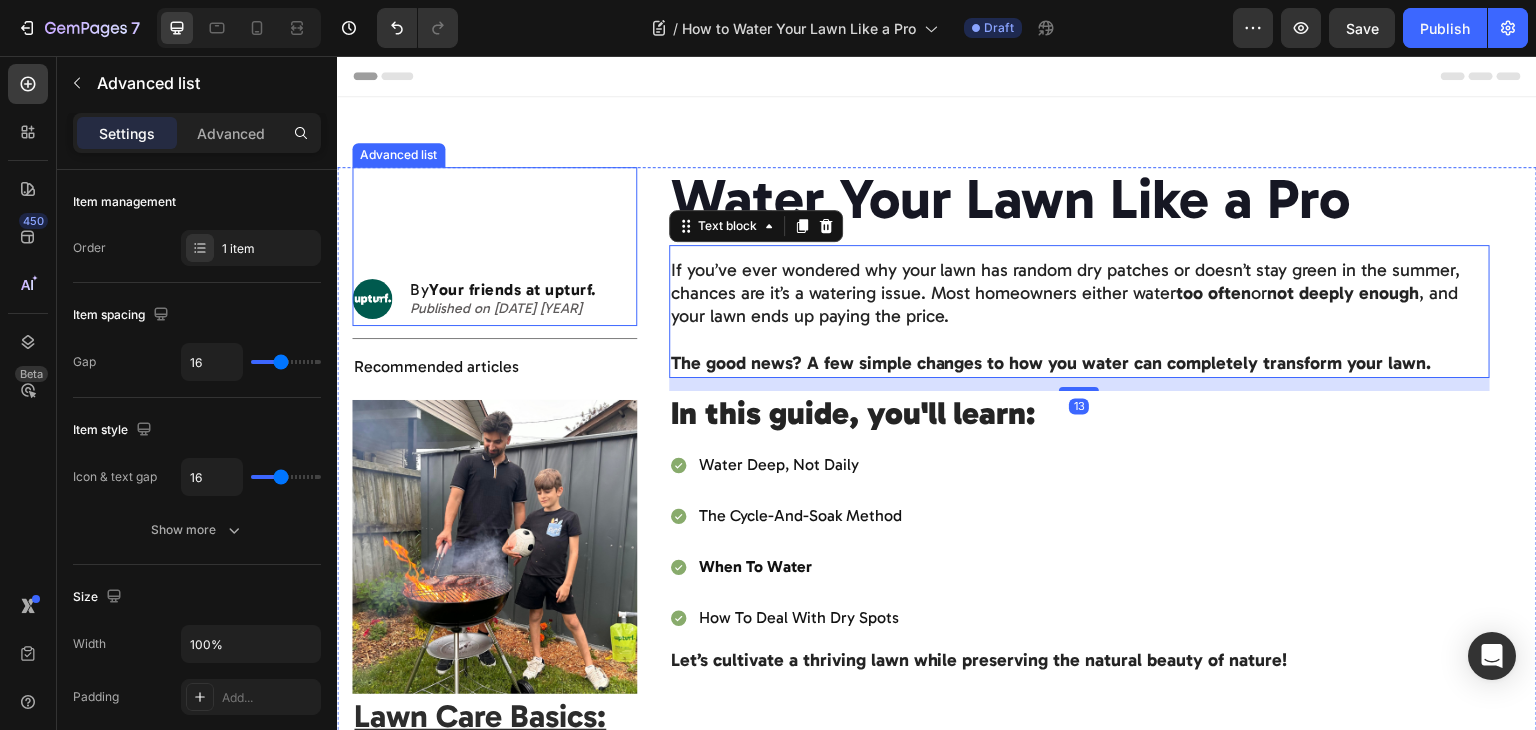 click on "Image By  Your friends at upturf. Text block Published on [DATE] [YEAR] Text Block" at bounding box center [494, 246] 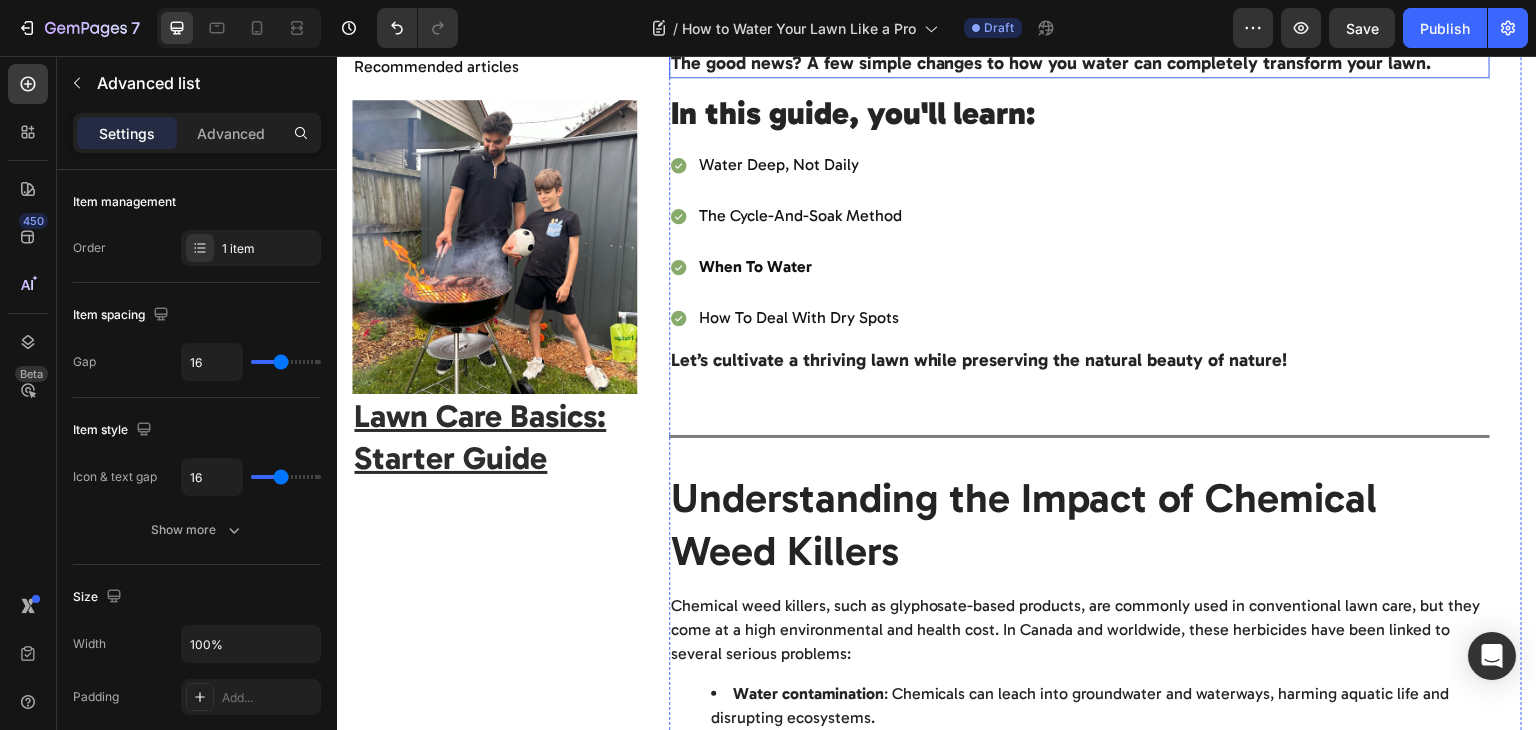 scroll, scrollTop: 320, scrollLeft: 0, axis: vertical 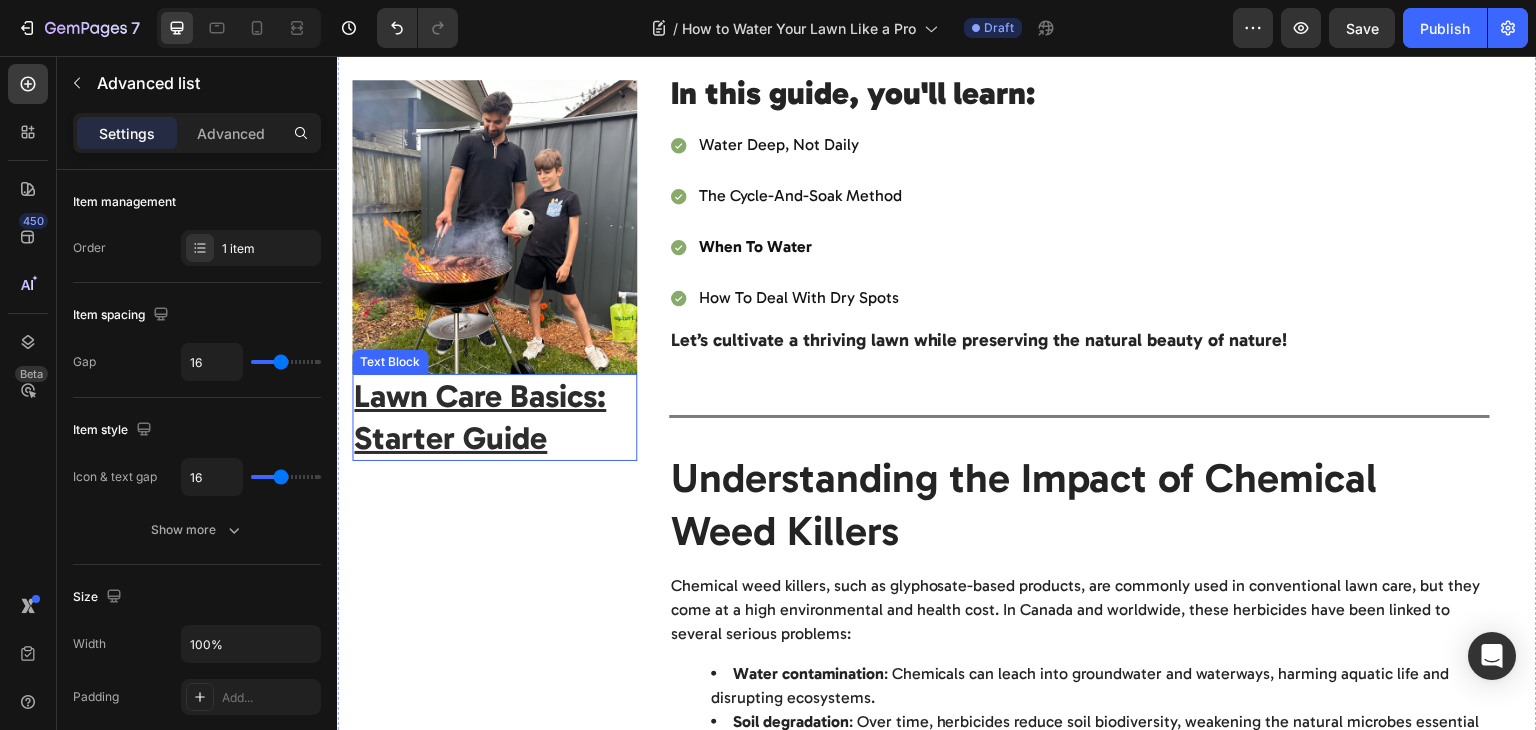 click on "Lawn Care Basics: Starter Guide" at bounding box center (480, 417) 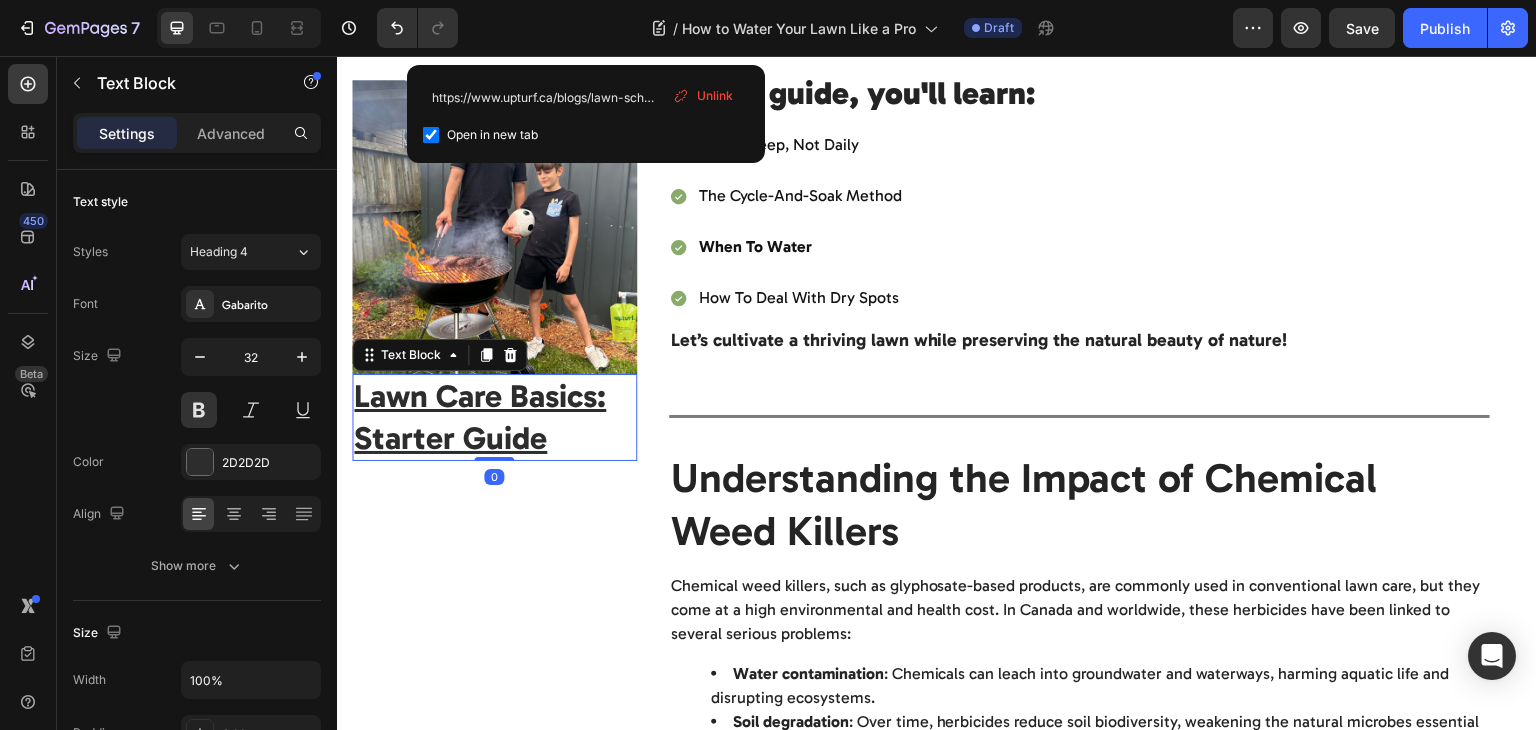 click on "Lawn Care Basics: Starter Guide" at bounding box center (494, 417) 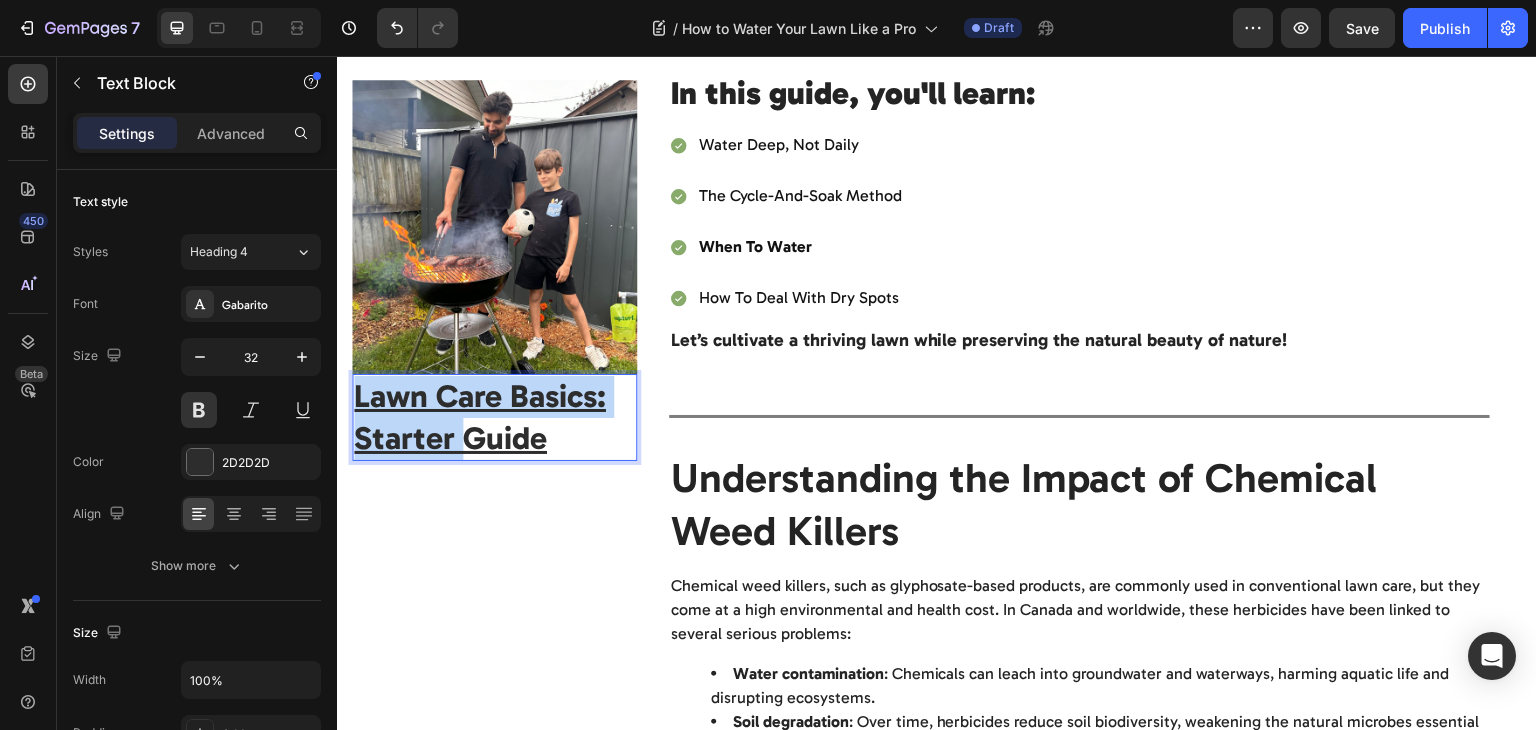 click on "Lawn Care Basics: Starter Guide" at bounding box center (494, 417) 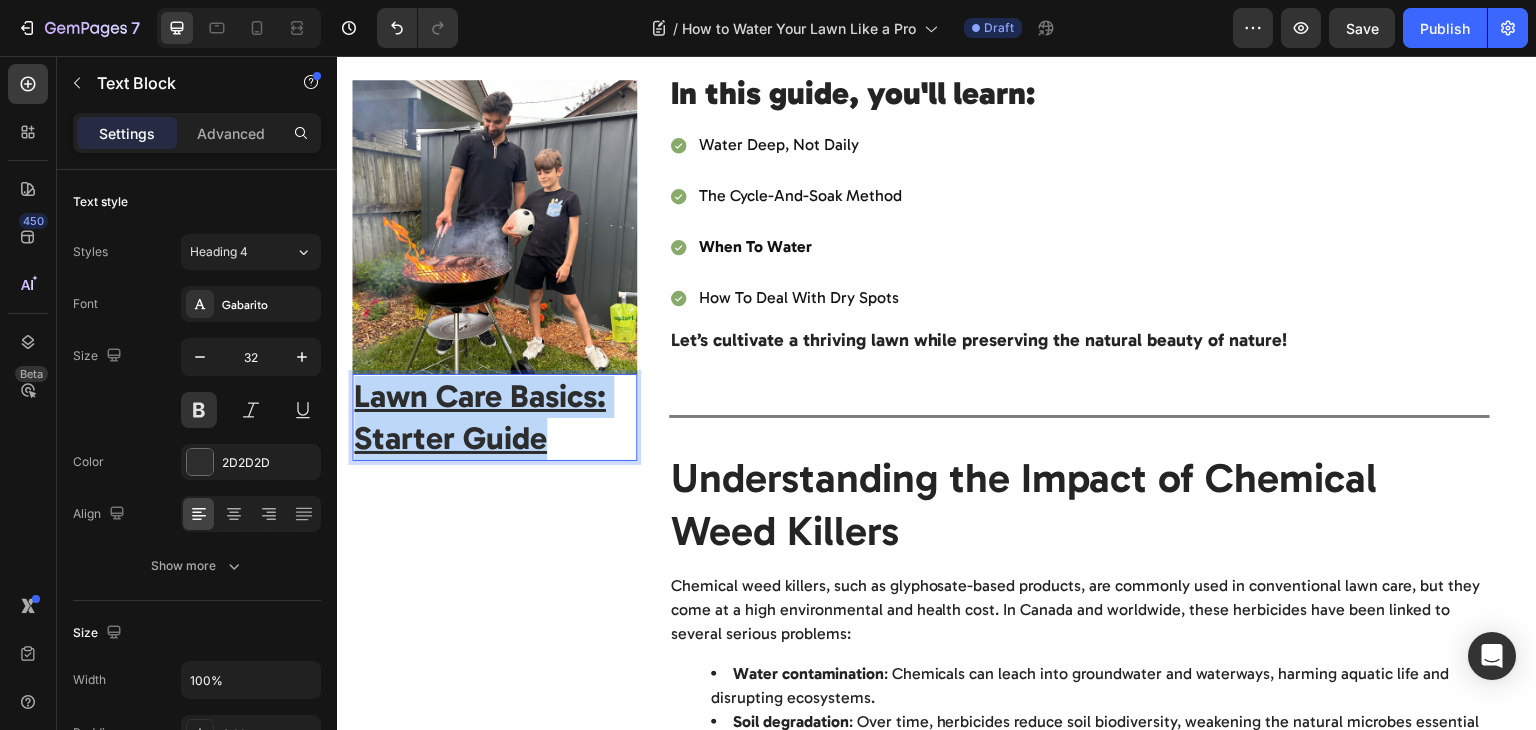 click on "Lawn Care Basics: Starter Guide" at bounding box center (494, 417) 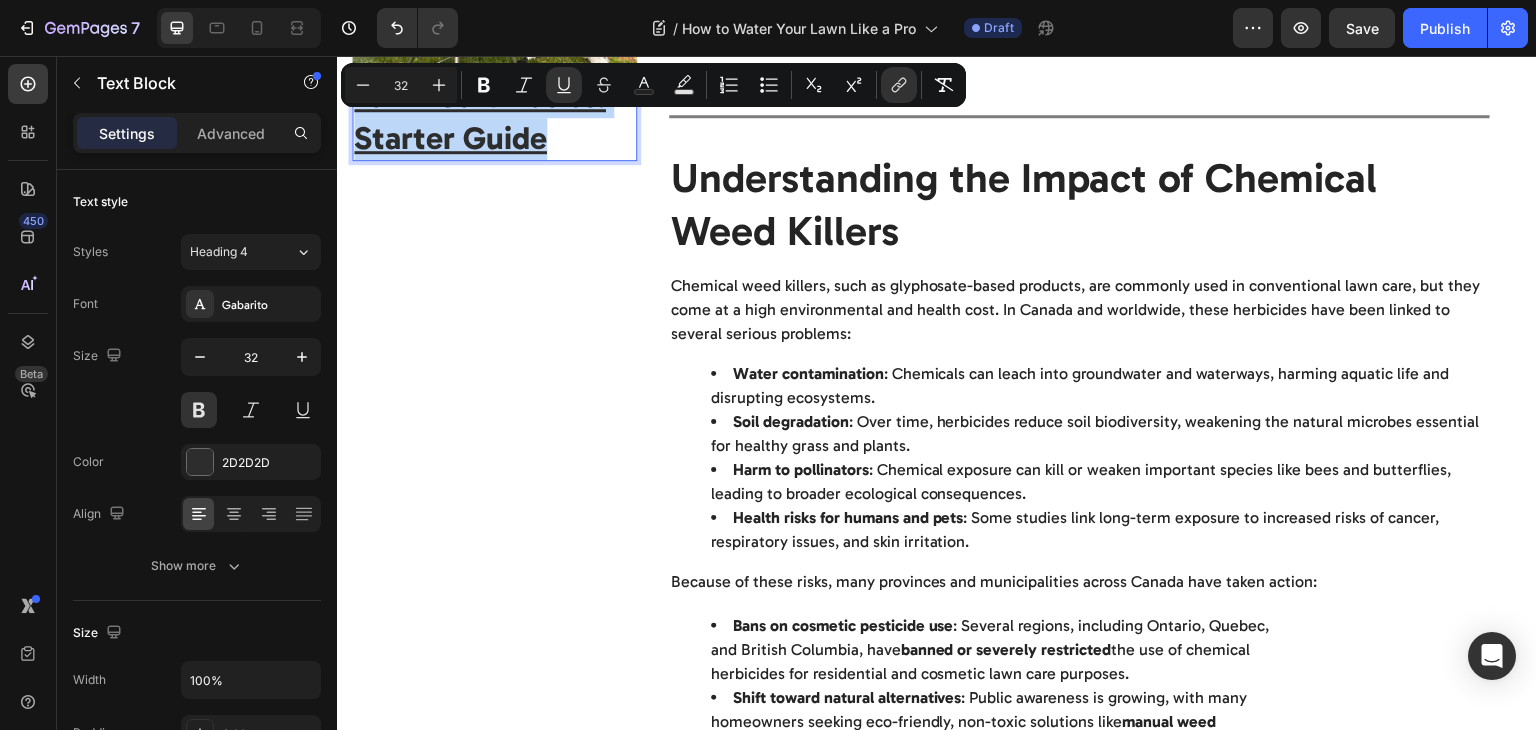 scroll, scrollTop: 404, scrollLeft: 0, axis: vertical 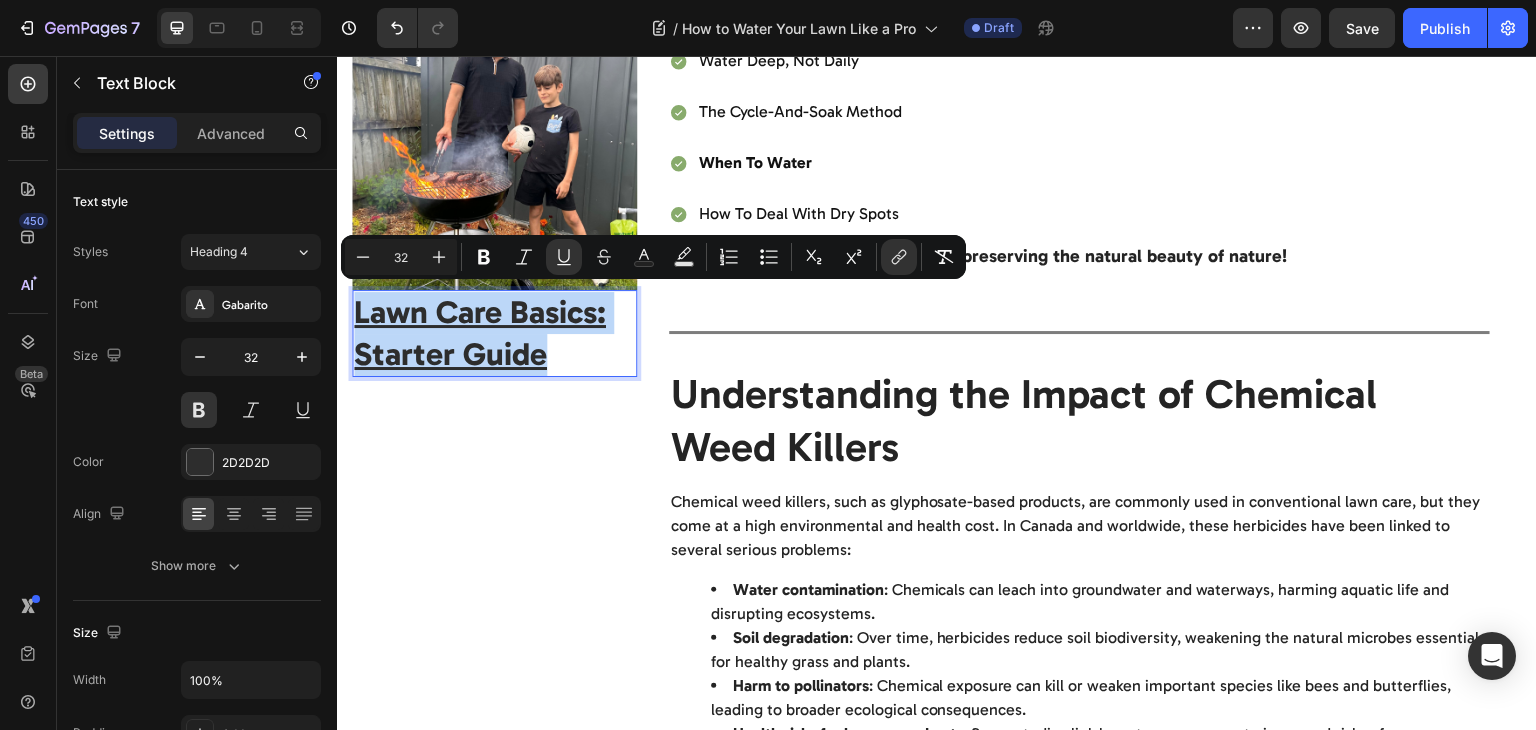 click on "Image By  Your friends at upturf. Text block Published on [DATE] [YEAR] Text Block Advanced list                Title Line Recommended articles  Heading Text Block Row Image Lawn Care Basics: Starter Guide Text Block   0" at bounding box center (494, 1470) 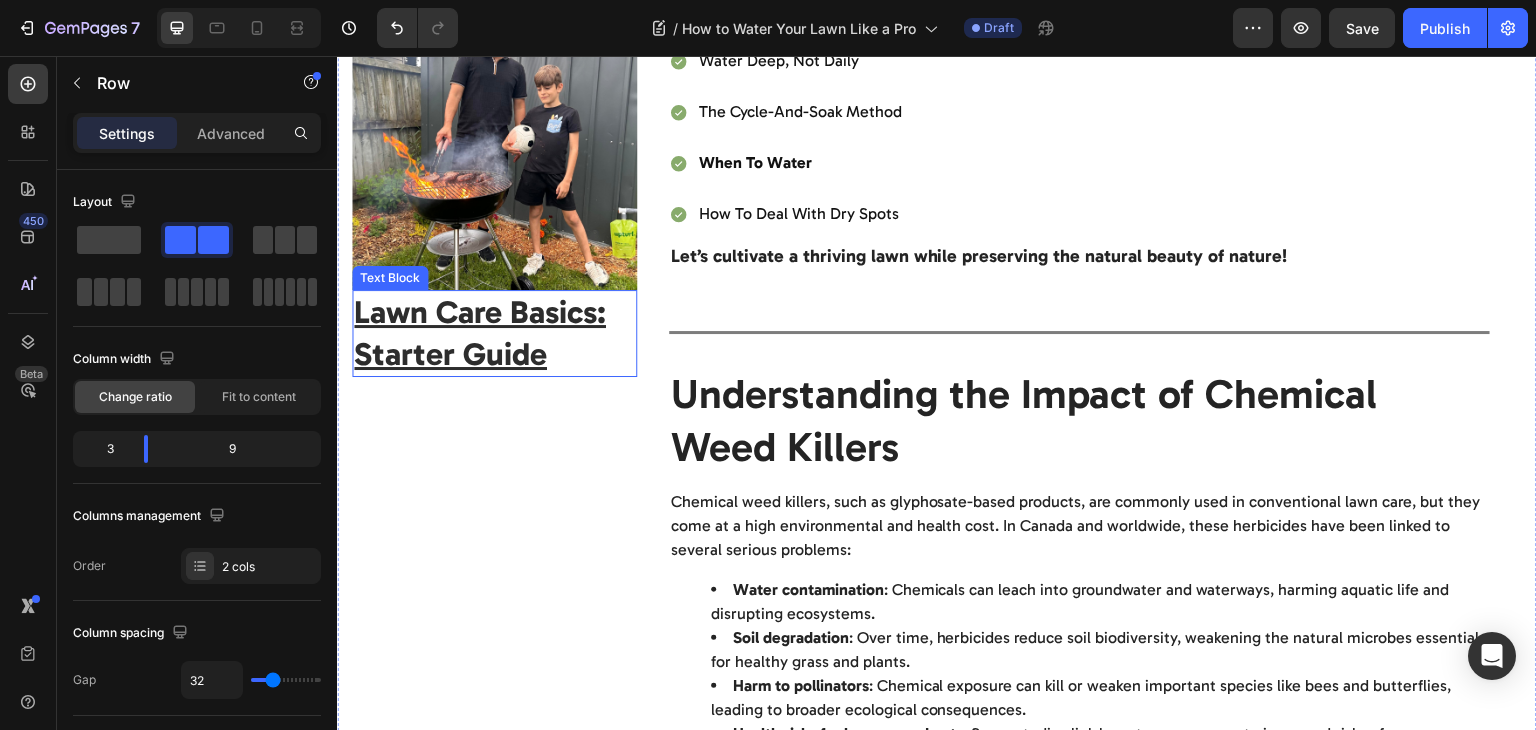 click on "Lawn Care Basics: Starter Guide" at bounding box center [494, 333] 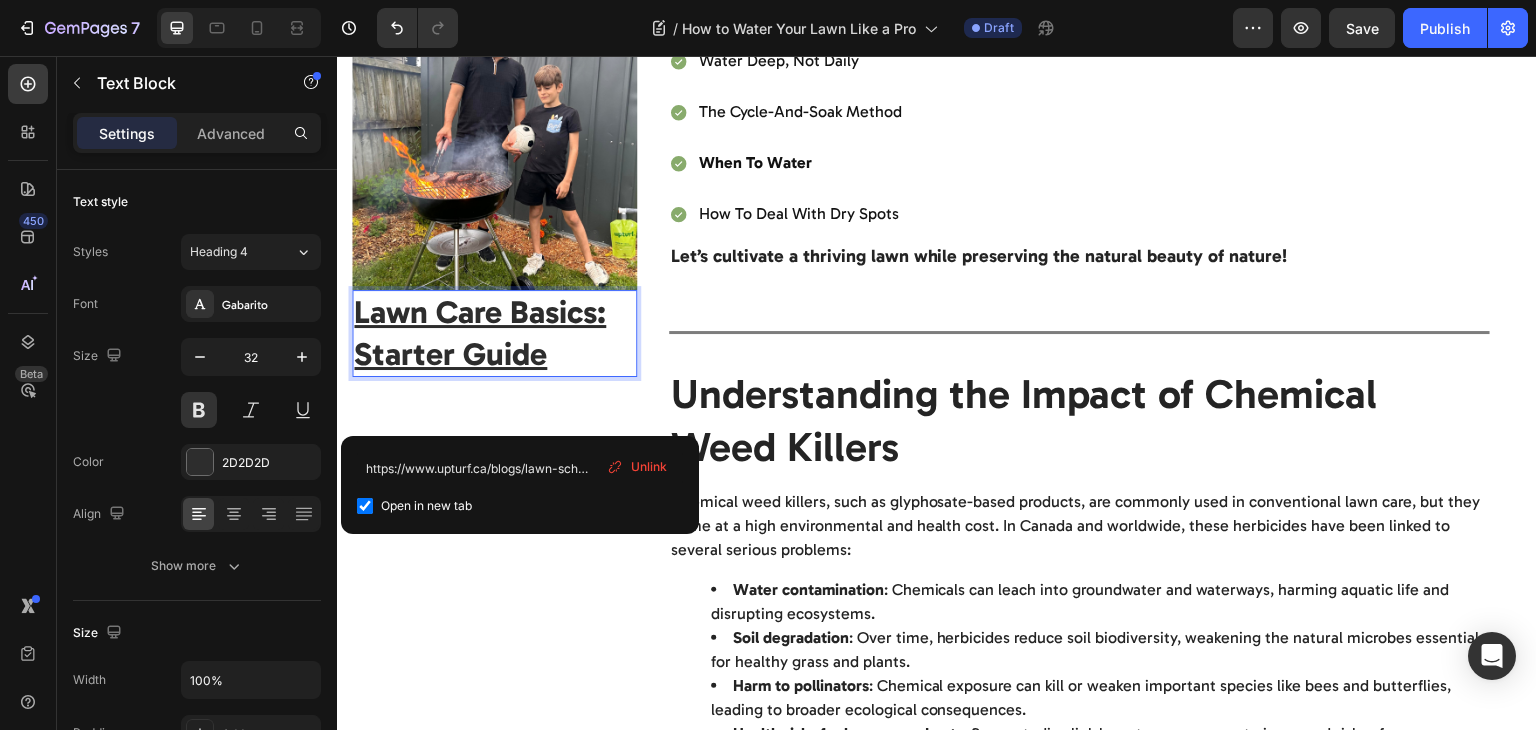 click on "Lawn Care Basics: Starter Guide" at bounding box center [494, 333] 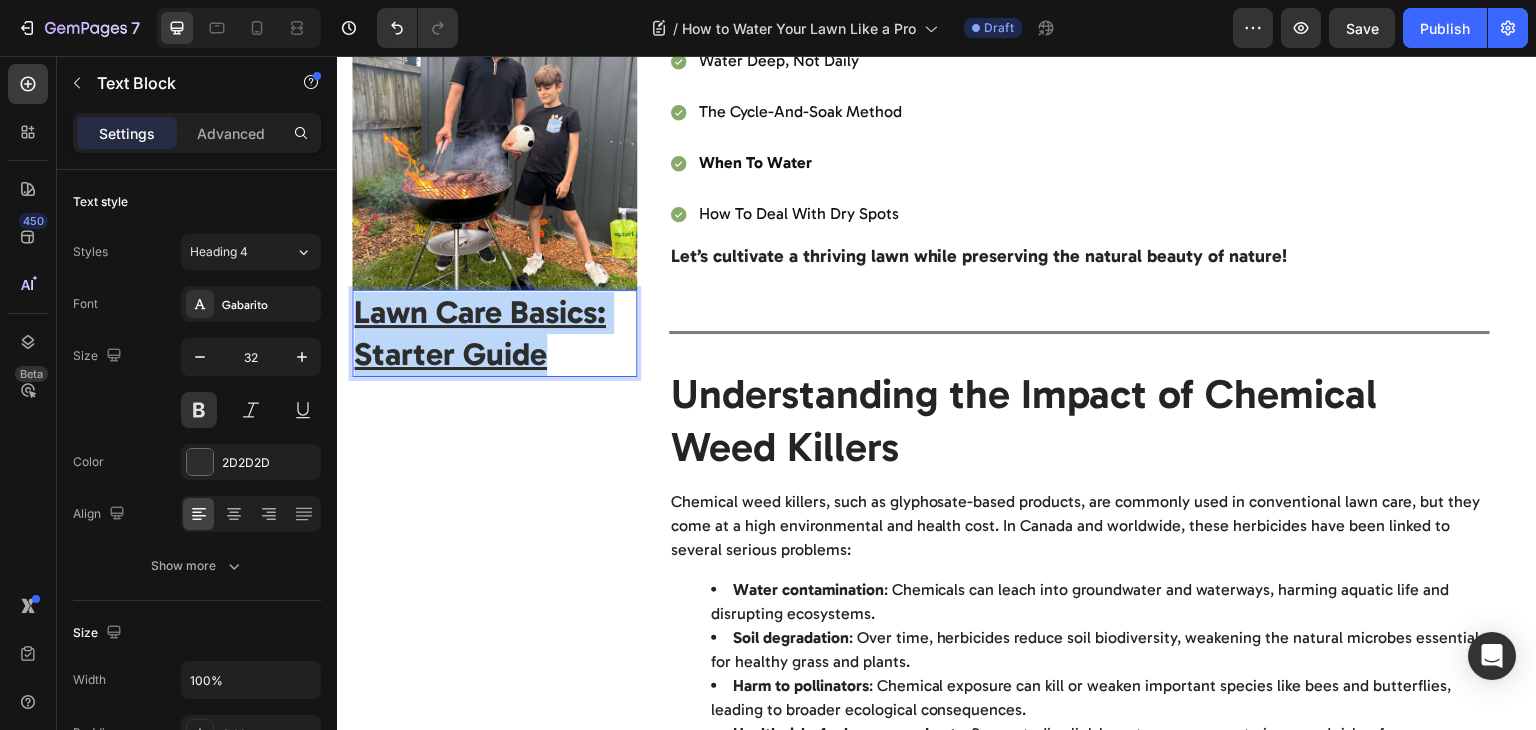 click on "Lawn Care Basics: Starter Guide" at bounding box center (494, 333) 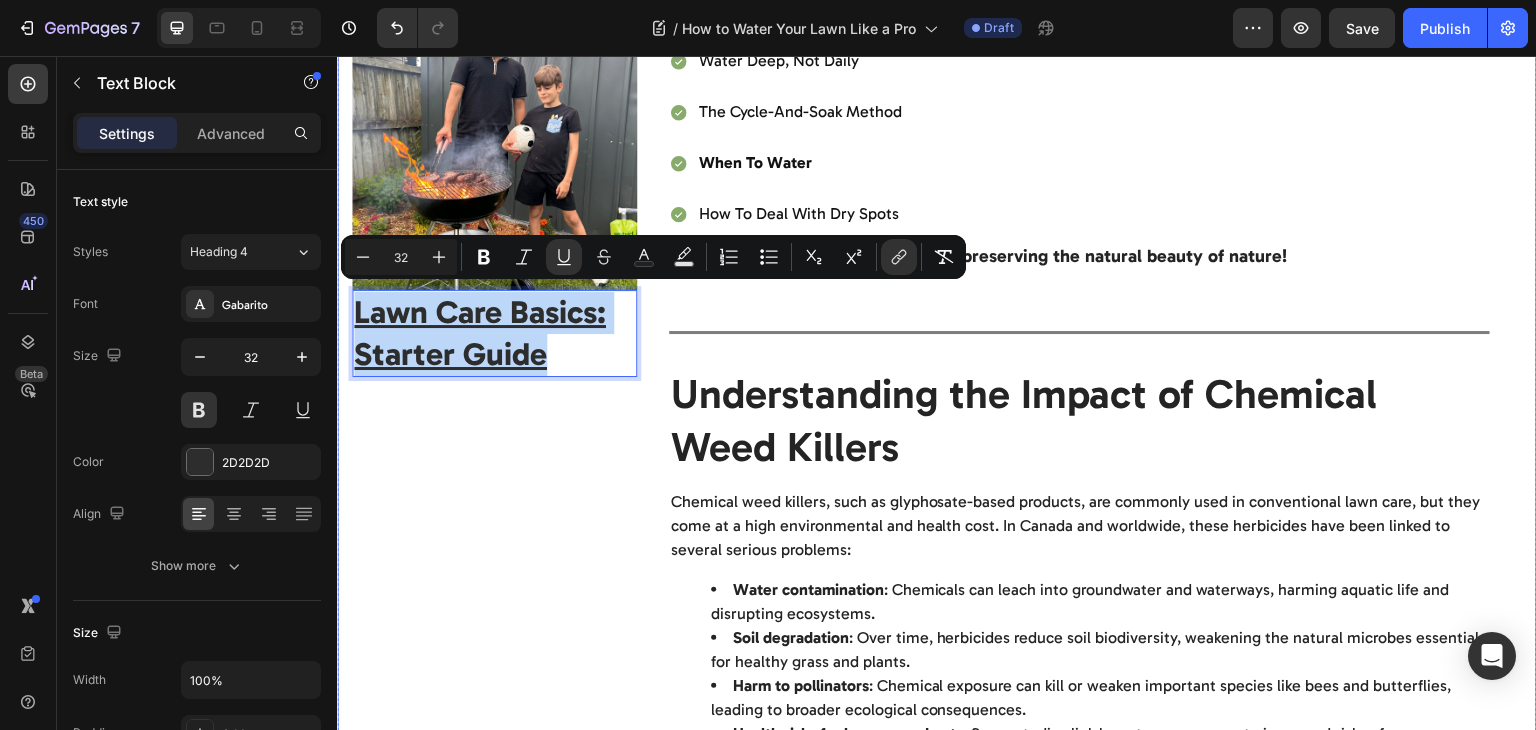 click on "Image By  Your friends at upturf. Text block Published on [DATE] [YEAR] Text Block Advanced list                Title Line Recommended articles  Heading Text Block Row Image Lawn Care Basics: Starter Guide Text Block   0" at bounding box center (494, 1470) 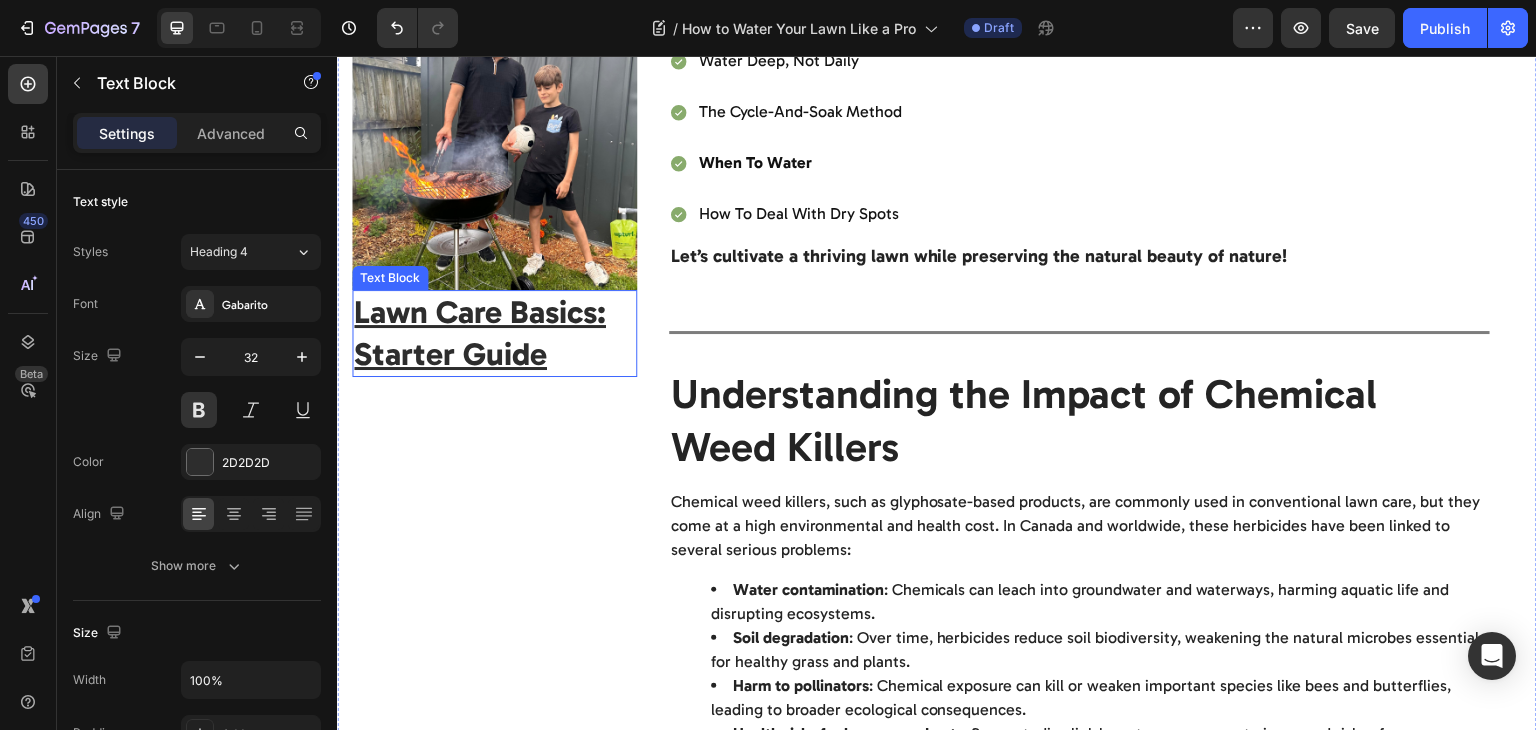 click on "Lawn Care Basics: Starter Guide" at bounding box center (480, 333) 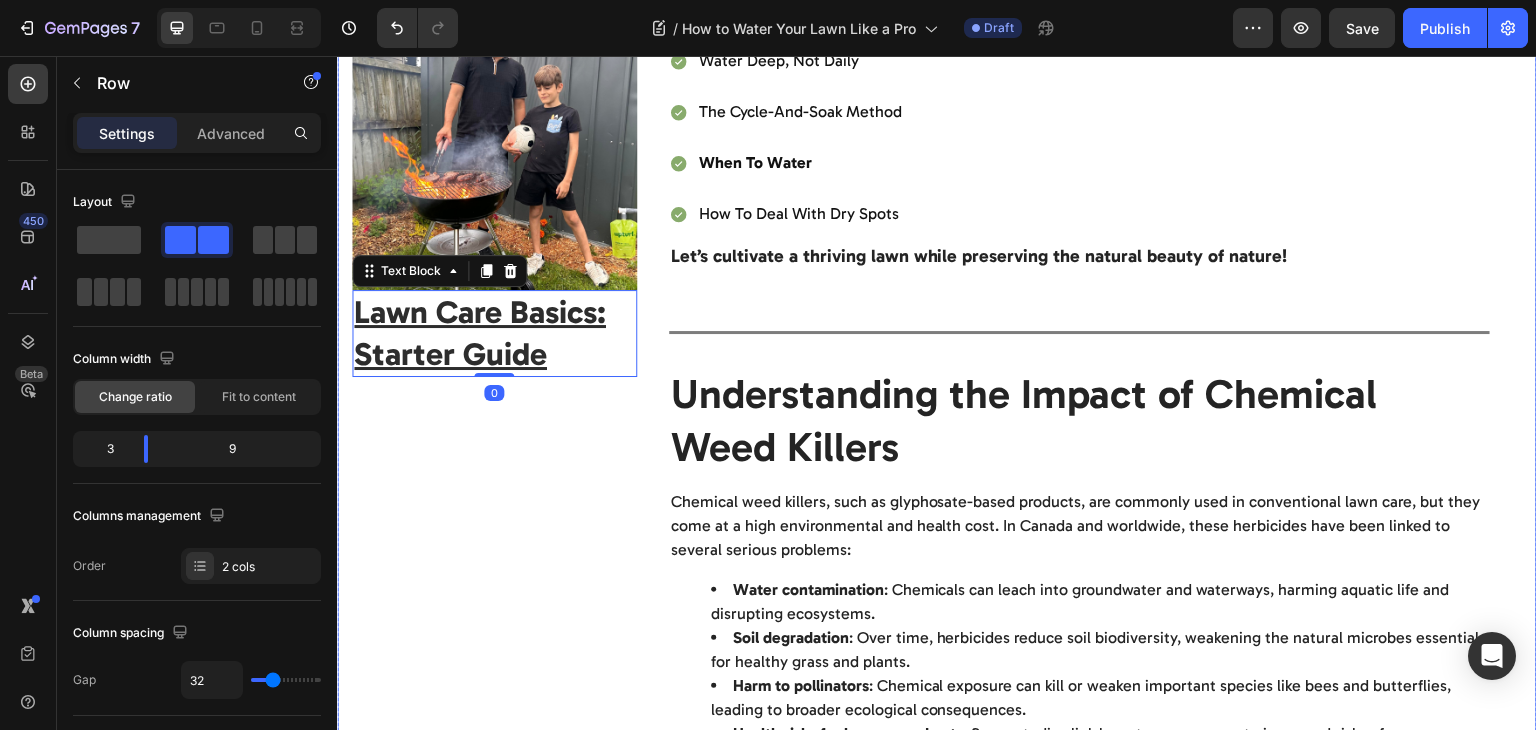 click on "Image By  Your friends at upturf. Text block Published on [DATE] [YEAR] Text Block Advanced list                Title Line Recommended articles  Heading Text Block Row Image Lawn Care Basics: Starter Guide Text Block   0" at bounding box center [494, 1470] 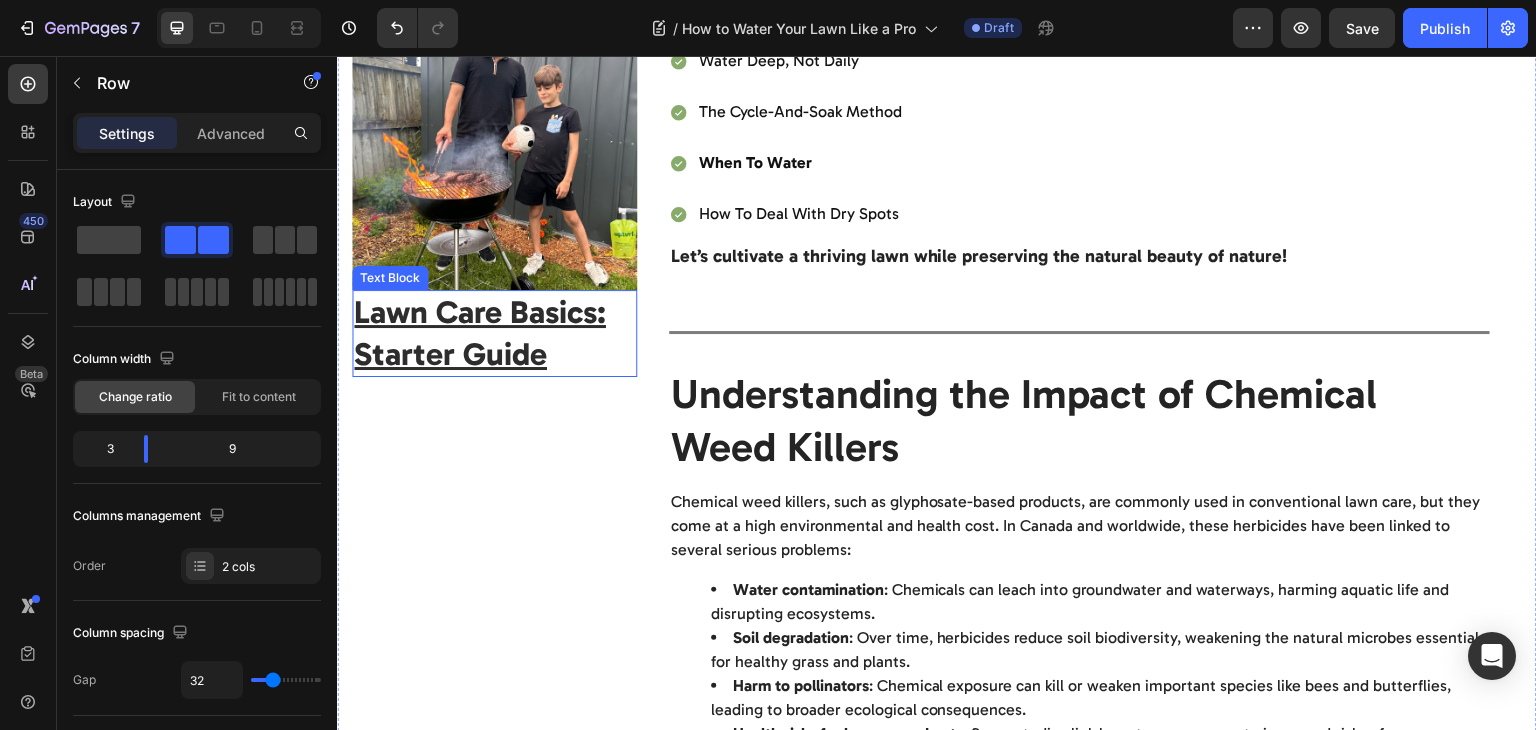 click on "Lawn Care Basics: Starter Guide" at bounding box center (480, 333) 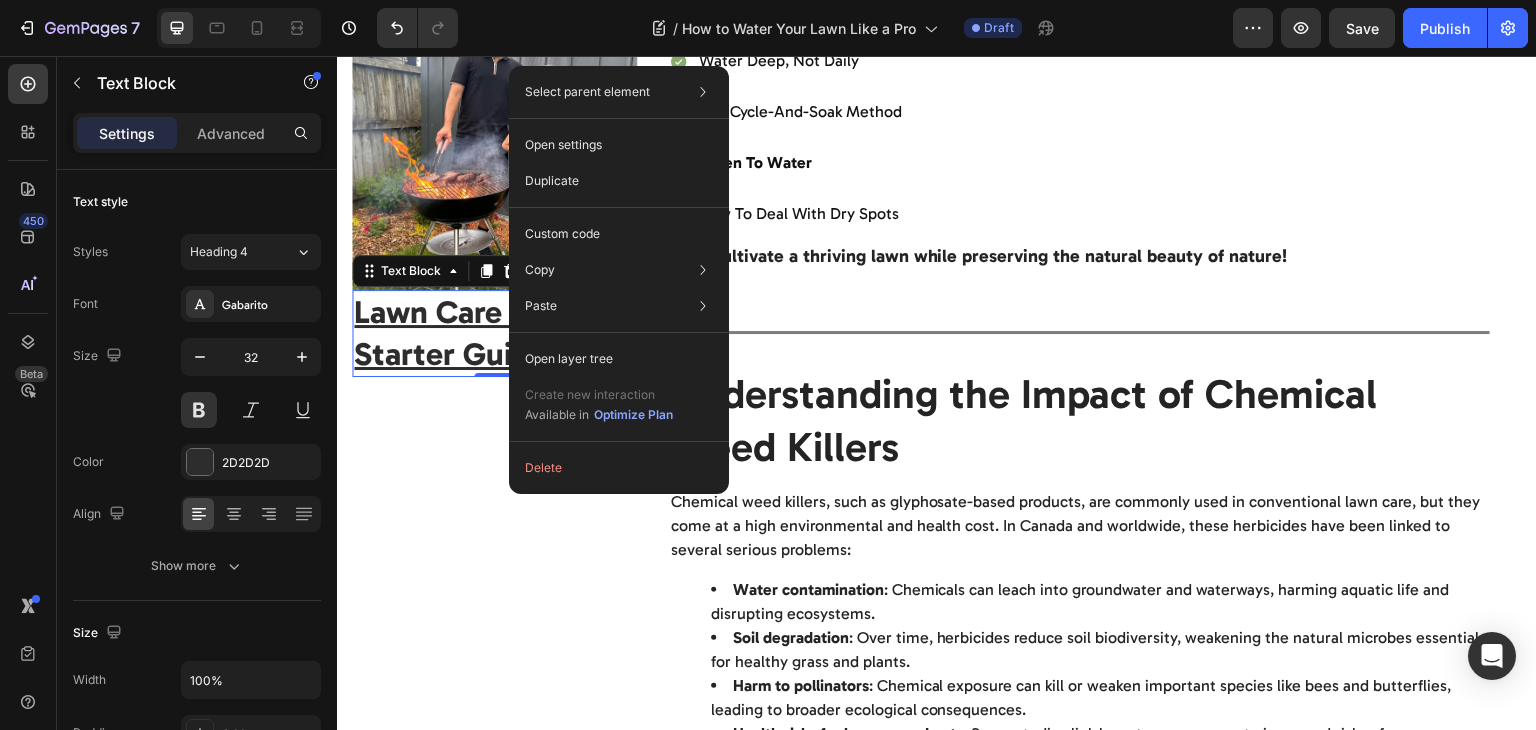 click on "Image By  Your friends at upturf. Text block Published on [DATE] [YEAR] Text Block Advanced list                Title Line Recommended articles  Heading Text Block Row Image Lawn Care Basics: Starter Guide Text Block   0" at bounding box center (494, 1470) 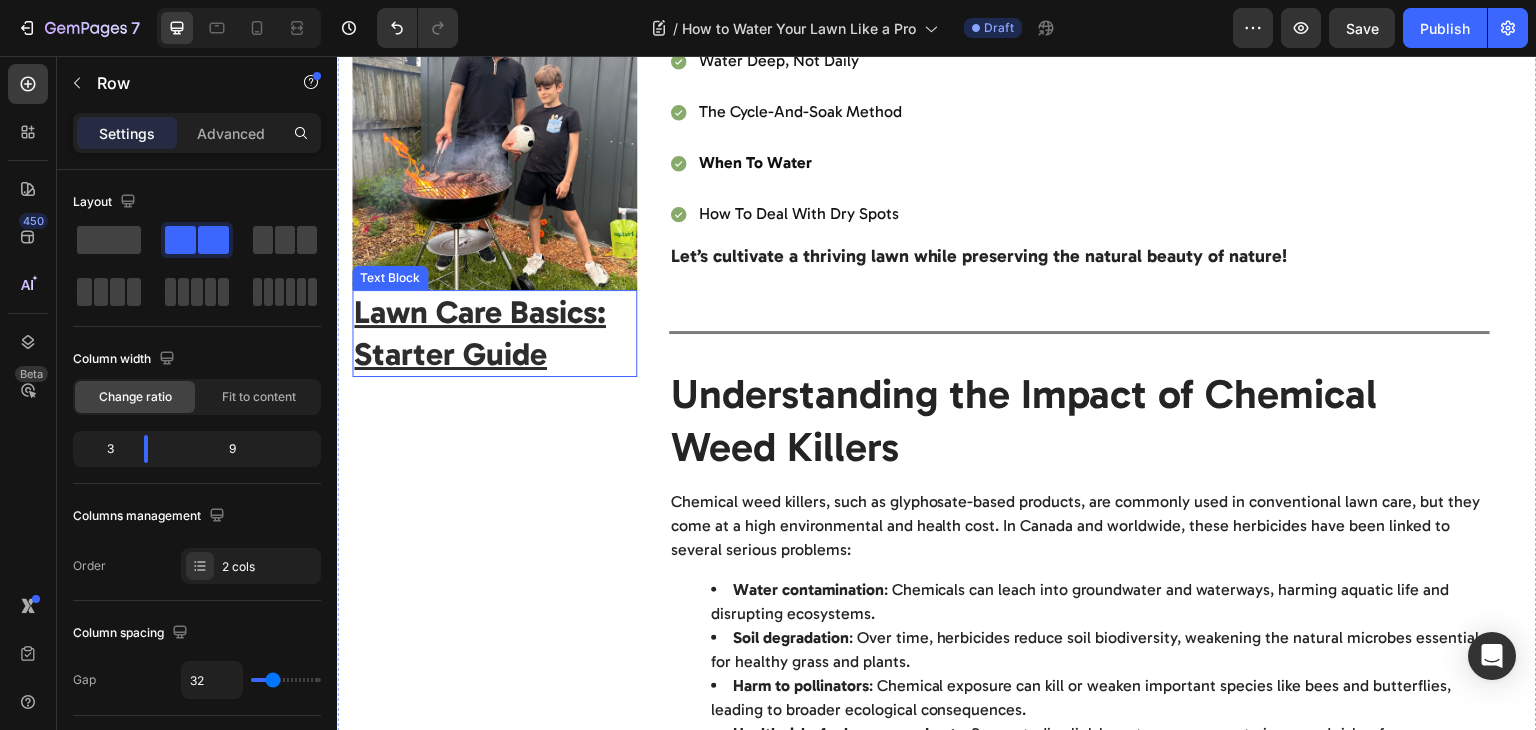 click on "Lawn Care Basics: Starter Guide" at bounding box center (480, 333) 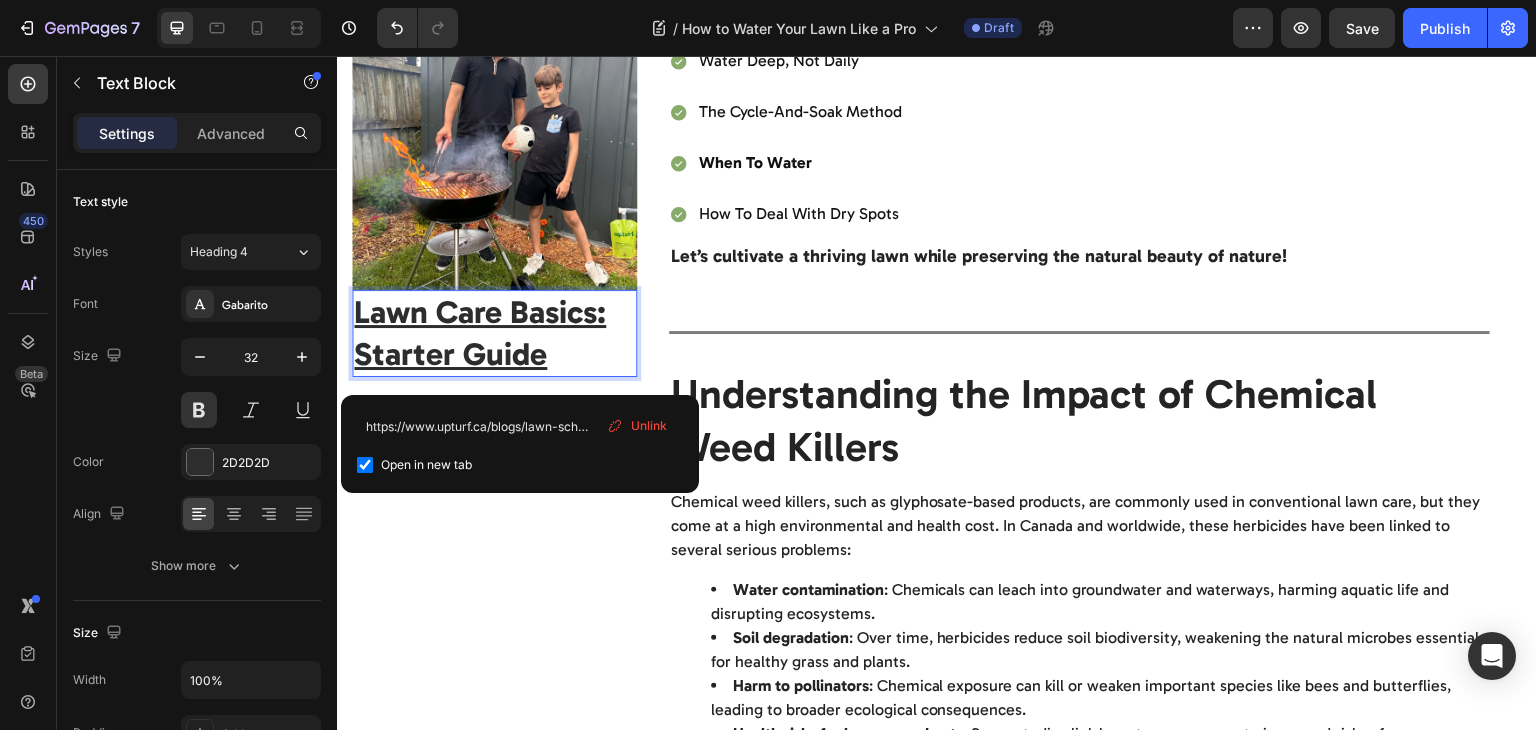 click on "Lawn Care Basics: Starter Guide" at bounding box center (480, 333) 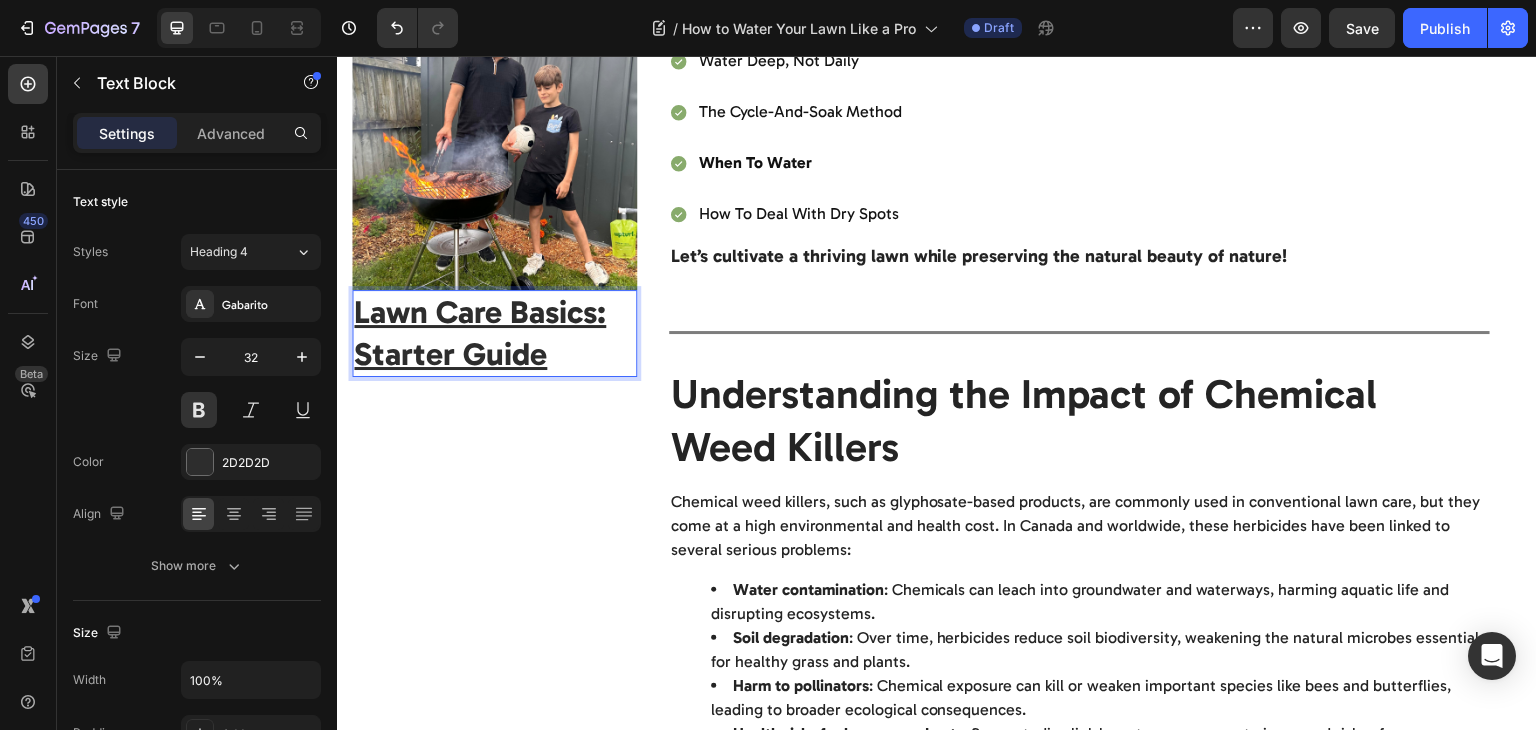click on "Lawn Care Basics: Starter Guide" at bounding box center (480, 333) 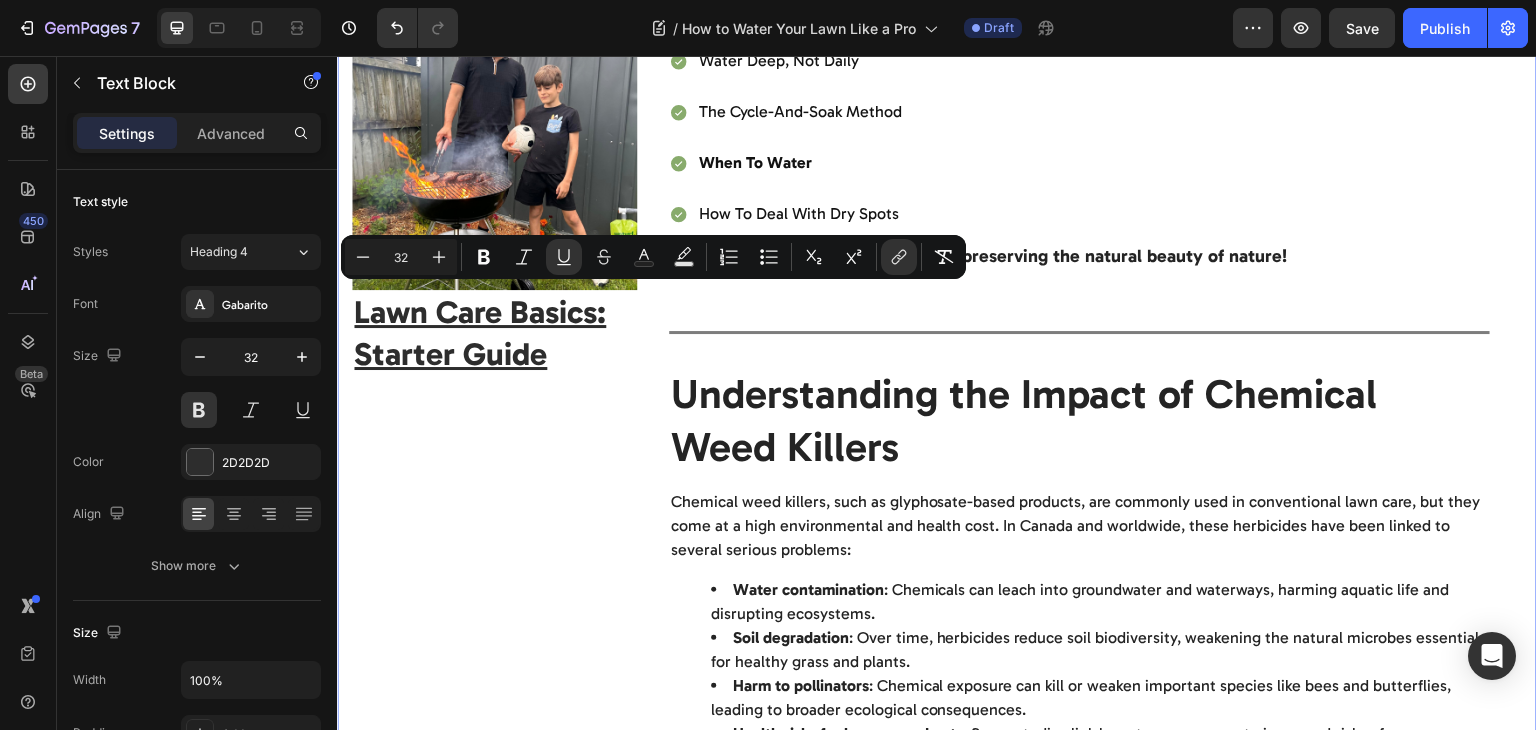 click on "Image By  Your friends at upturf. Text block Published on [DATE] [YEAR] Text Block Advanced list                Title Line Recommended articles  Heading Text Block Row Image Lawn Care Basics: Starter Guide Text Block" at bounding box center (494, 1470) 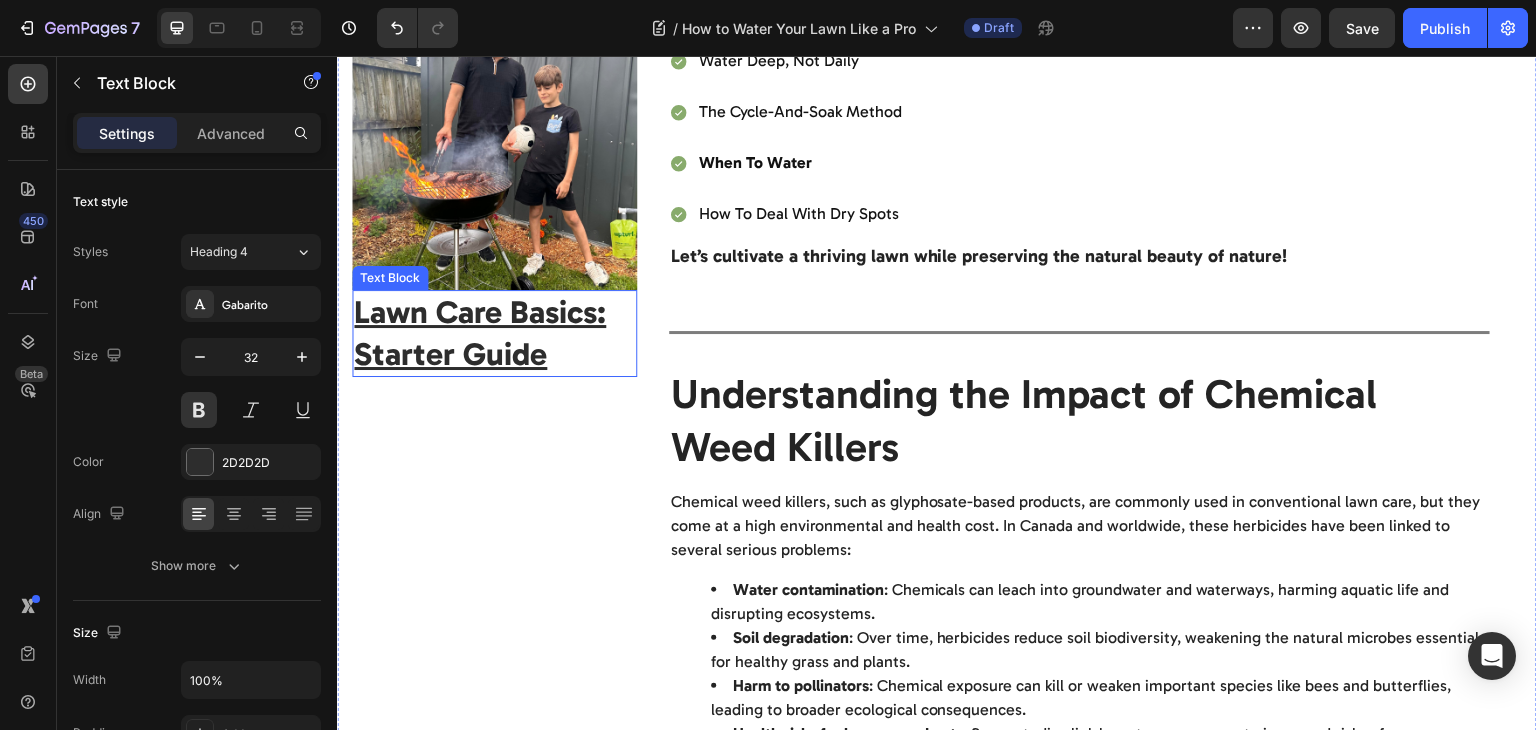 click on "Lawn Care Basics: Starter Guide" at bounding box center (480, 333) 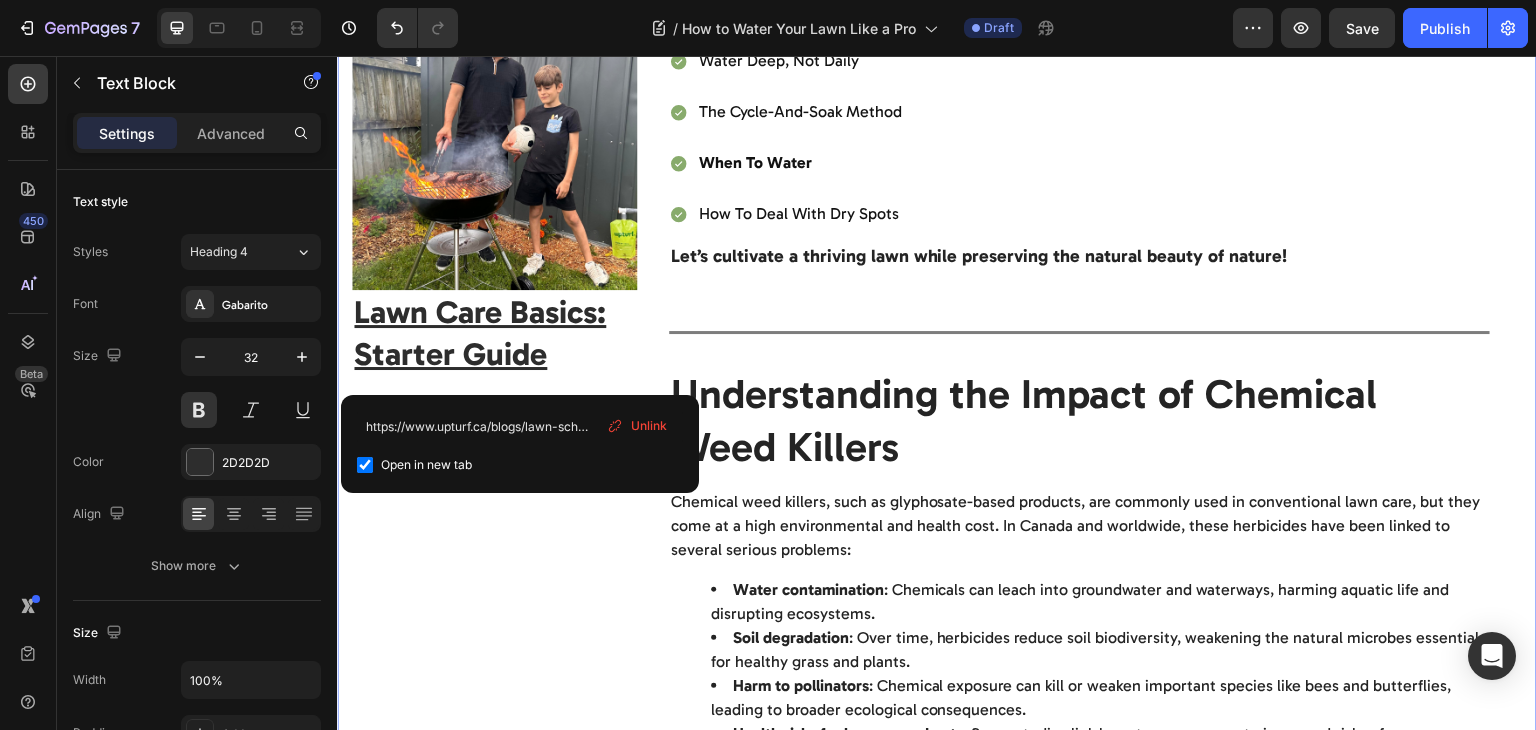 click on "Image By  Your friends at upturf. Text block Published on [DATE] [YEAR] Text Block Advanced list                Title Line Recommended articles  Heading Text Block Row Image Lawn Care Basics: Starter Guide Text Block" at bounding box center [494, 1470] 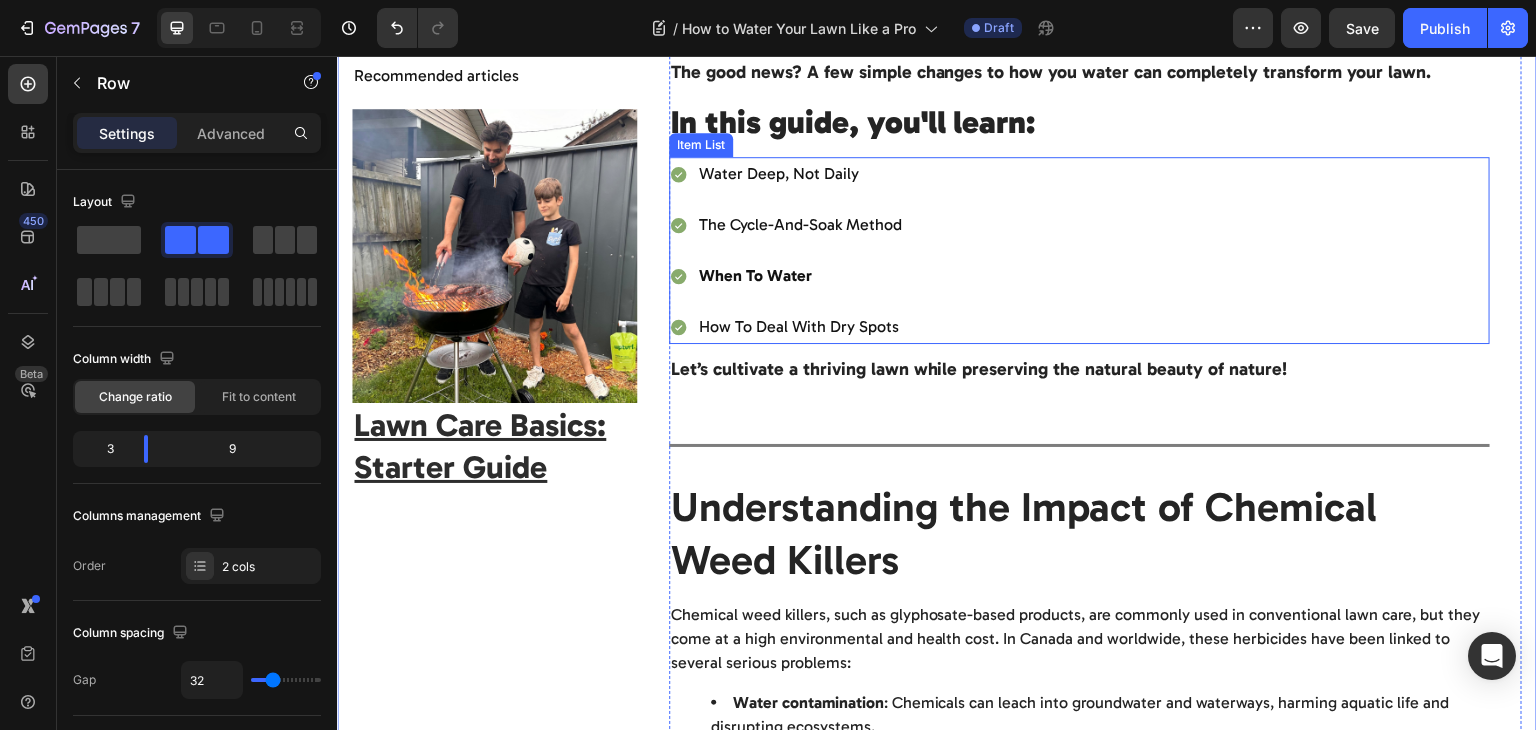 scroll, scrollTop: 292, scrollLeft: 0, axis: vertical 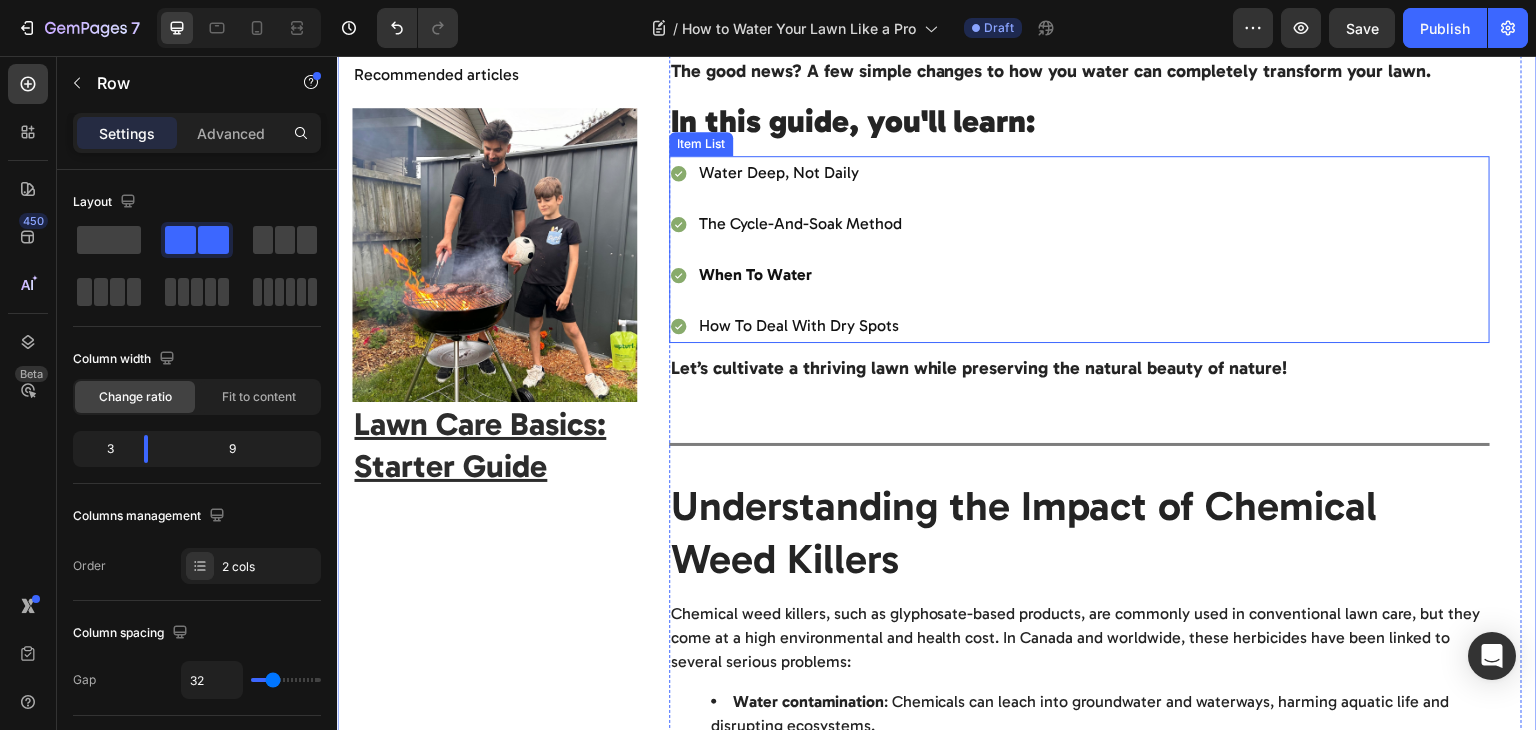 click on "when to water" at bounding box center (755, 274) 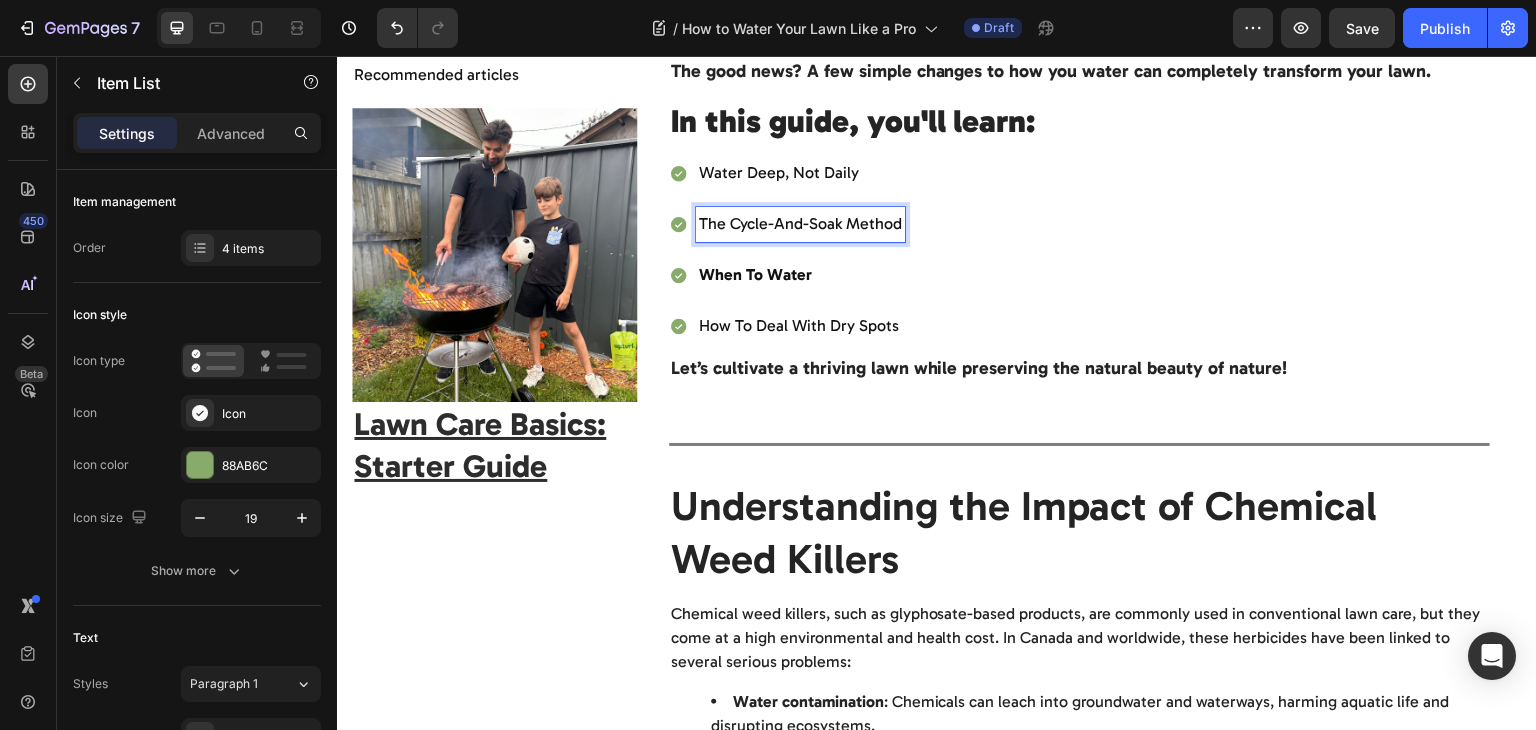click on "⁠⁠⁠⁠⁠⁠⁠ the cycle-and-soak method" at bounding box center (800, 224) 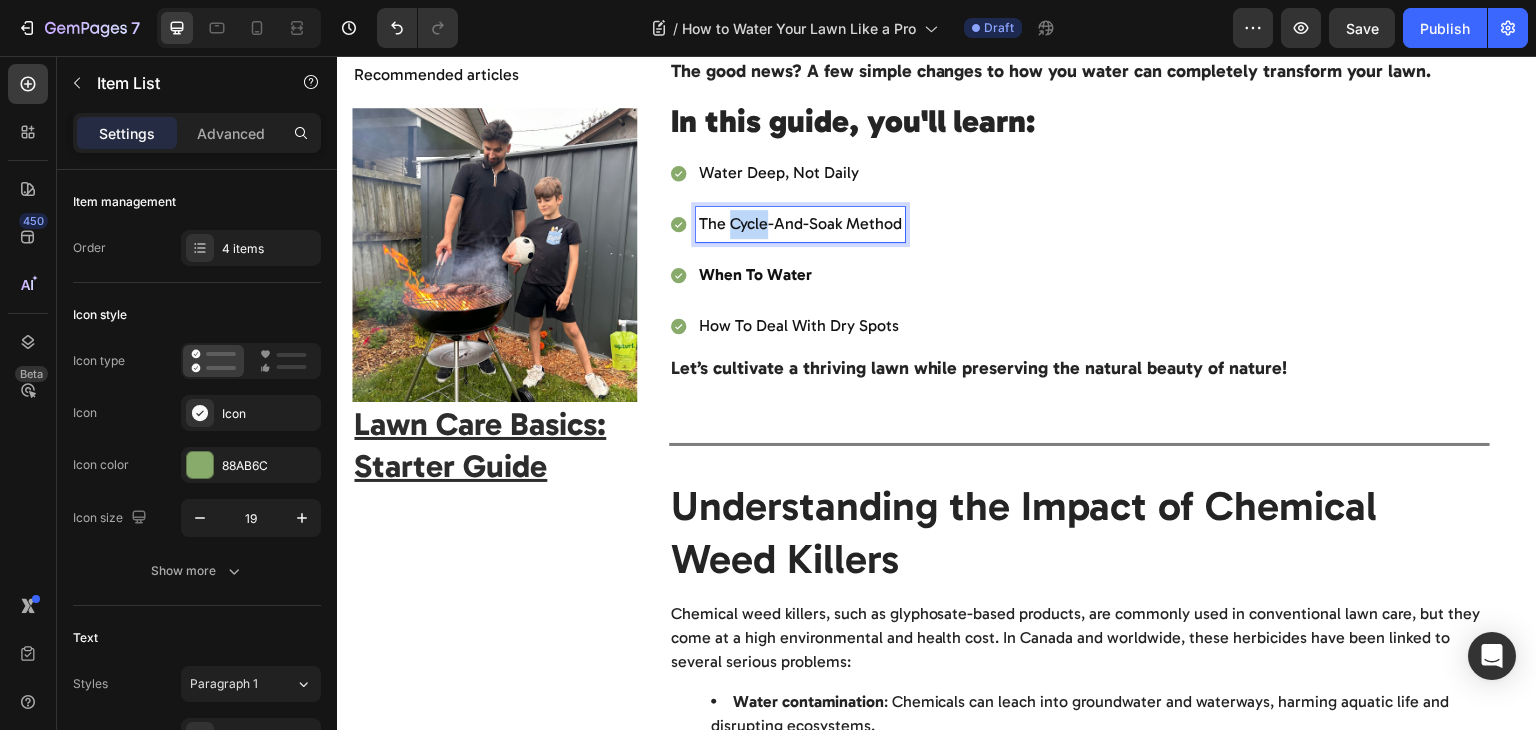 click on "the cycle-and-soak method" at bounding box center [800, 224] 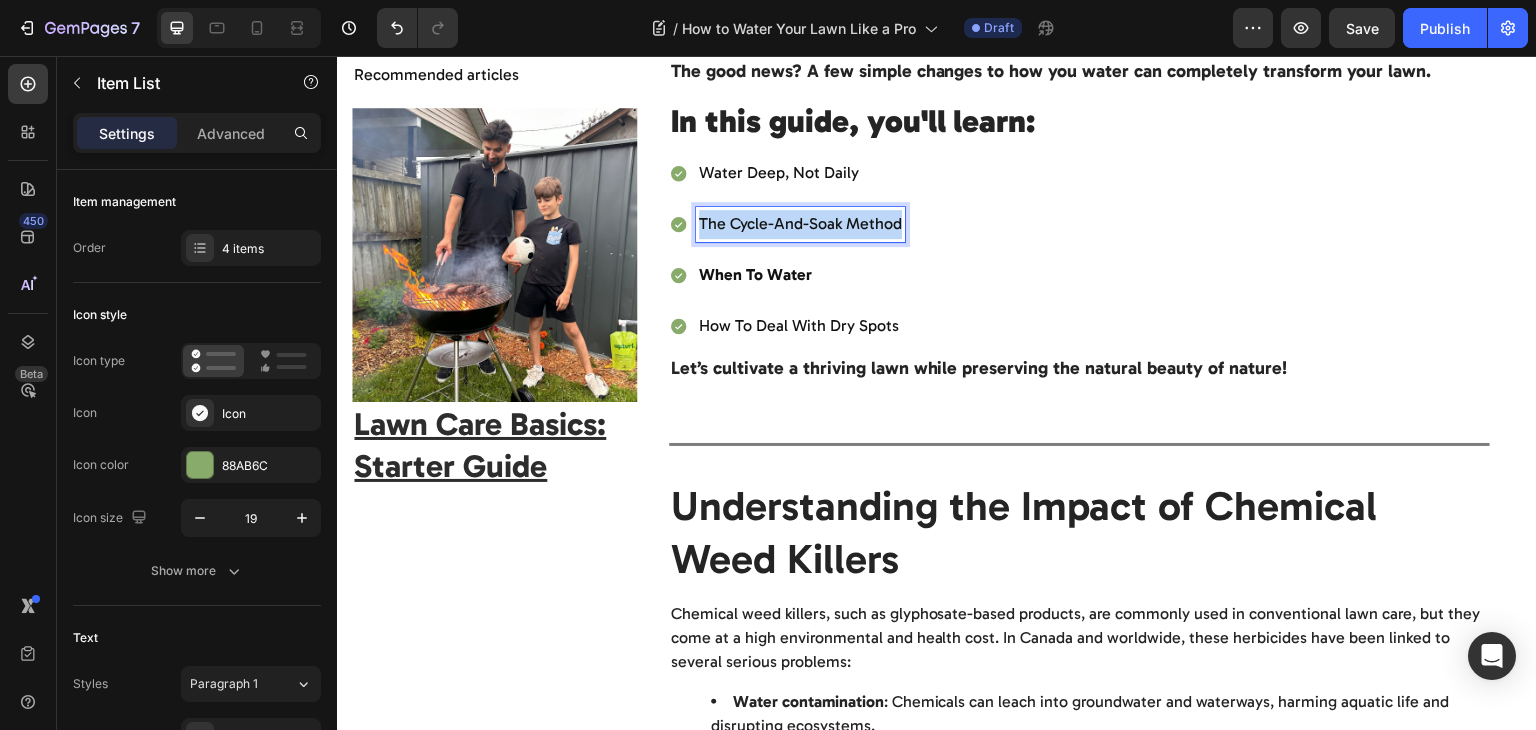 click on "the cycle-and-soak method" at bounding box center [800, 224] 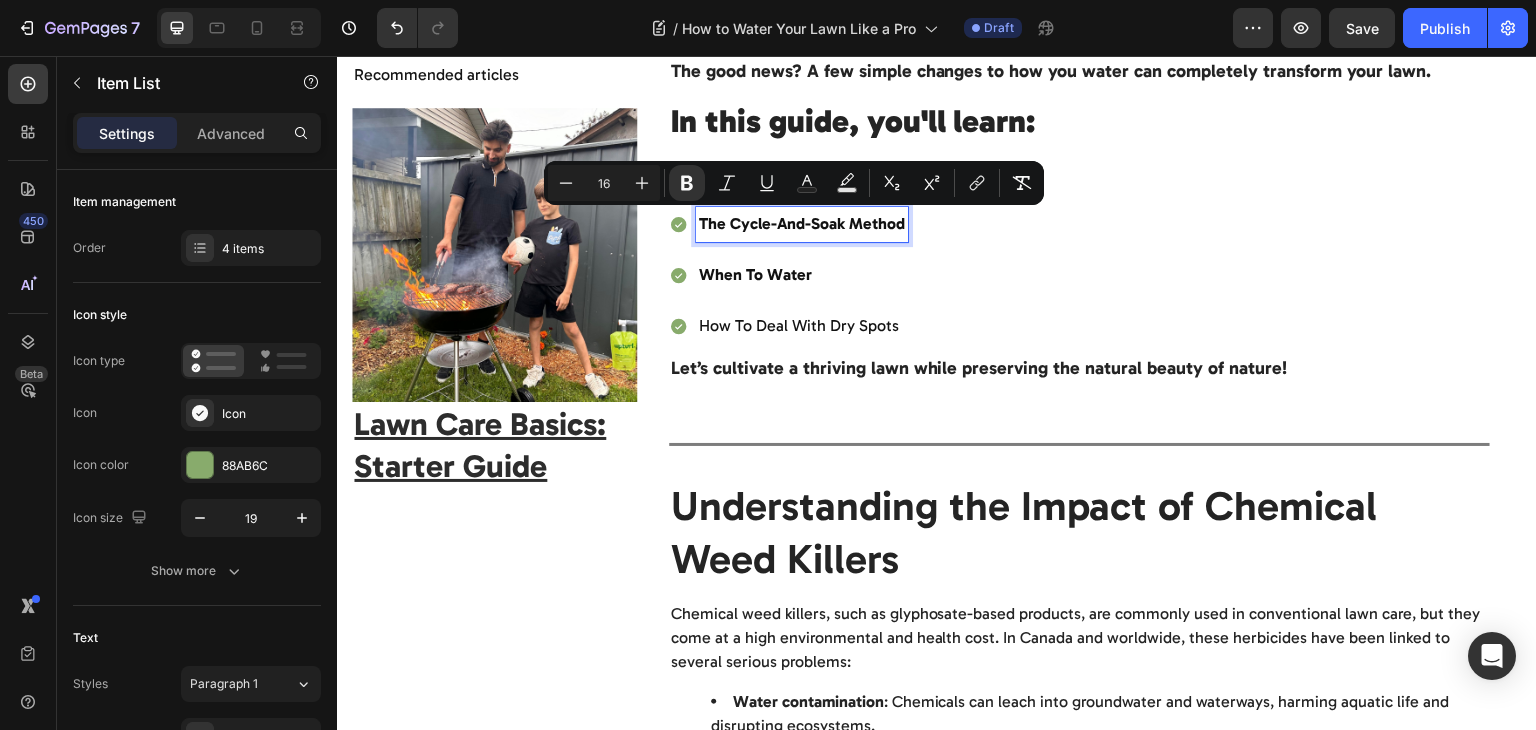 click on "the cycle-and-soak method" at bounding box center [802, 224] 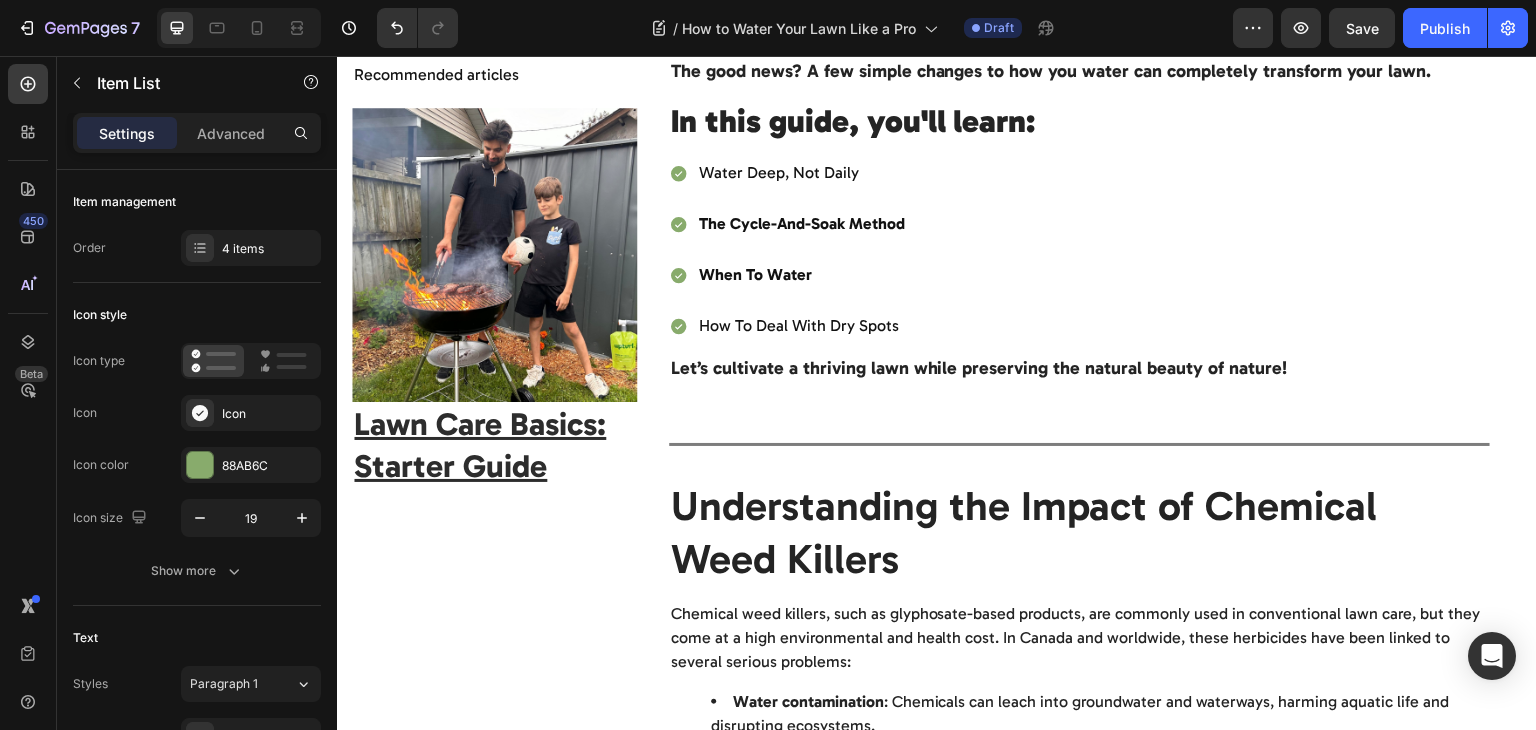 click on "water deep, not daily
the cycle-and-soak method
when to water
how to deal with dry spots" at bounding box center (1080, 249) 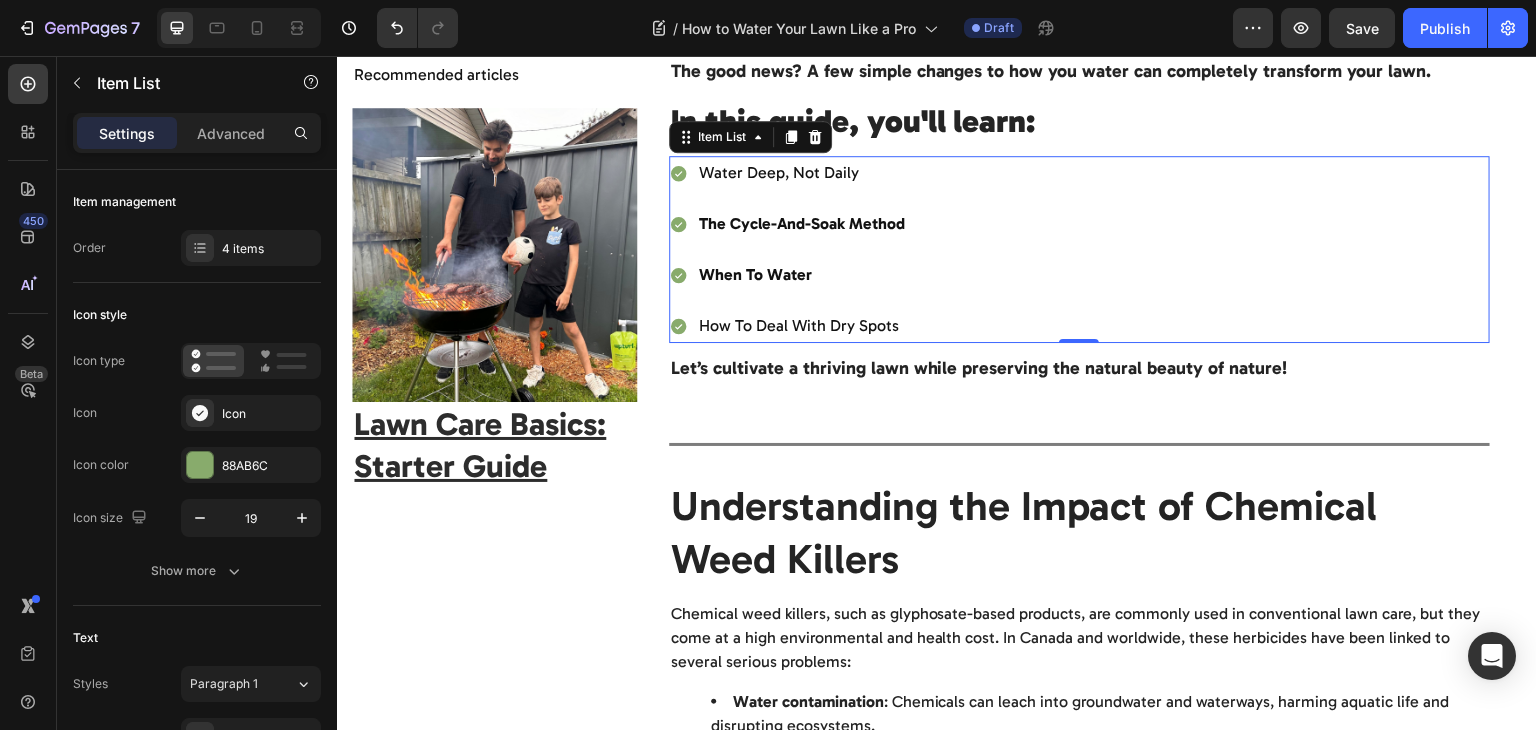 click on "water deep, not daily" at bounding box center (802, 173) 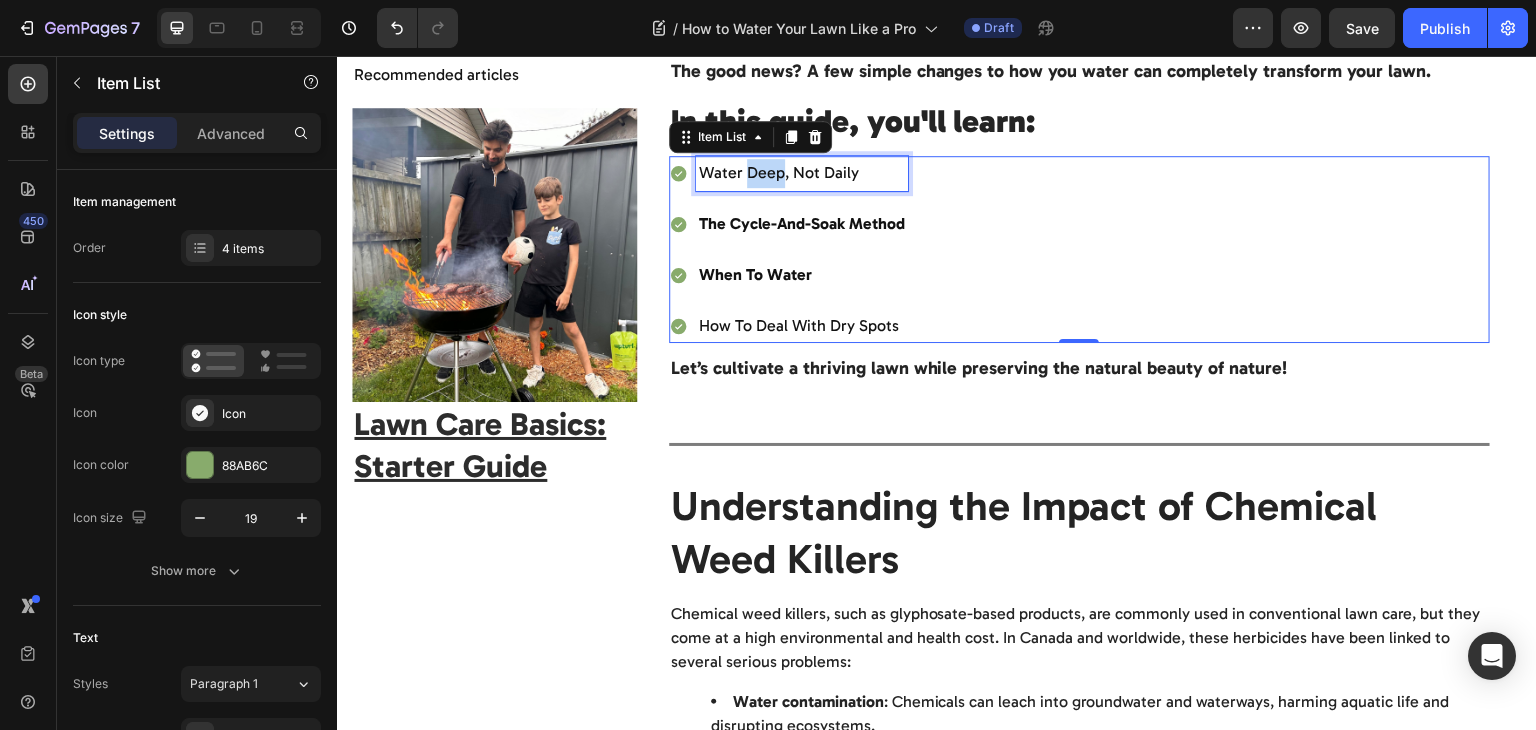 click on "water deep, not daily" at bounding box center [802, 173] 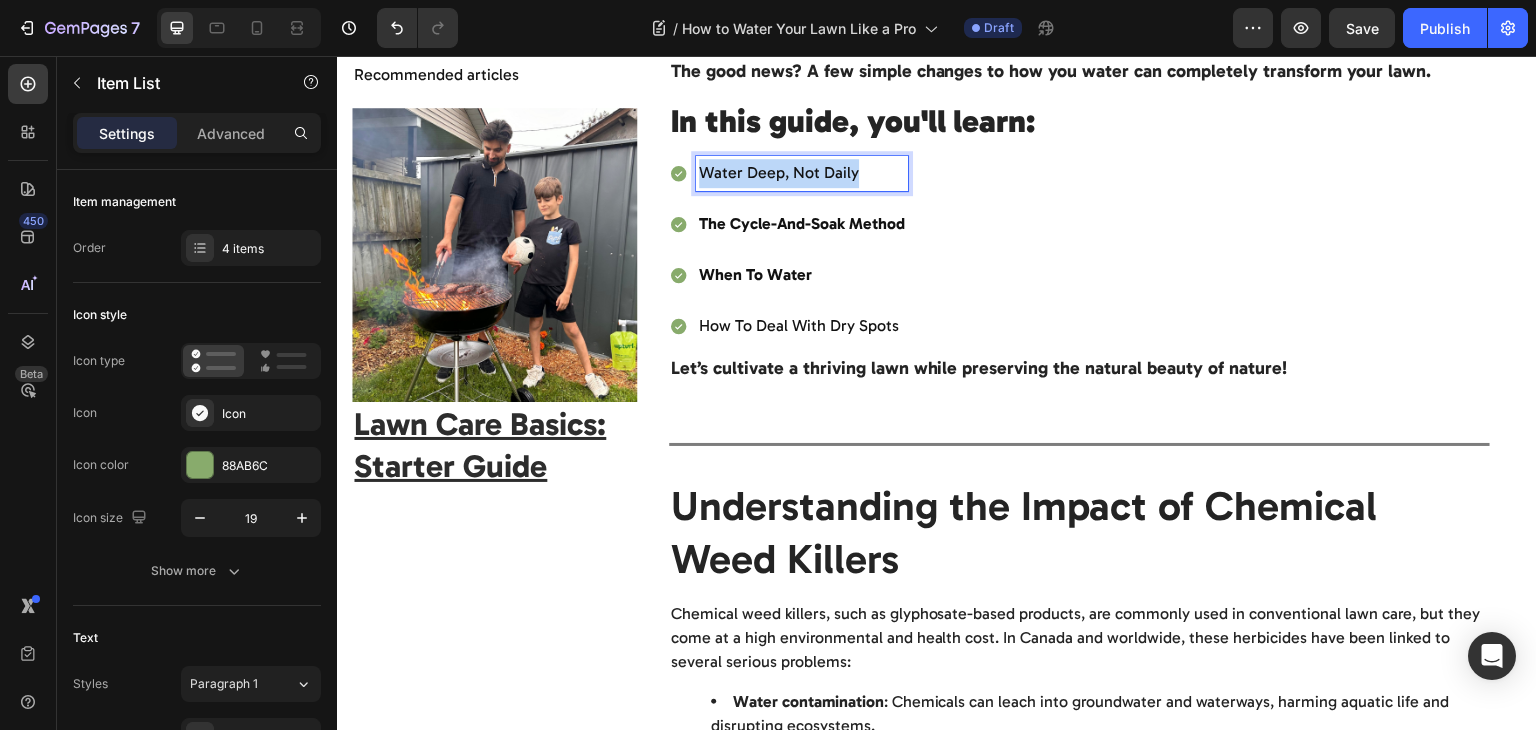 click on "water deep, not daily" at bounding box center (802, 173) 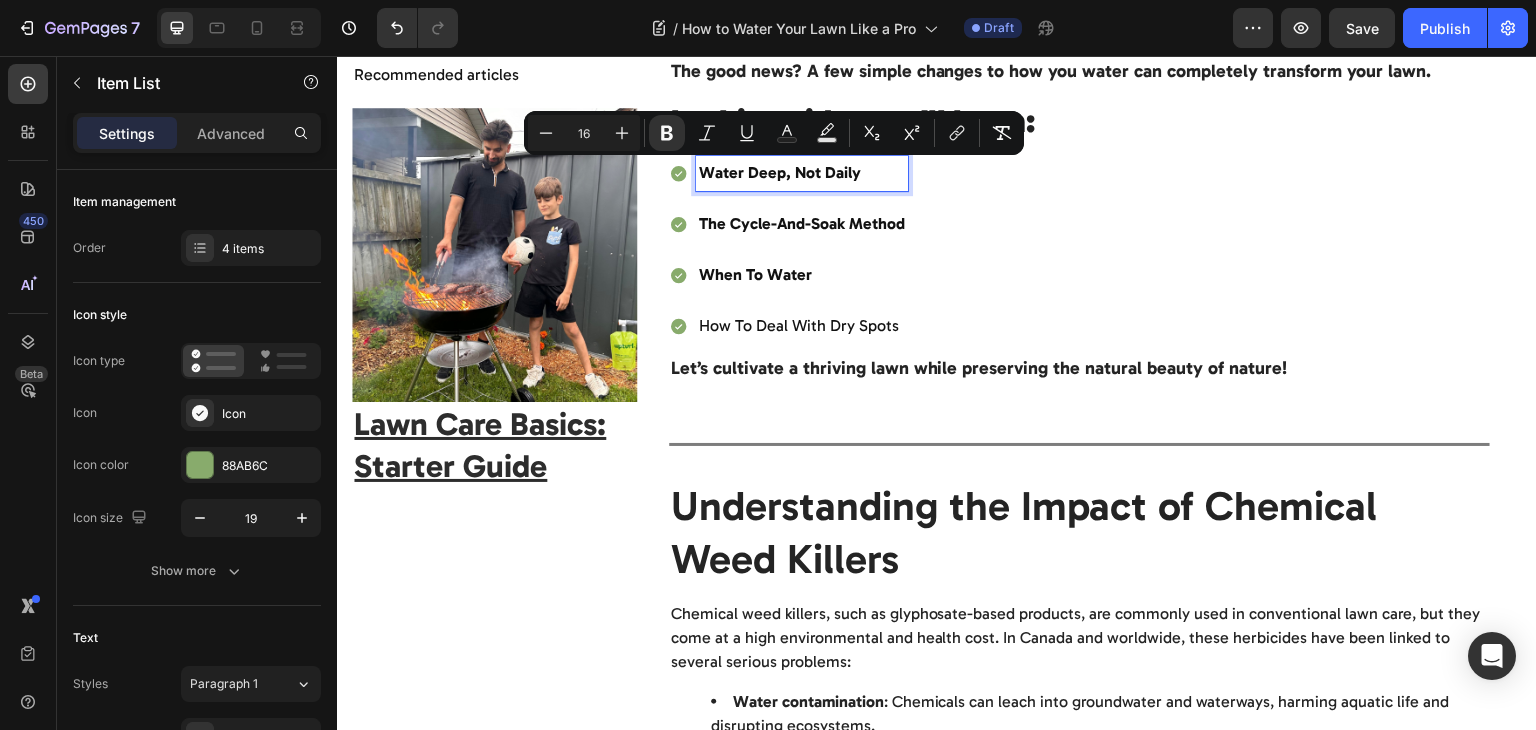 click on "how to deal with dry spots" at bounding box center (802, 326) 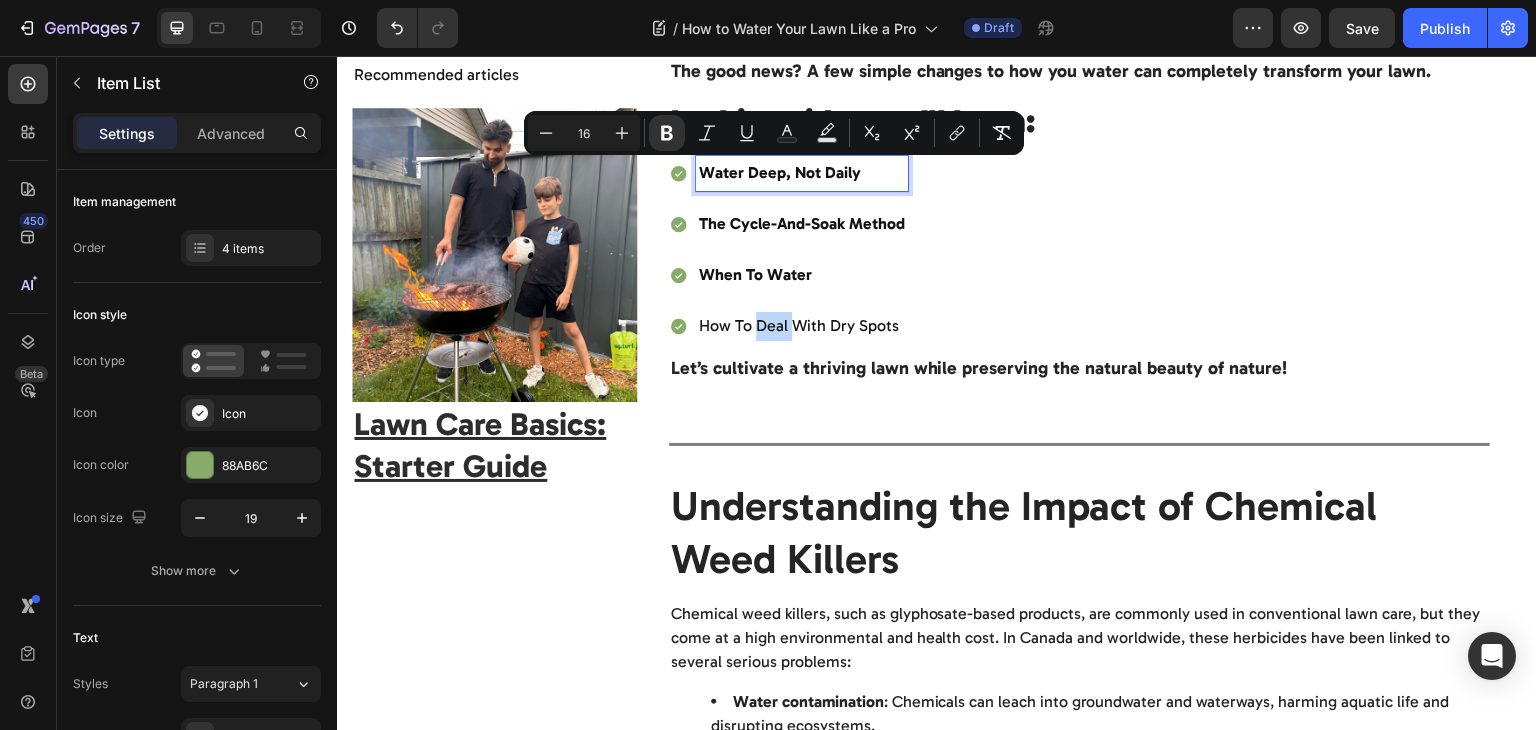click on "how to deal with dry spots" at bounding box center (802, 326) 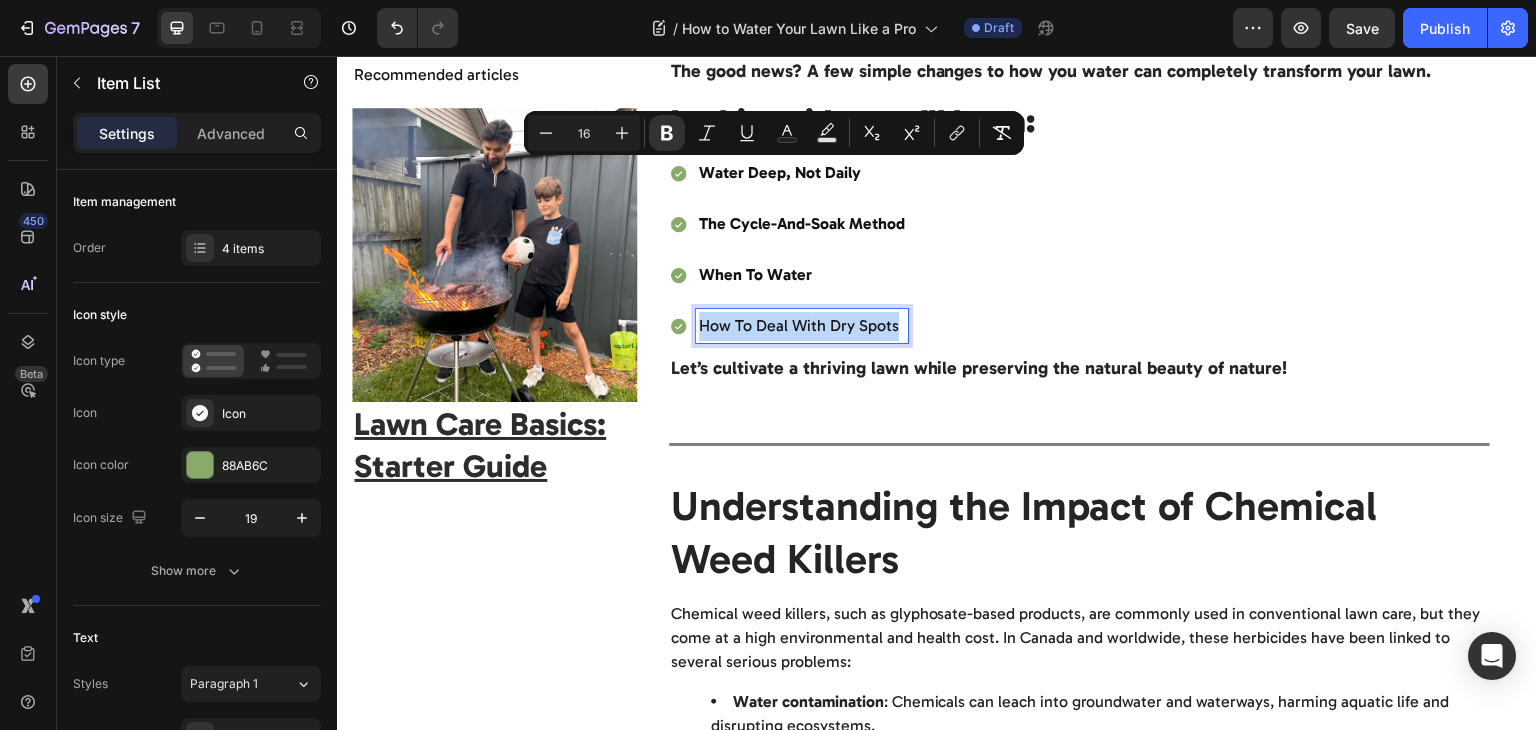 click on "how to deal with dry spots" at bounding box center (802, 326) 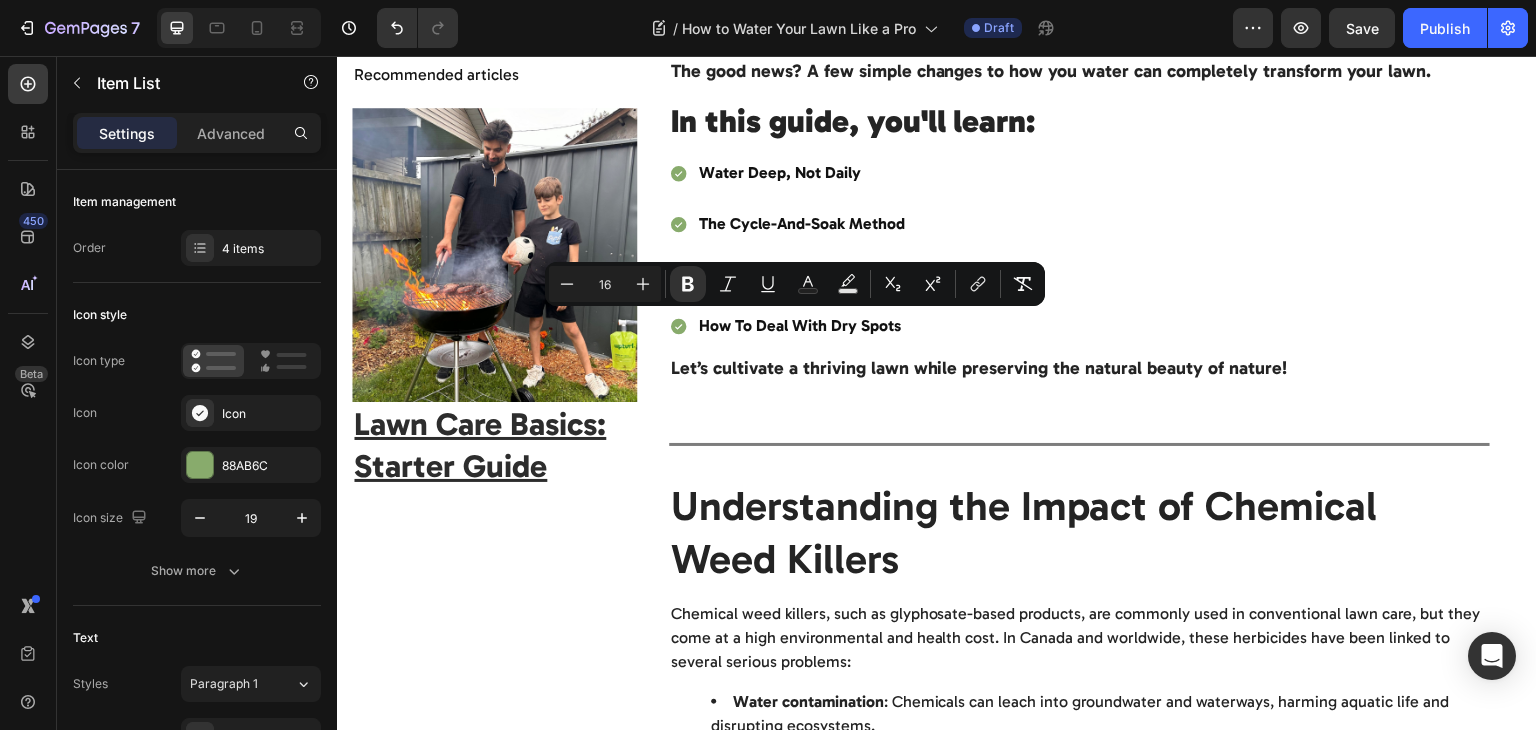 click on "water deep, not daily
the cycle-and-soak method
when to water
how to deal with dry spots" at bounding box center (1080, 249) 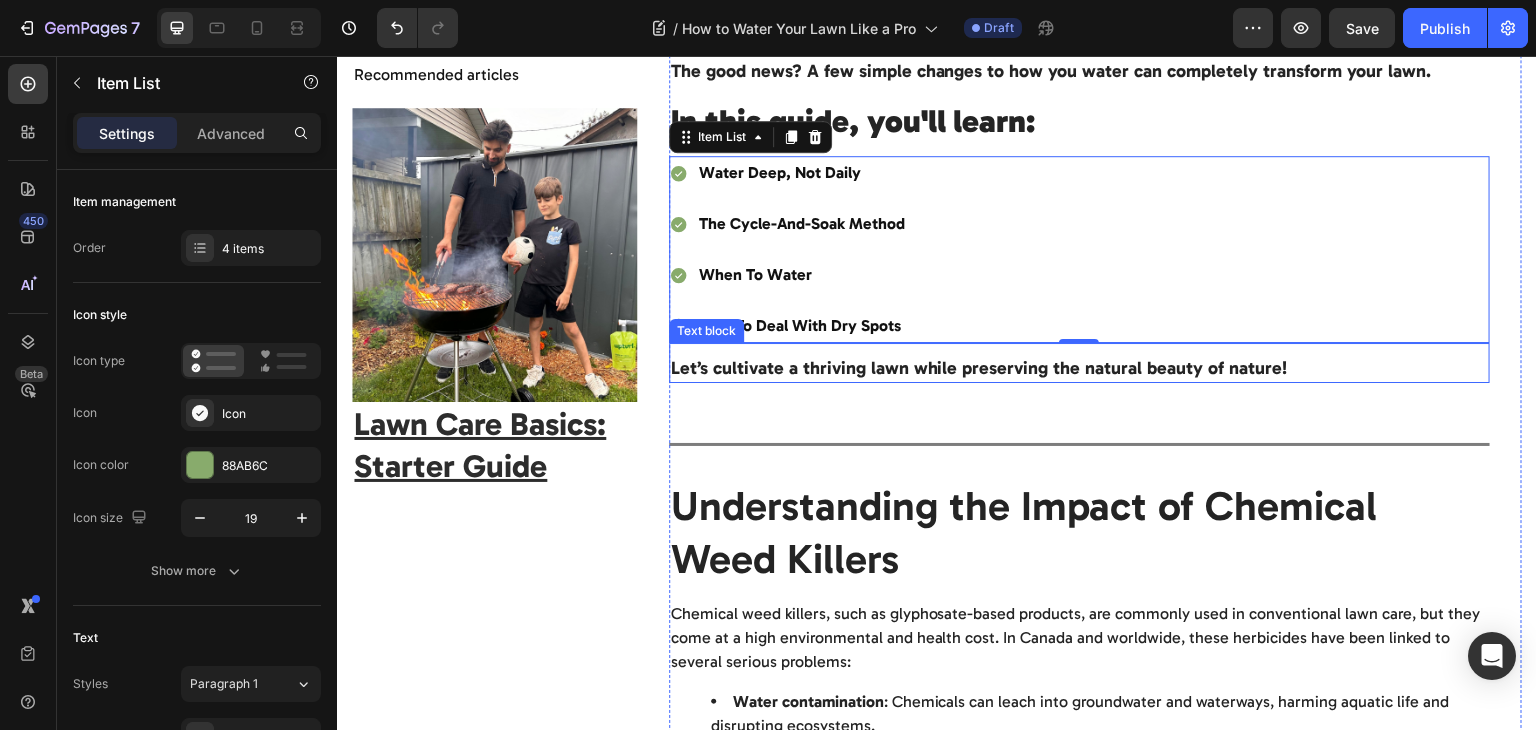 click on "Let’s cultivate a thriving lawn while preserving the natural beauty of nature!" at bounding box center [979, 368] 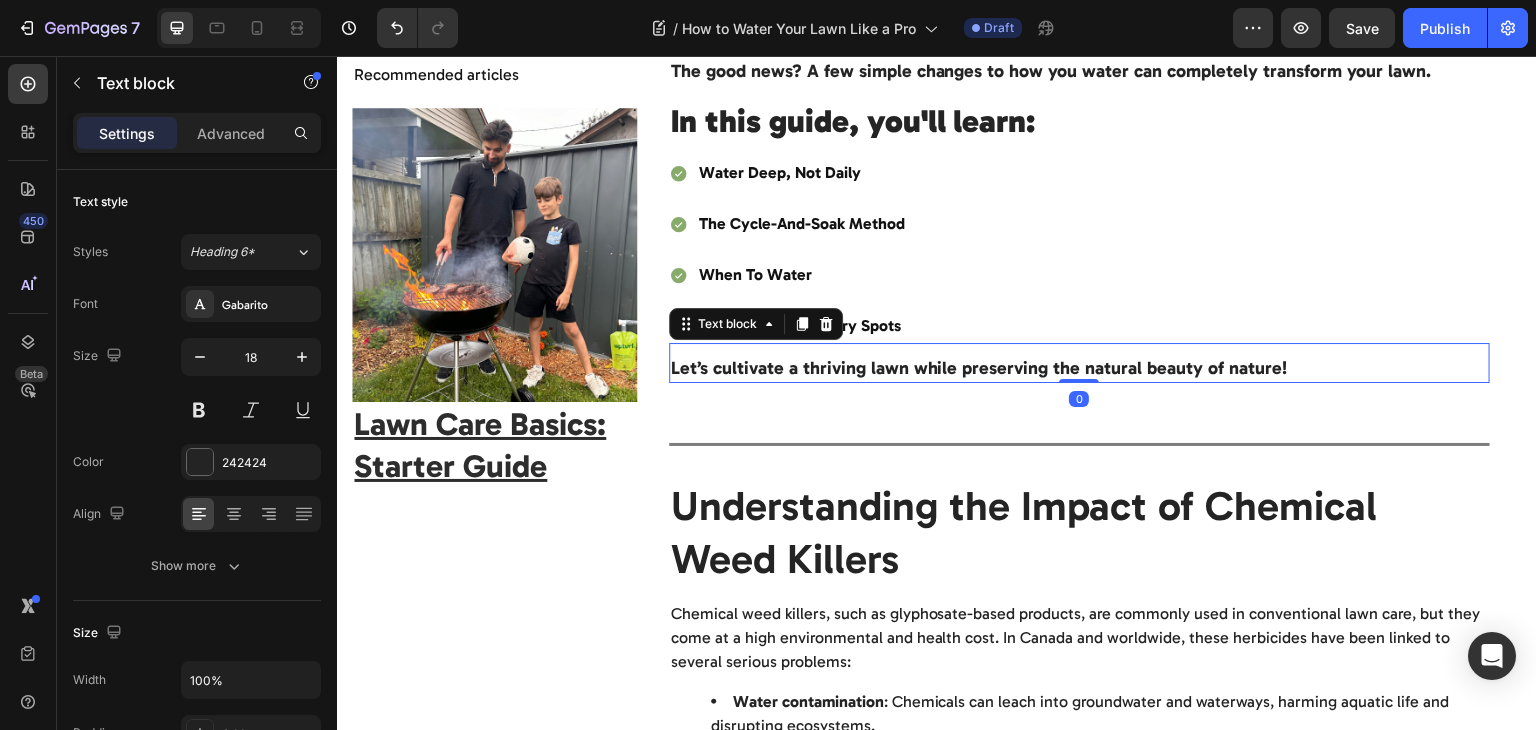 click on "Let’s cultivate a thriving lawn while preserving the natural beauty of nature!" at bounding box center (979, 368) 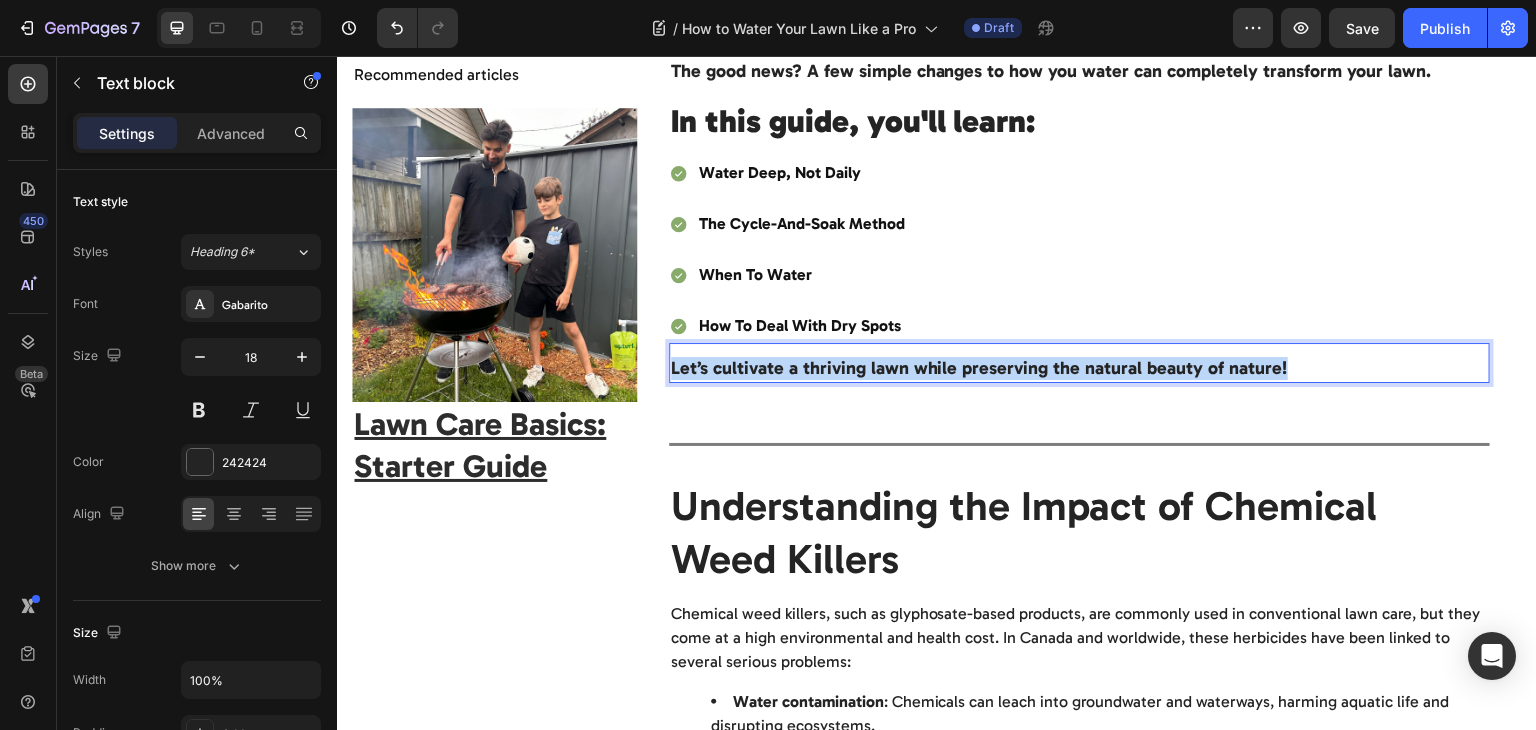 click on "Let’s cultivate a thriving lawn while preserving the natural beauty of nature!" at bounding box center (979, 368) 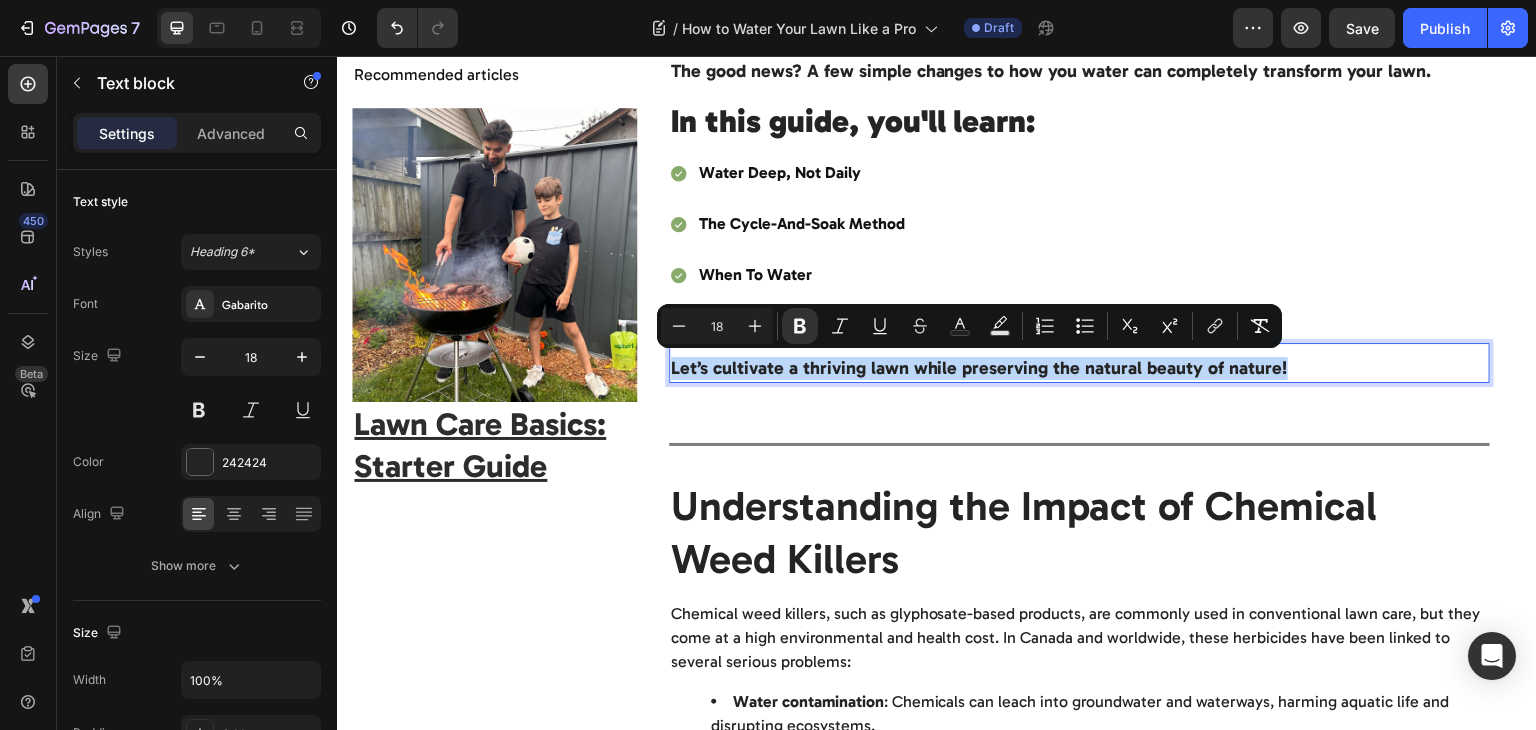 click on "Let’s cultivate a thriving lawn while preserving the natural beauty of nature!" at bounding box center (979, 368) 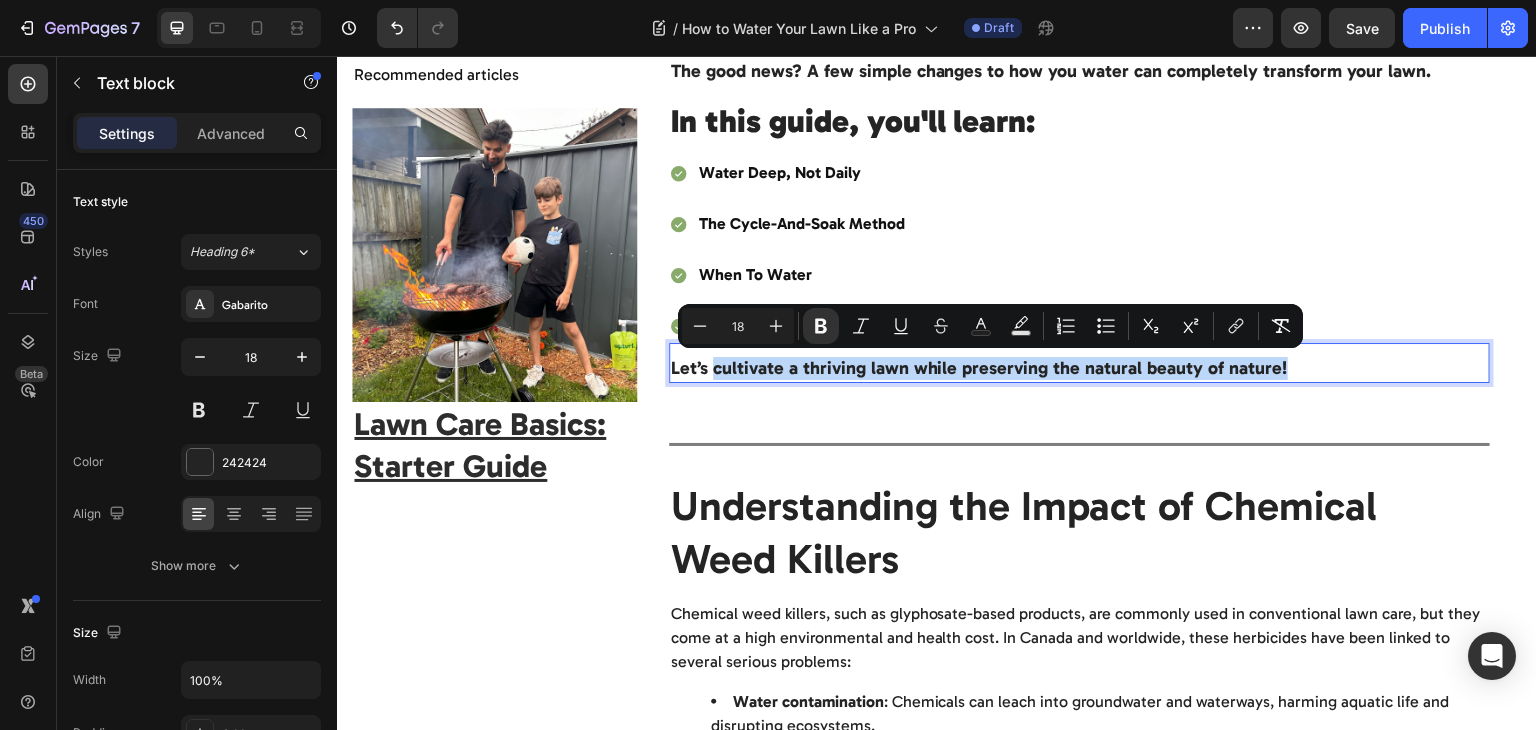 drag, startPoint x: 712, startPoint y: 370, endPoint x: 1276, endPoint y: 368, distance: 564.00354 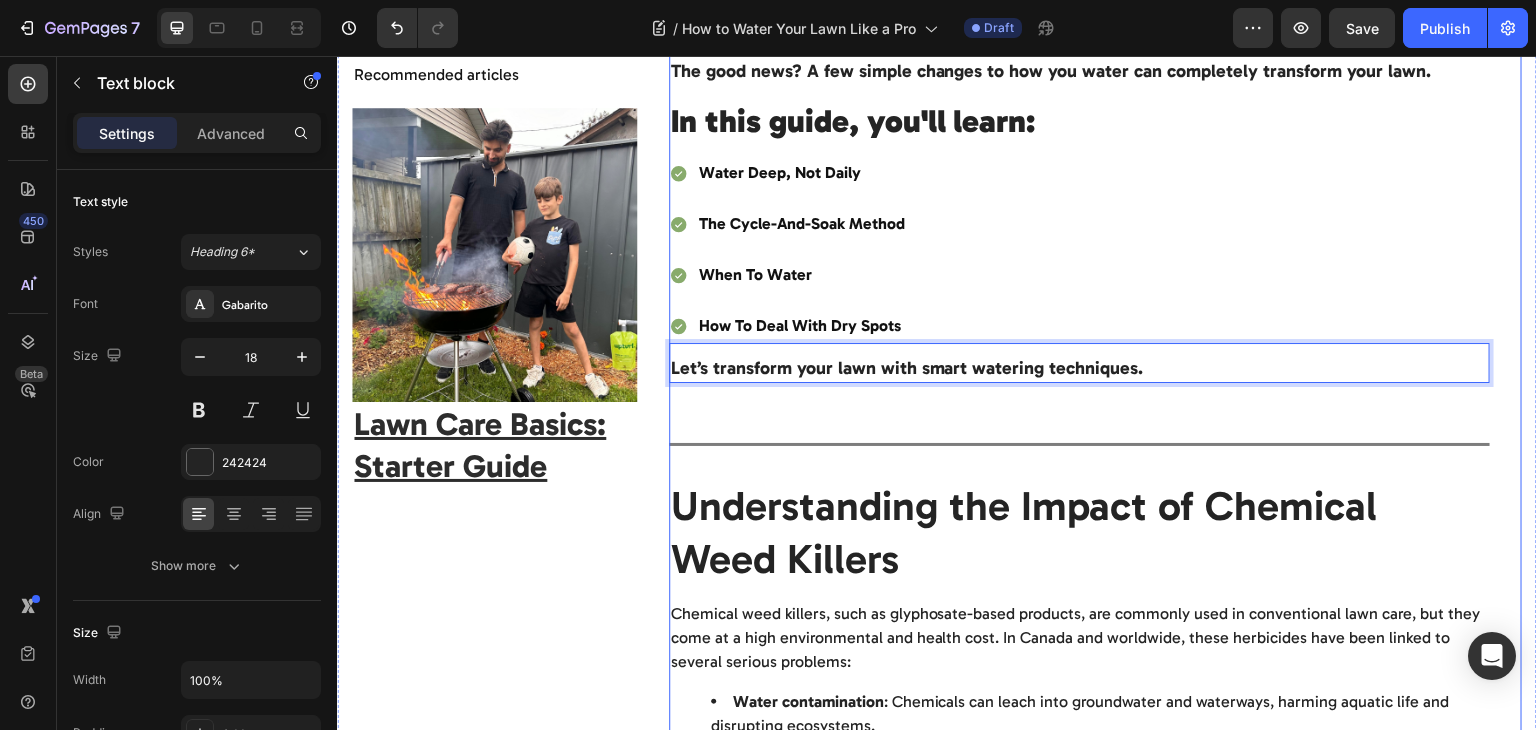 click on "Water Your Lawn Like a Pro Heading If you’ve ever wondered why your lawn has random dry patches or doesn’t stay green in the summer, chances are it’s a watering issue. Most homeowners either water  too often  or  not deeply enough , and your lawn ends up paying the price. The good news? A few simple changes to how you water can completely transform your lawn. Text block In this guide, you'll learn: Heading
water deep, not daily
the cycle-and-soak method
when to water
how to deal with dry spots Item List Let’s transform your lawn with smart watering techniques.  Text block   0 Image By  Your Friends at upturf. Text block Updated on [DATE], [YEAR] Text Block Advanced list Text Block Row                Title Line Understanding the Impact of Chemical Weed Killers Heading Water contamination : Chemicals can leach into groundwater and waterways, harming aquatic life and disrupting ecosystems. Soil degradation Harm to pollinators Text Block . ." at bounding box center (1096, 1582) 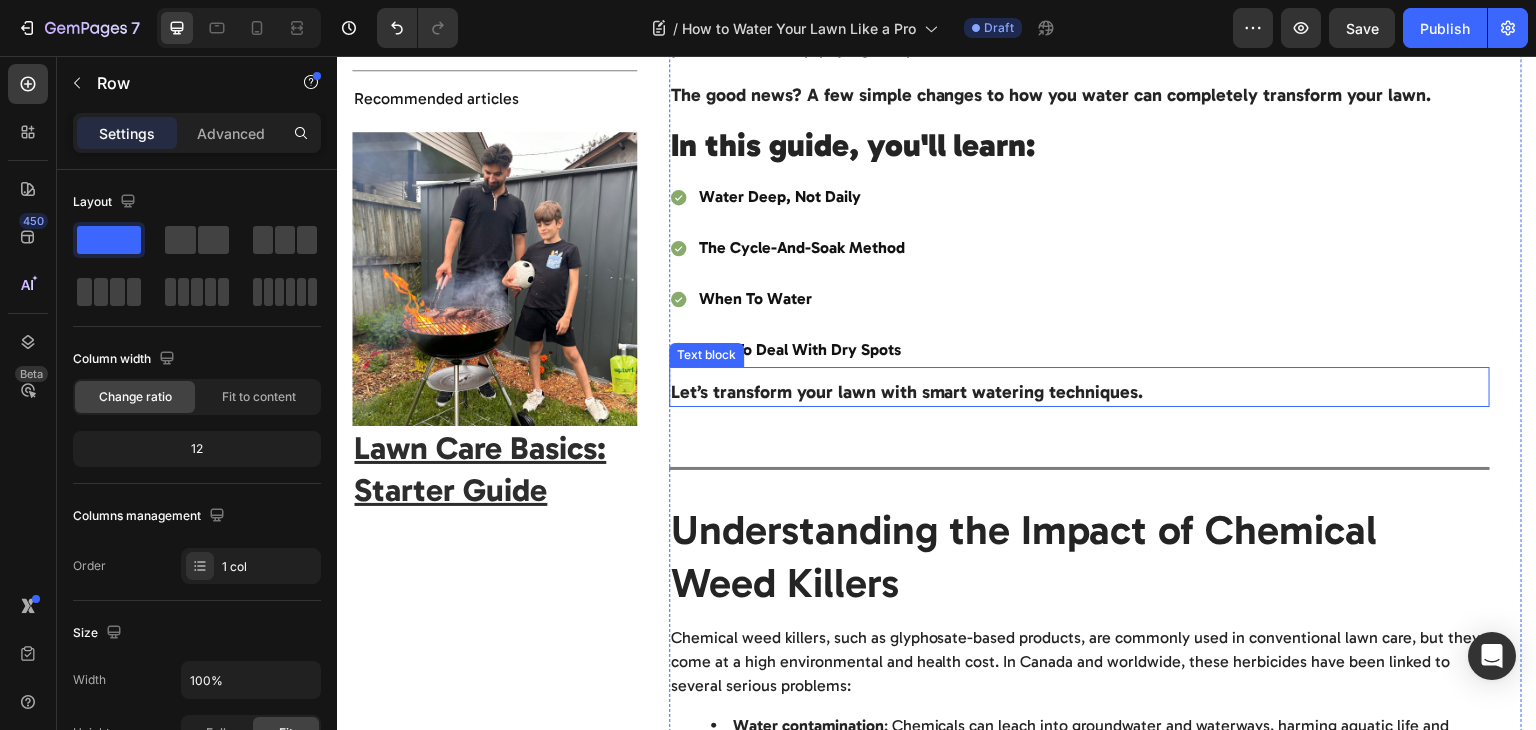 scroll, scrollTop: 268, scrollLeft: 0, axis: vertical 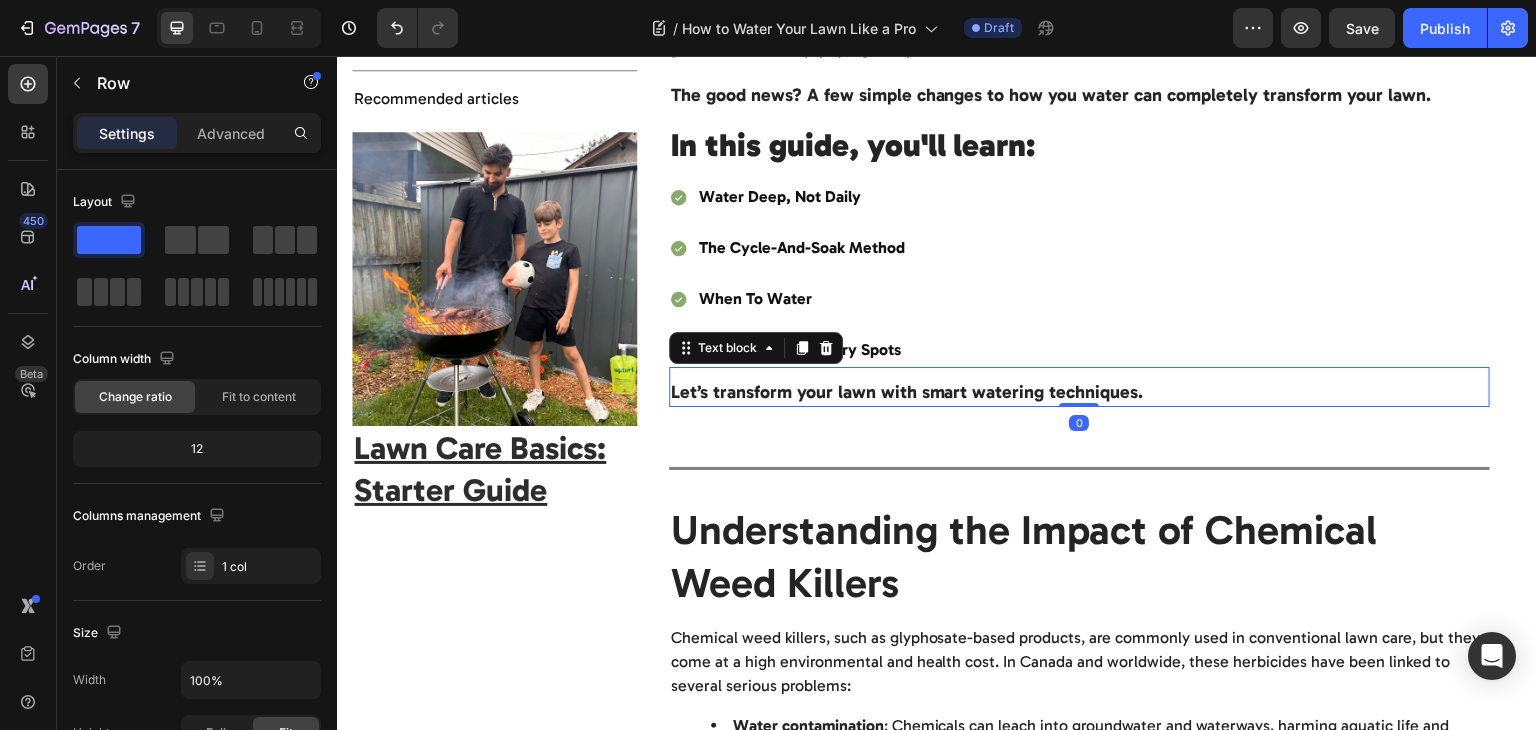 click on "Let’s transform your lawn with smart watering techniques." at bounding box center (907, 392) 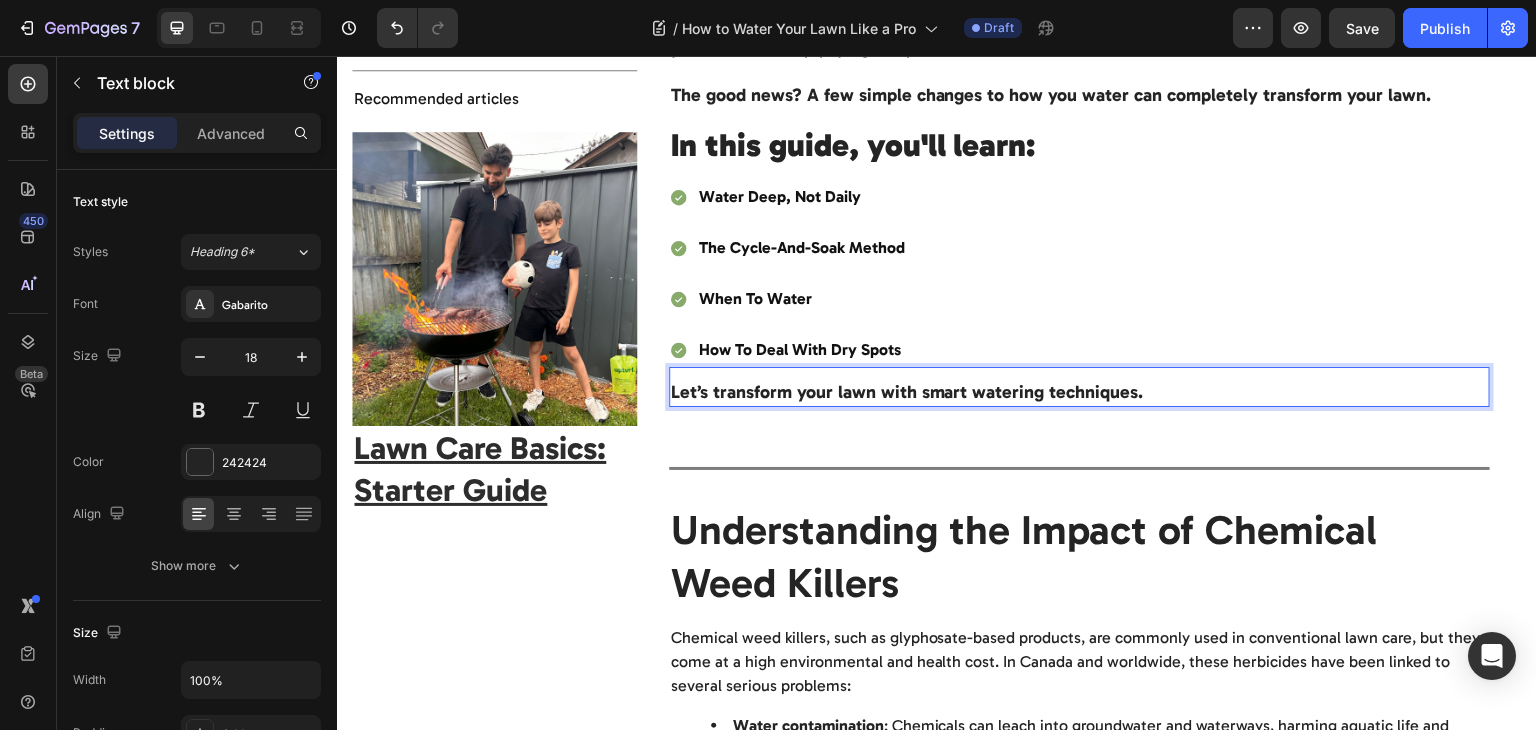 click on "Let’s transform your lawn with smart watering techniques." at bounding box center [907, 392] 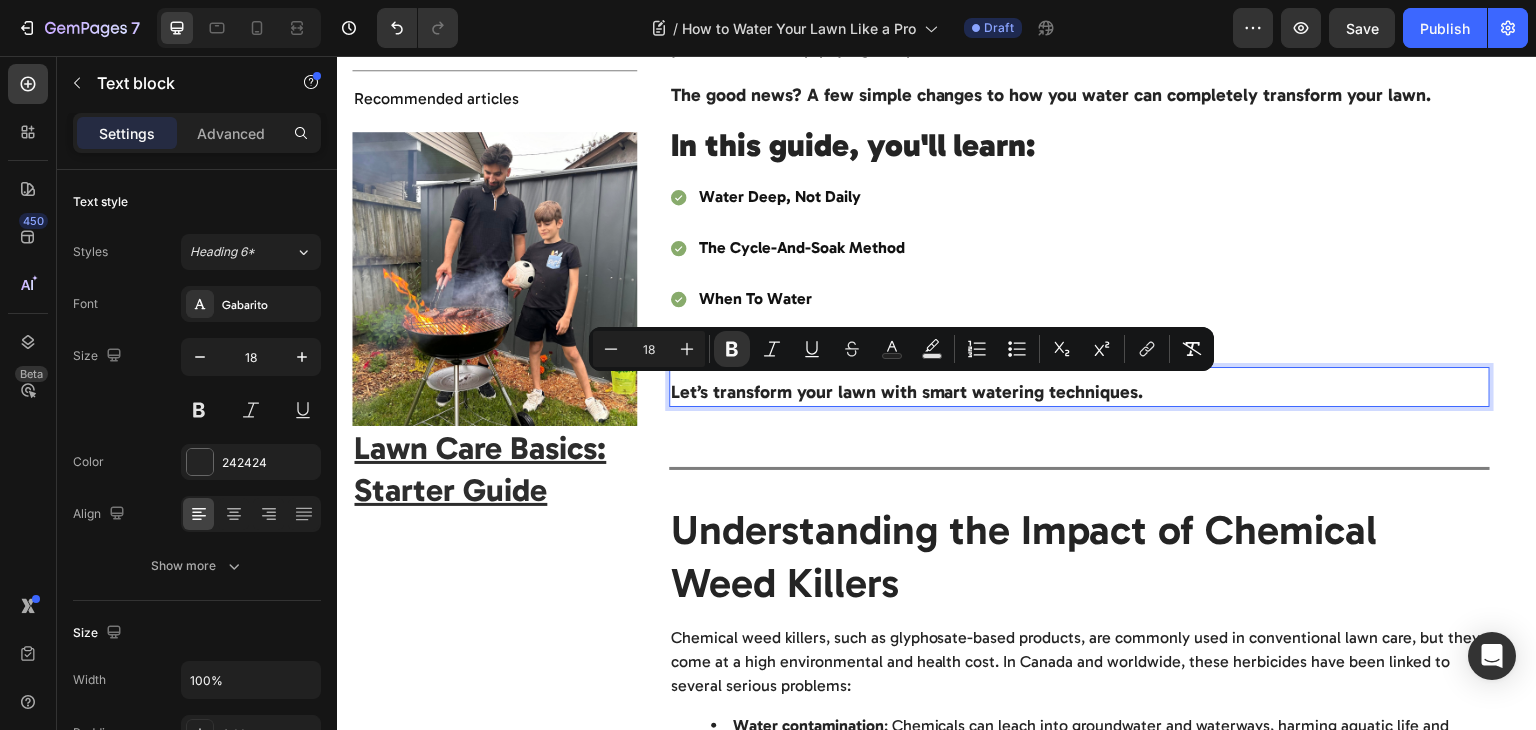 click on "Let’s transform your lawn with smart watering techniques." at bounding box center [907, 392] 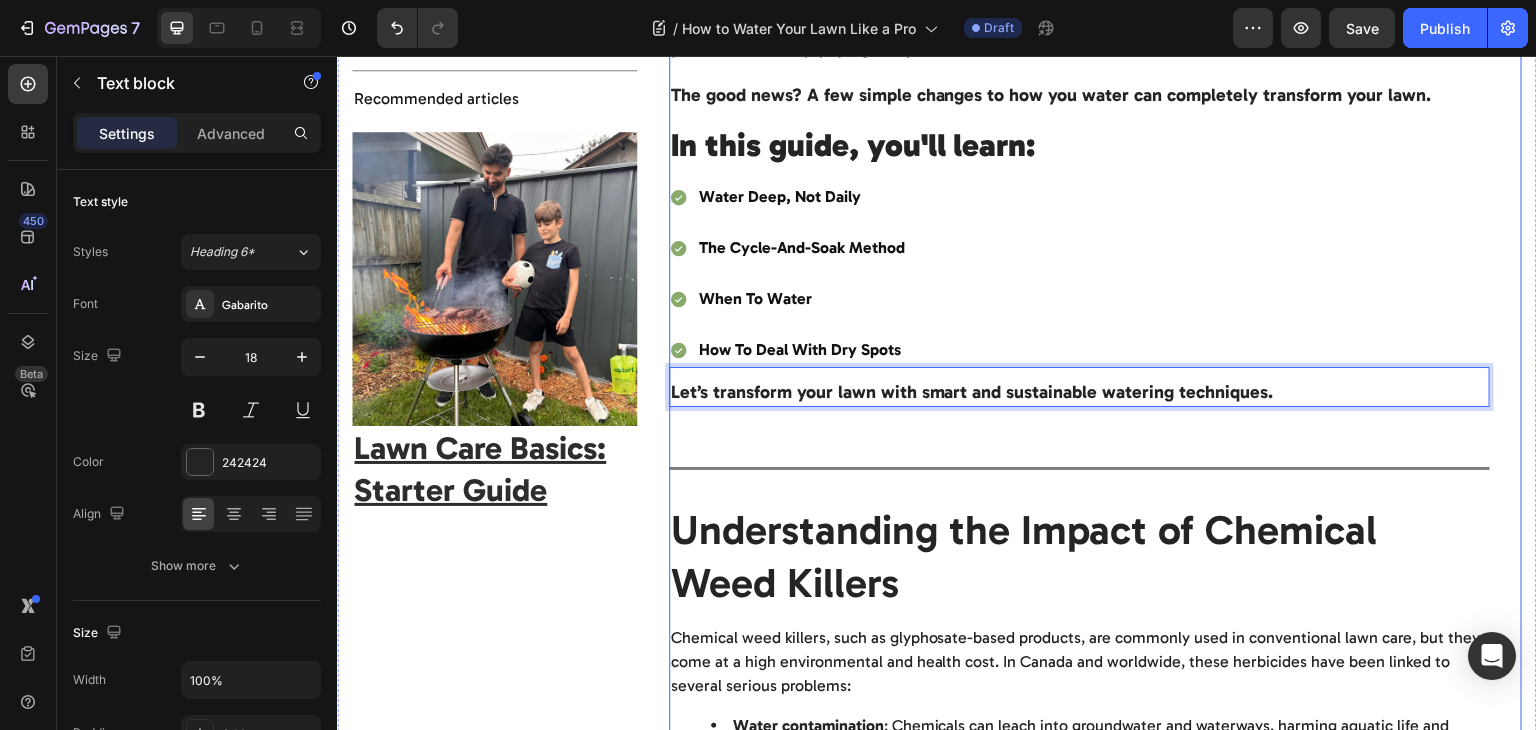 click on "Water Your Lawn Like a Pro Heading If you’ve ever wondered why your lawn has random dry patches or doesn’t stay green in the summer, chances are it’s a watering issue. Most homeowners either water  too often  or  not deeply enough , and your lawn ends up paying the price. The good news? A few simple changes to how you water can completely transform your lawn. Text block In this guide, you'll learn: Heading
water deep, not daily
the cycle-and-soak method
when to water
how to deal with dry spots Item List Let’s transform your lawn with smart and sustainable watering techniques.  Text block   0 Image By  Your Friends at upturf. Text block Updated on [DATE], [YEAR] Text Block Advanced list Text Block Row                Title Line Understanding the Impact of Chemical Weed Killers Heading Water contamination : Chemicals can leach into groundwater and waterways, harming aquatic life and disrupting ecosystems. Soil degradation Text Block  and  ." at bounding box center (1080, 1606) 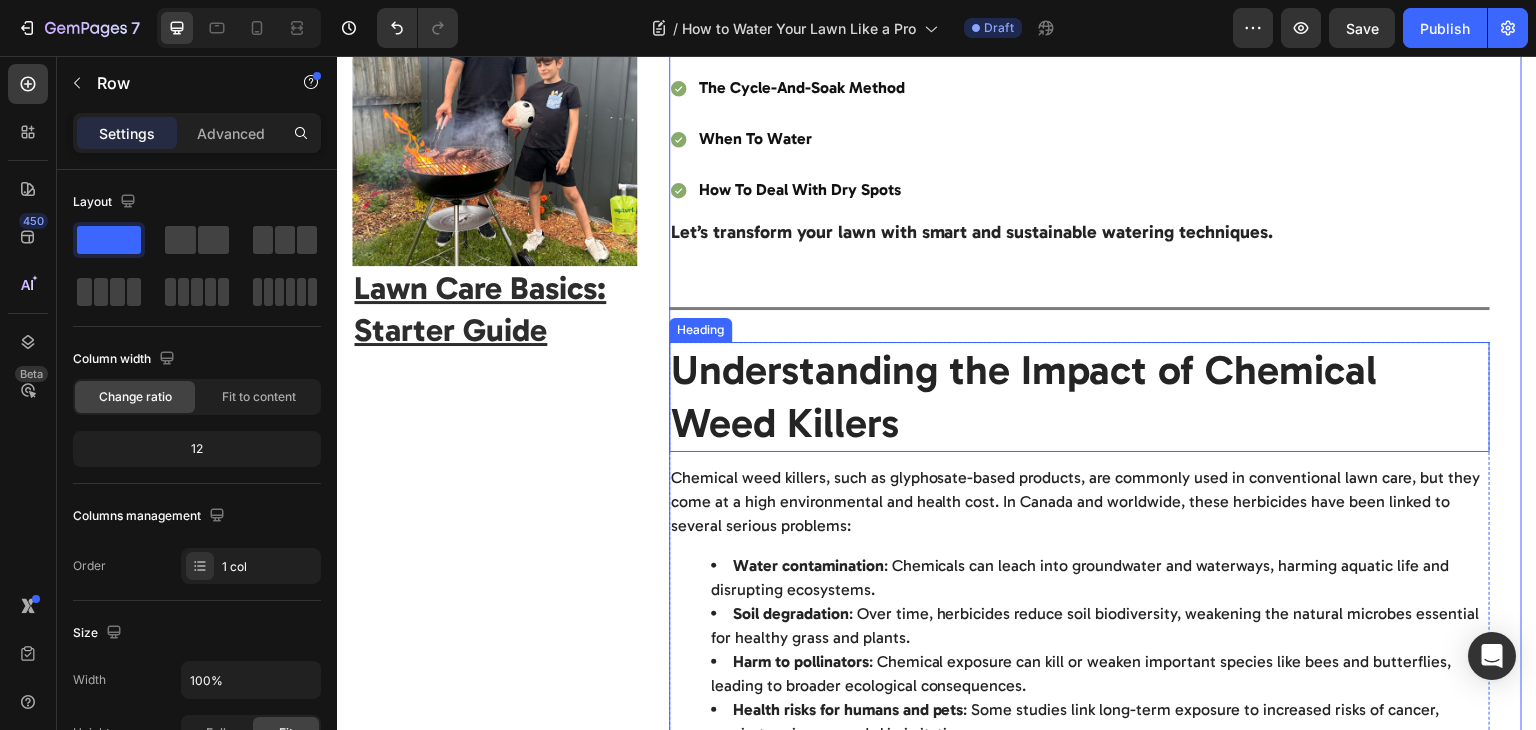 scroll, scrollTop: 430, scrollLeft: 0, axis: vertical 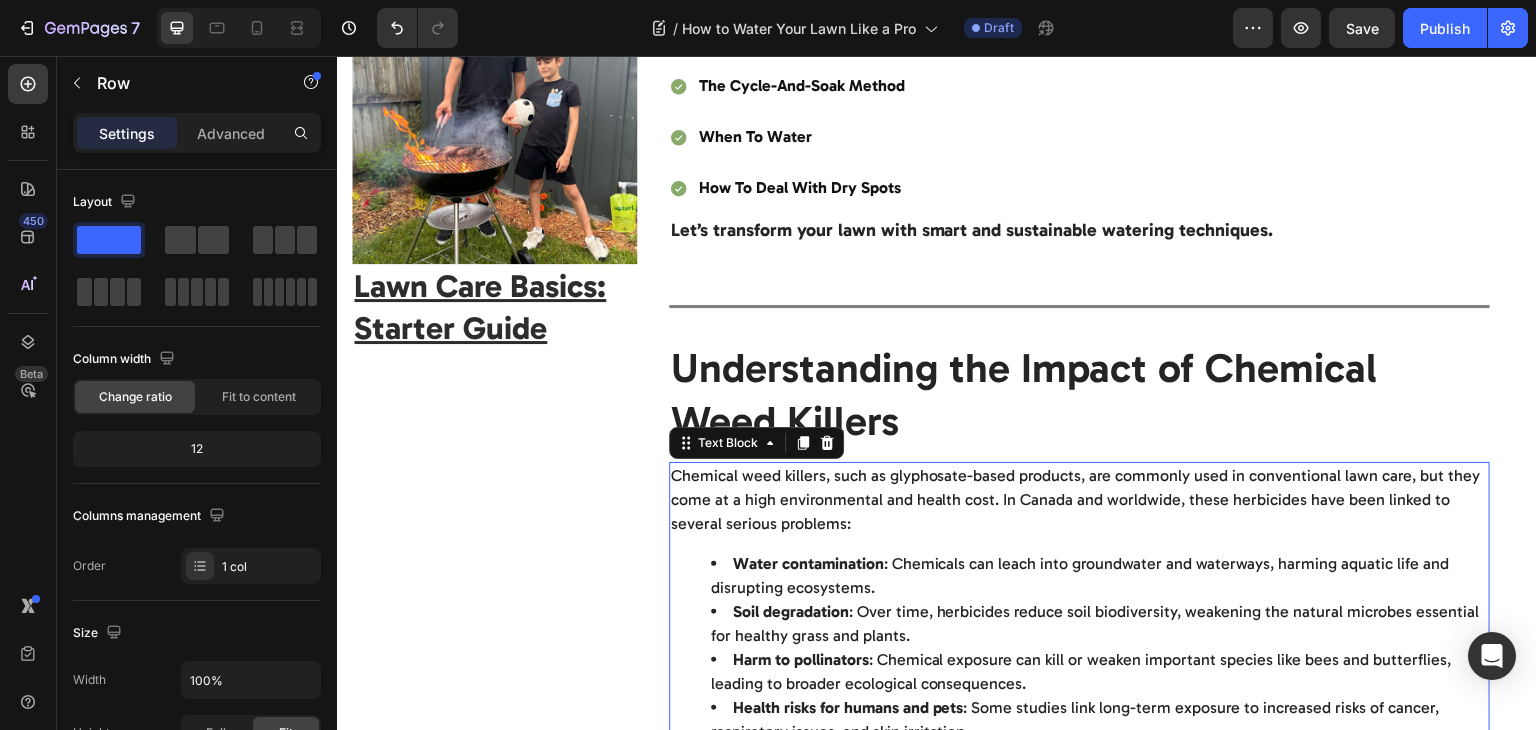 click on "Chemical weed killers, such as glyphosate-based products, are commonly used in conventional lawn care, but they come at a high environmental and health cost. In Canada and worldwide, these herbicides have been linked to several serious problems:" at bounding box center [1080, 500] 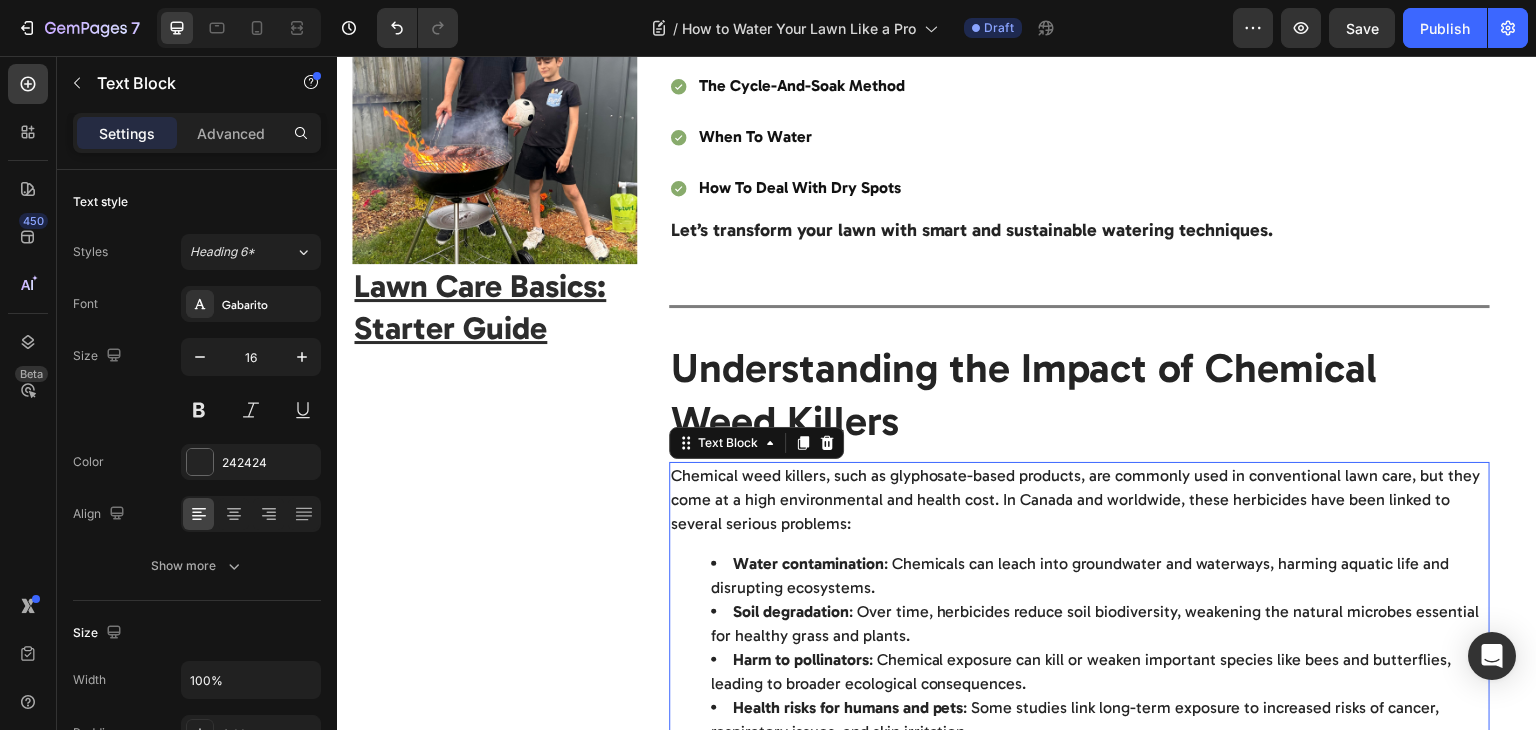 scroll, scrollTop: 508, scrollLeft: 0, axis: vertical 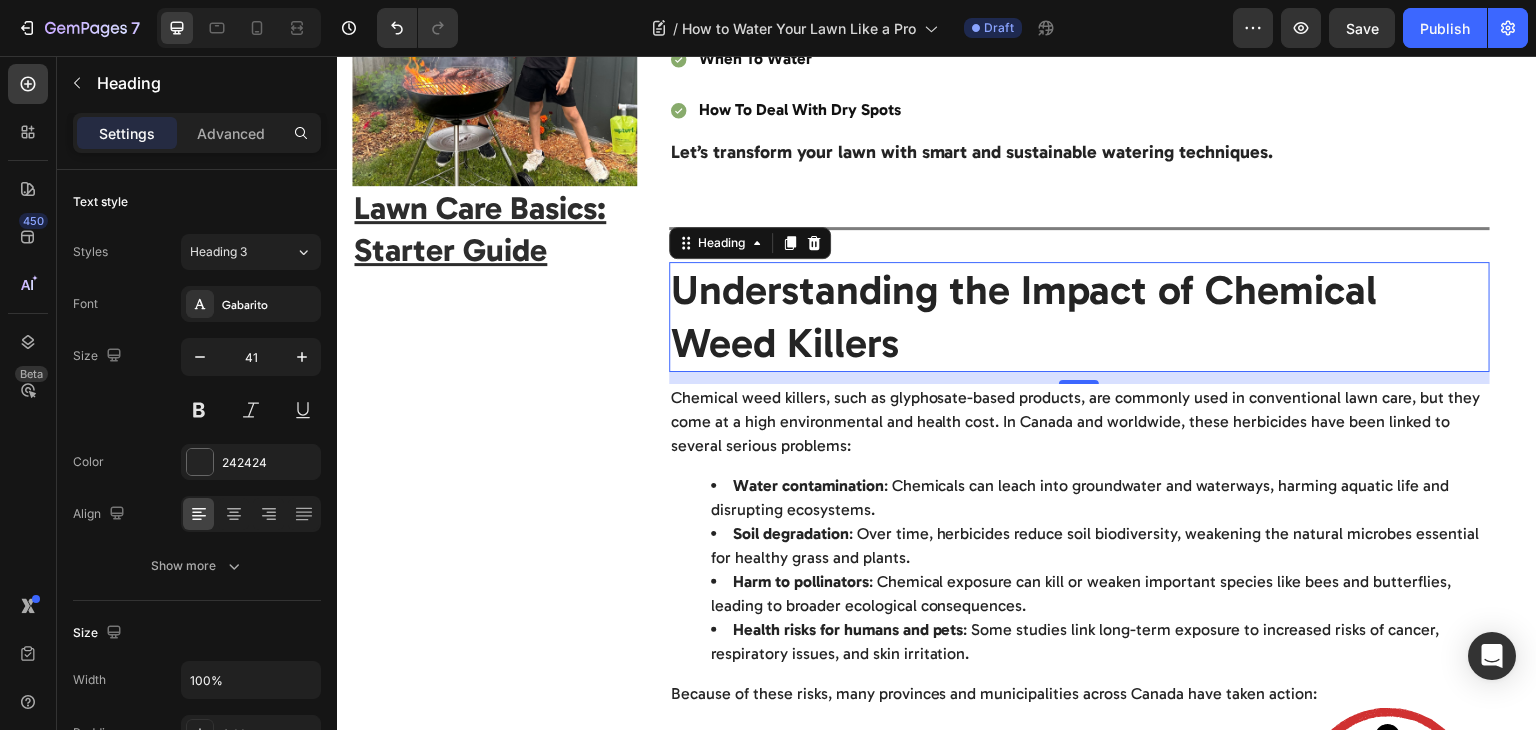 click on "Understanding the Impact of Chemical Weed Killers" at bounding box center (1080, 317) 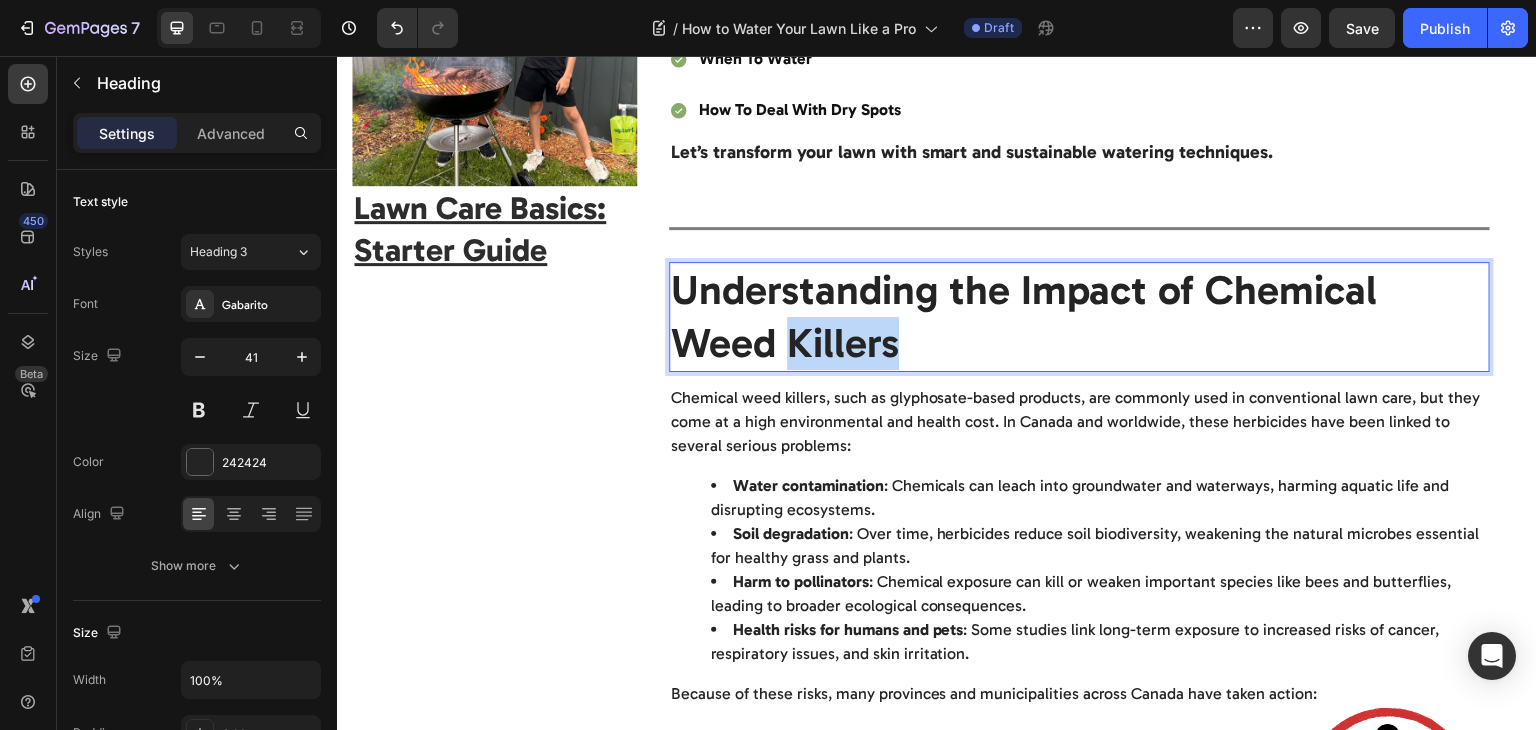 click on "Understanding the Impact of Chemical Weed Killers" at bounding box center [1080, 317] 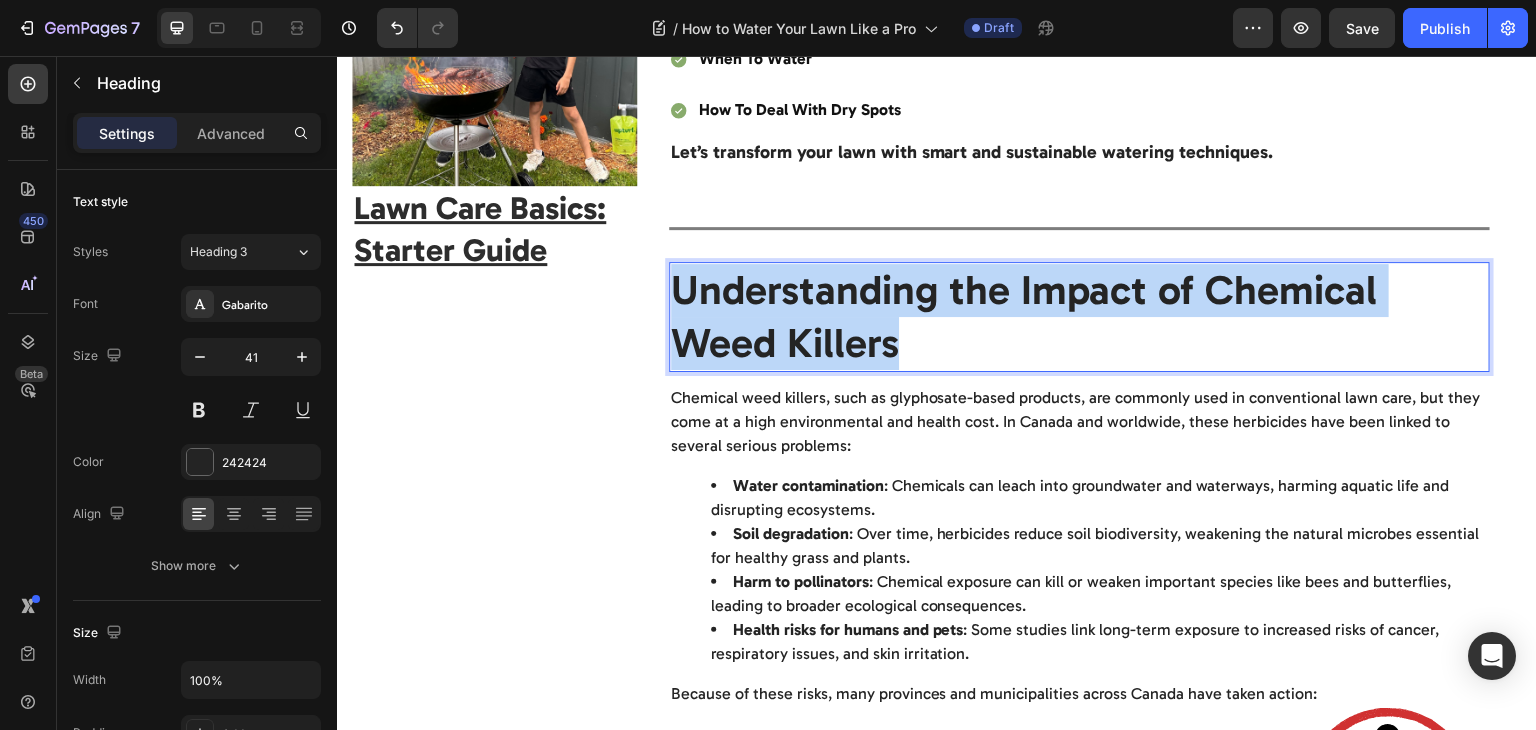 click on "Understanding the Impact of Chemical Weed Killers" at bounding box center (1080, 317) 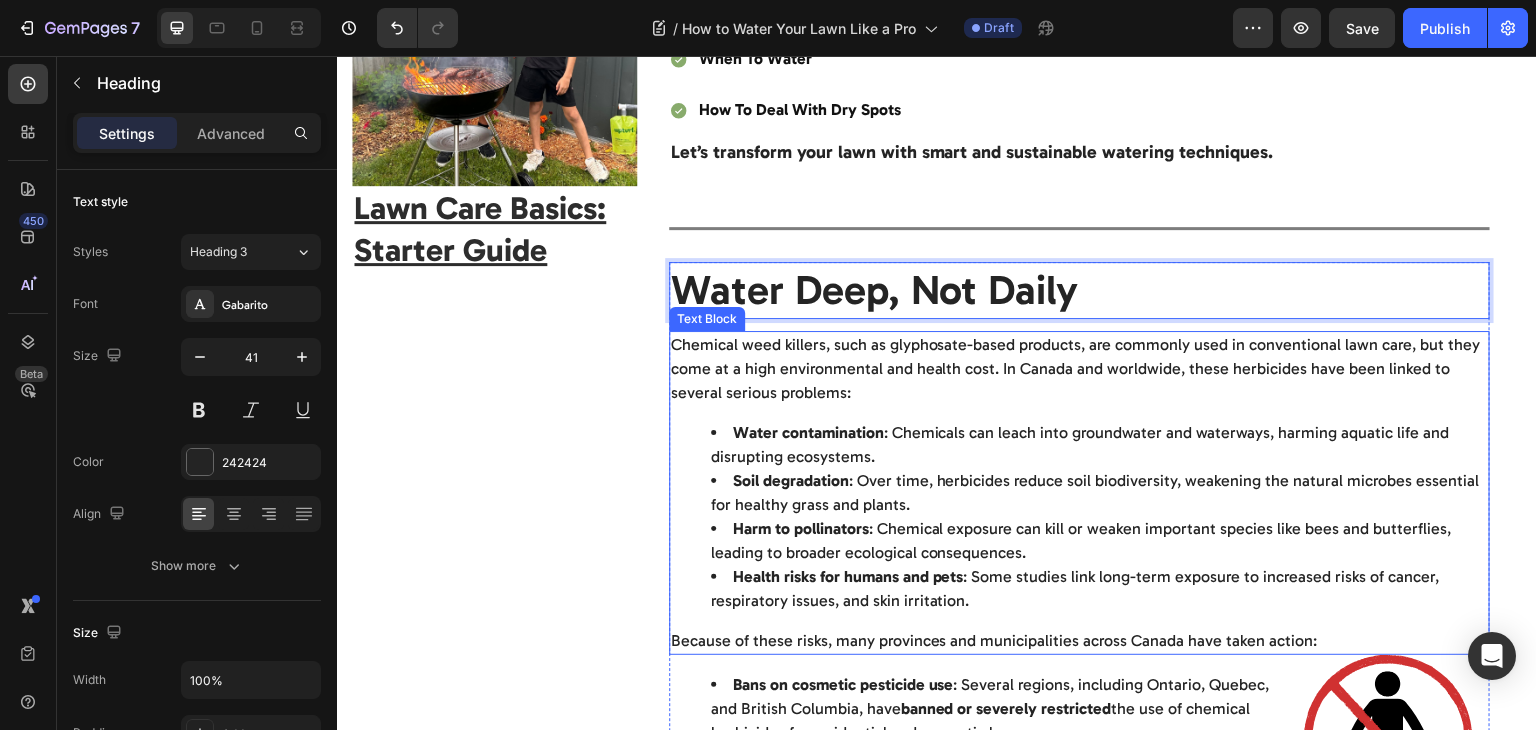 click on "Chemical weed killers, such as glyphosate-based products, are commonly used in conventional lawn care, but they come at a high environmental and health cost. In Canada and worldwide, these herbicides have been linked to several serious problems:" at bounding box center [1080, 369] 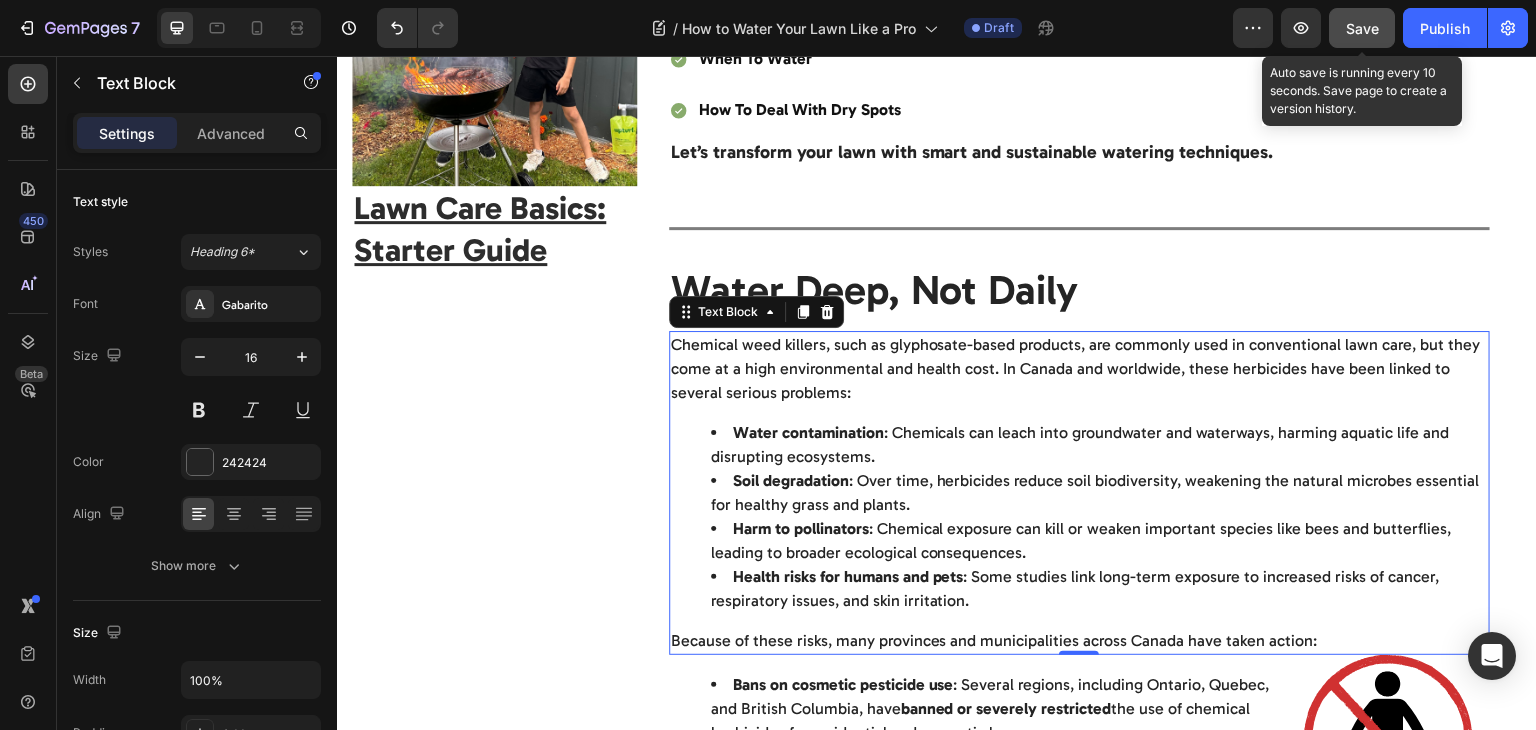 click on "Save" at bounding box center (1362, 28) 